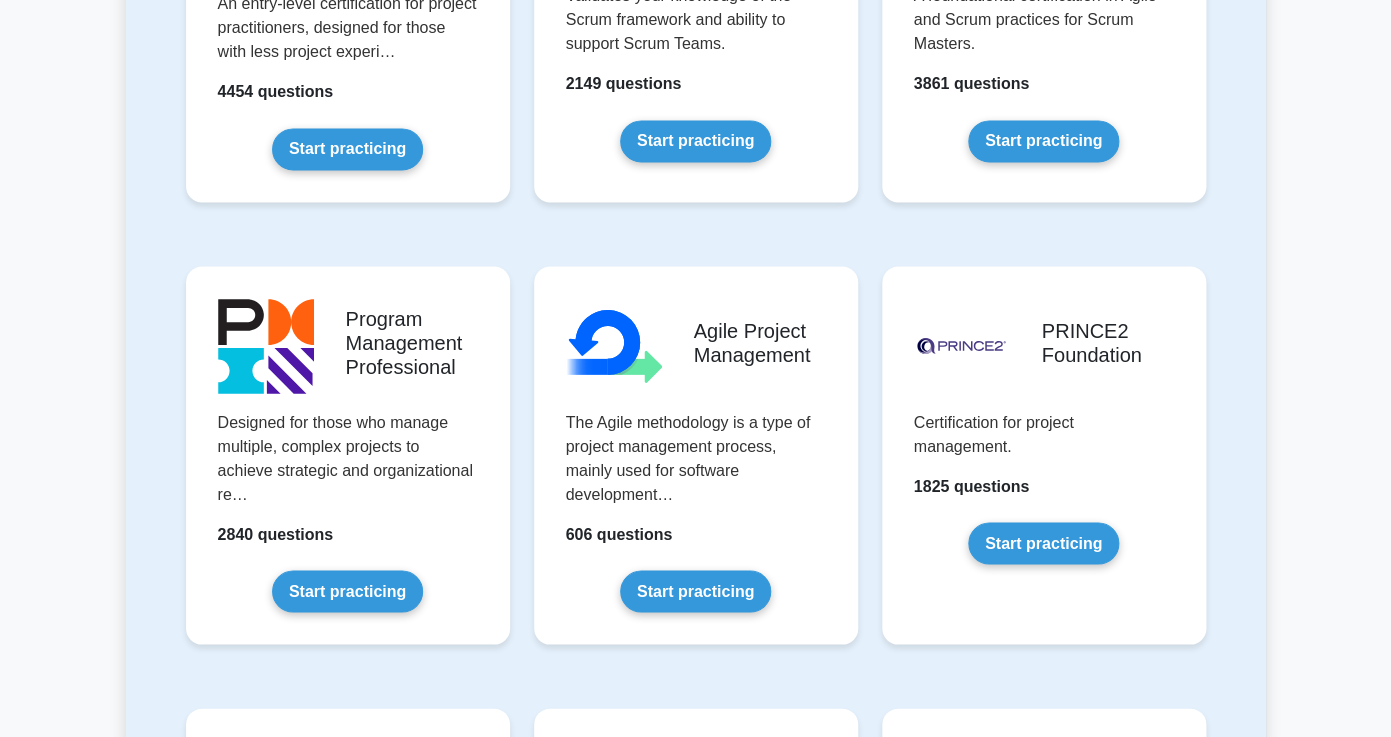 scroll, scrollTop: 1078, scrollLeft: 0, axis: vertical 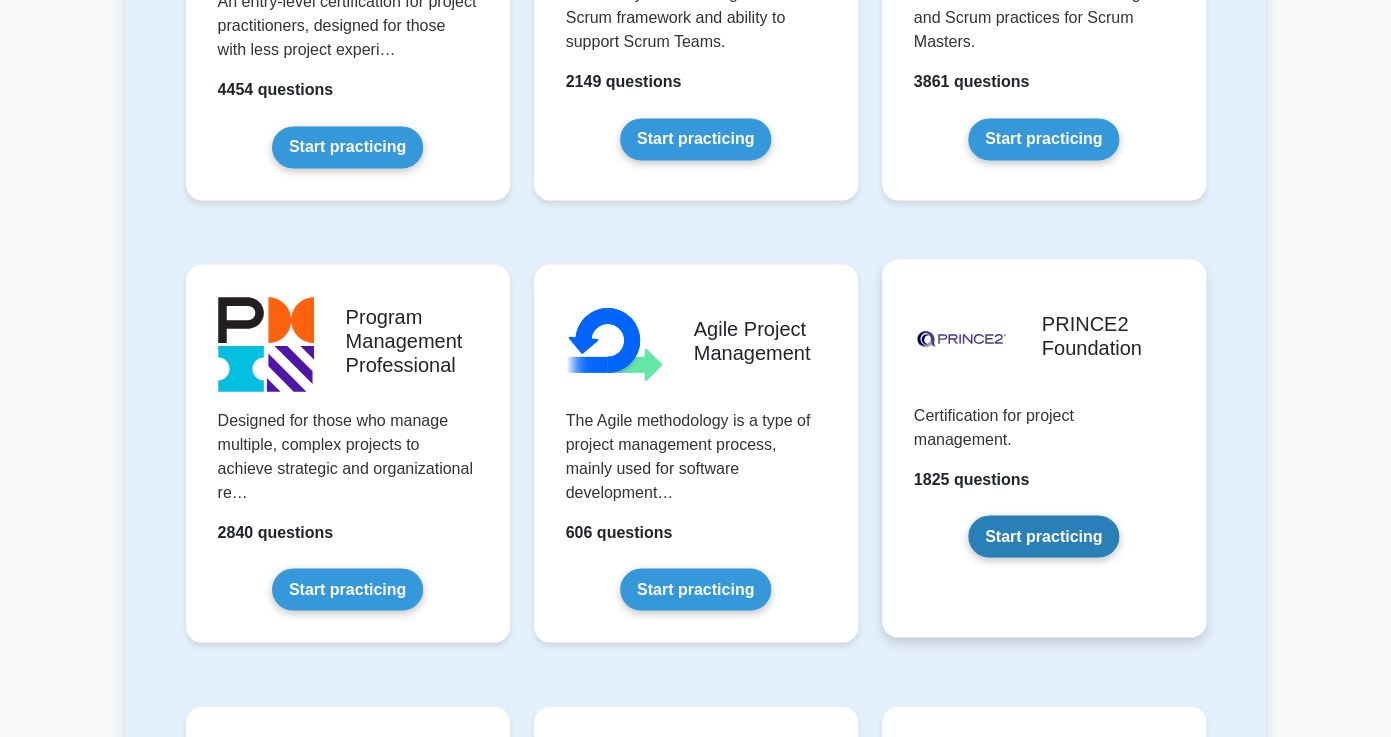 click on "Start practicing" at bounding box center [1043, 536] 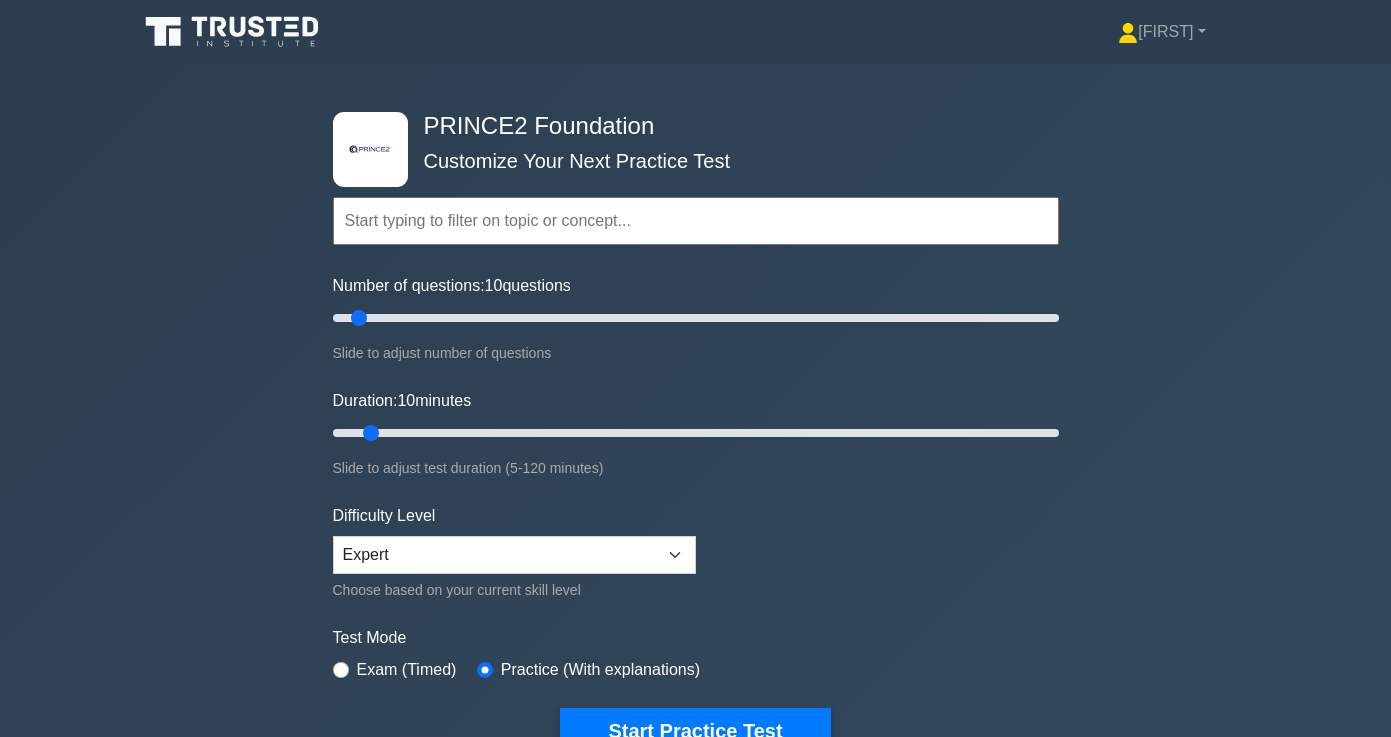 scroll, scrollTop: 0, scrollLeft: 0, axis: both 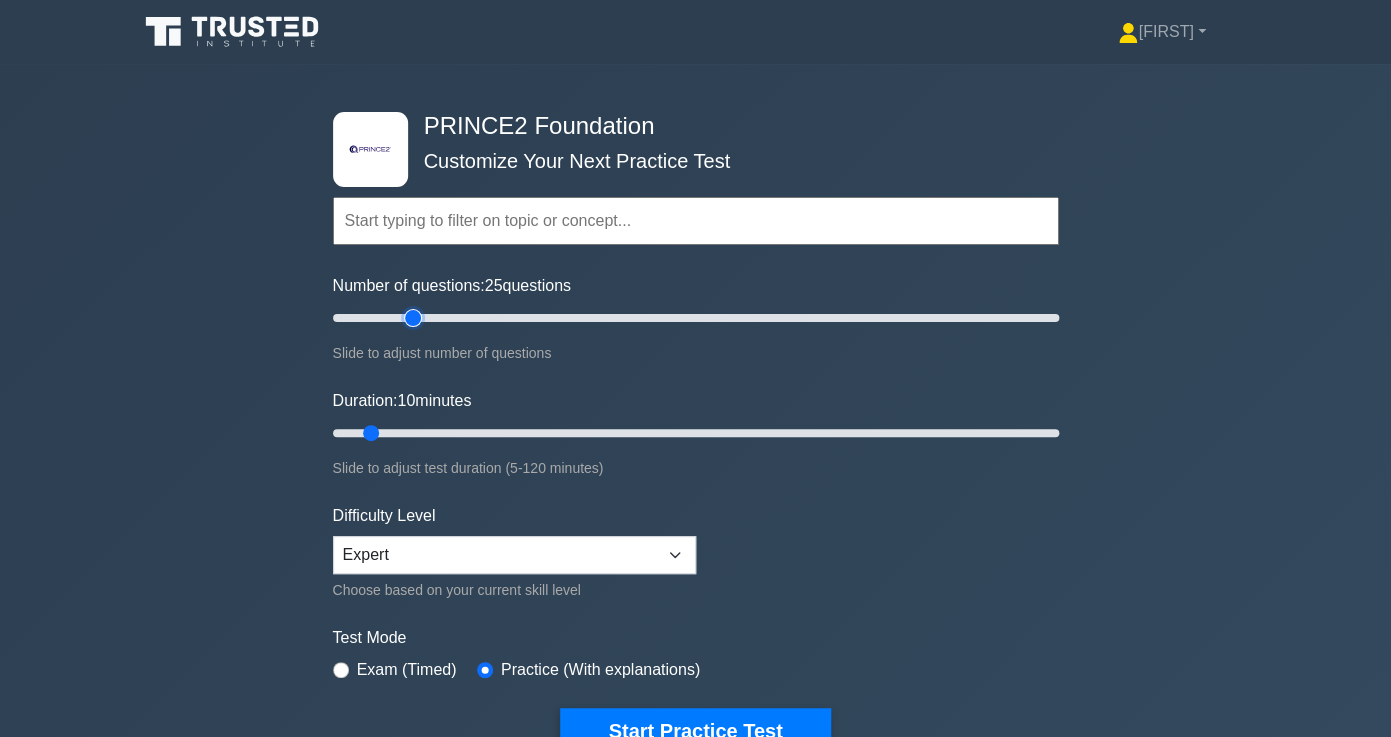 type on "25" 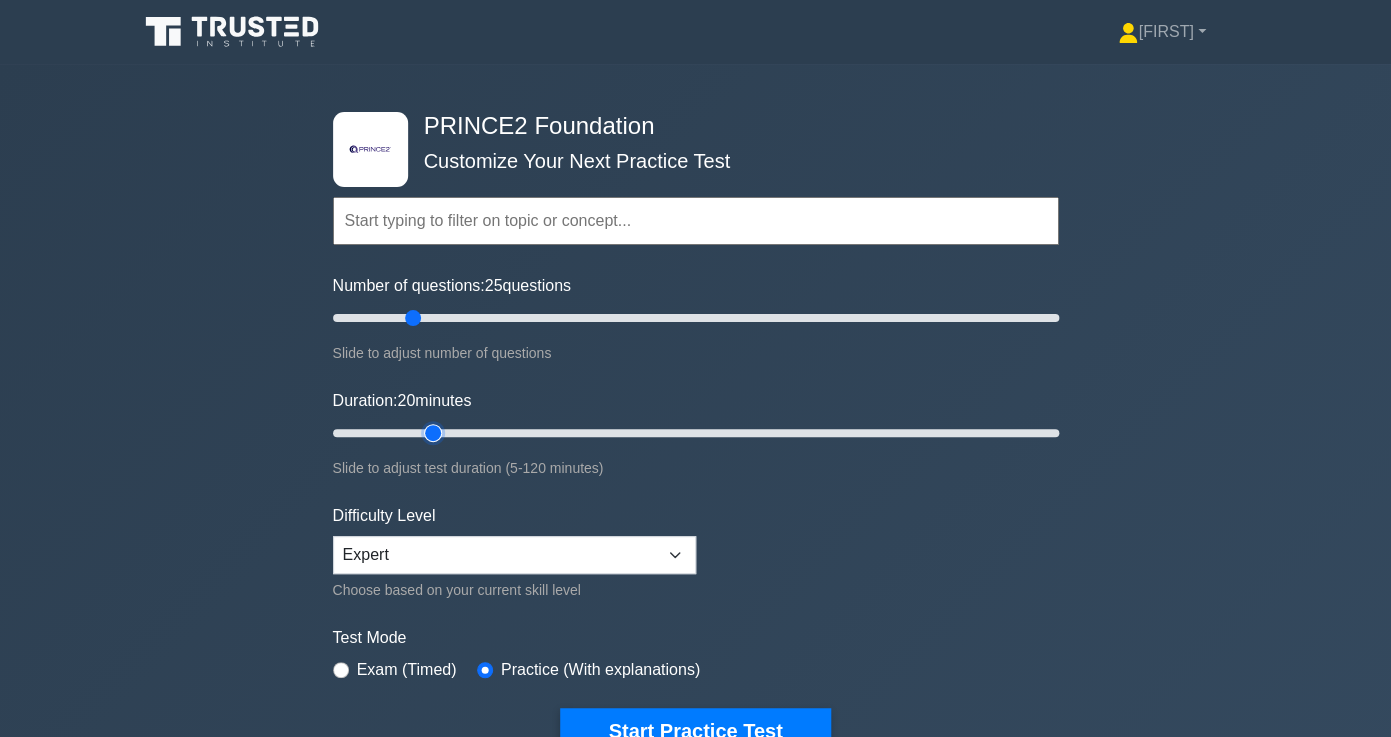 click on "Duration:  20  minutes" at bounding box center [696, 433] 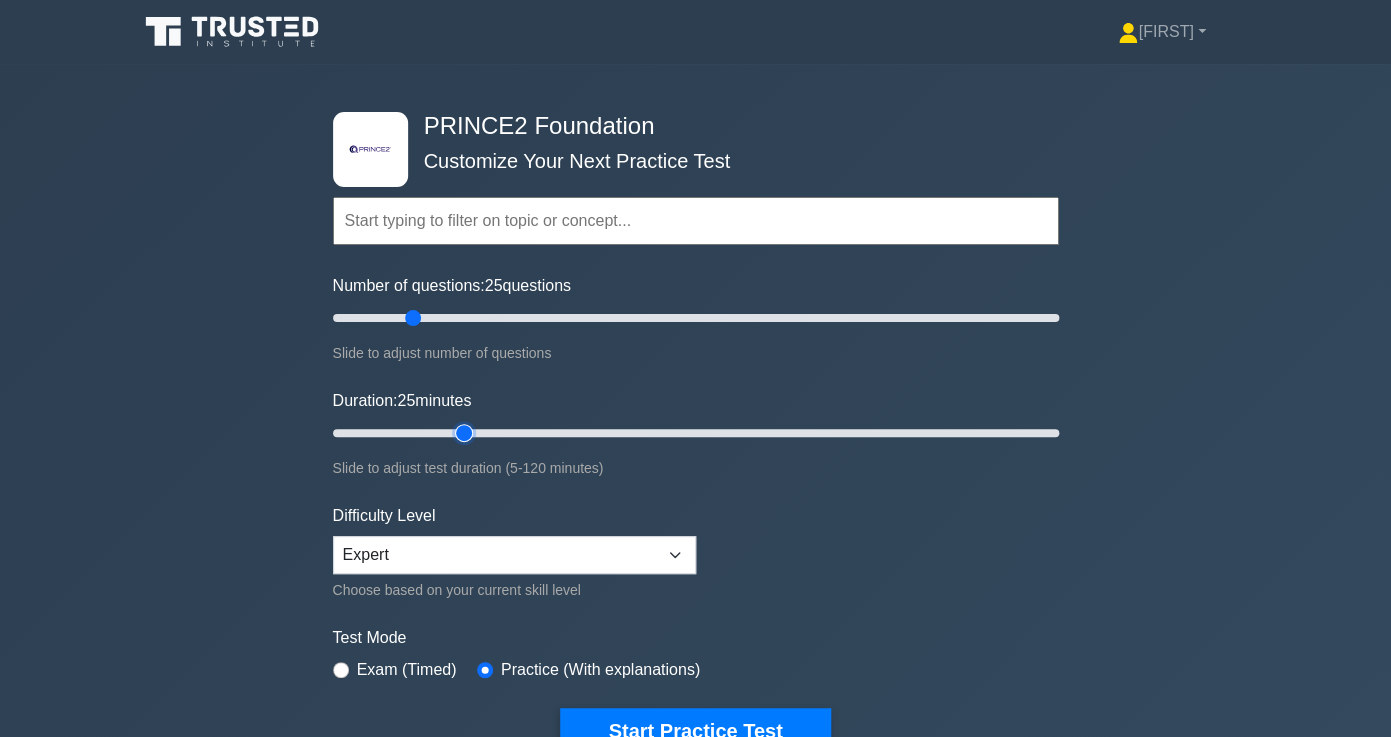 click on "Duration:  25  minutes" at bounding box center (696, 433) 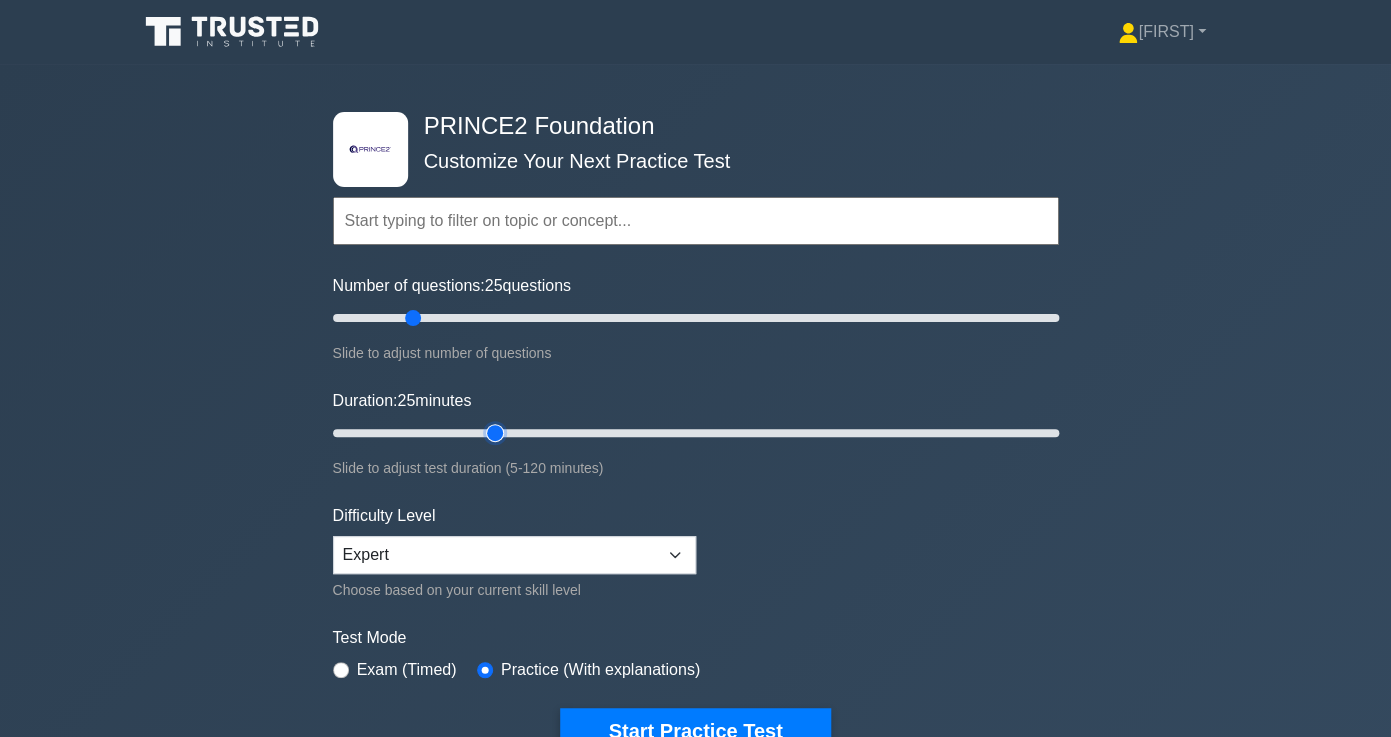type on "30" 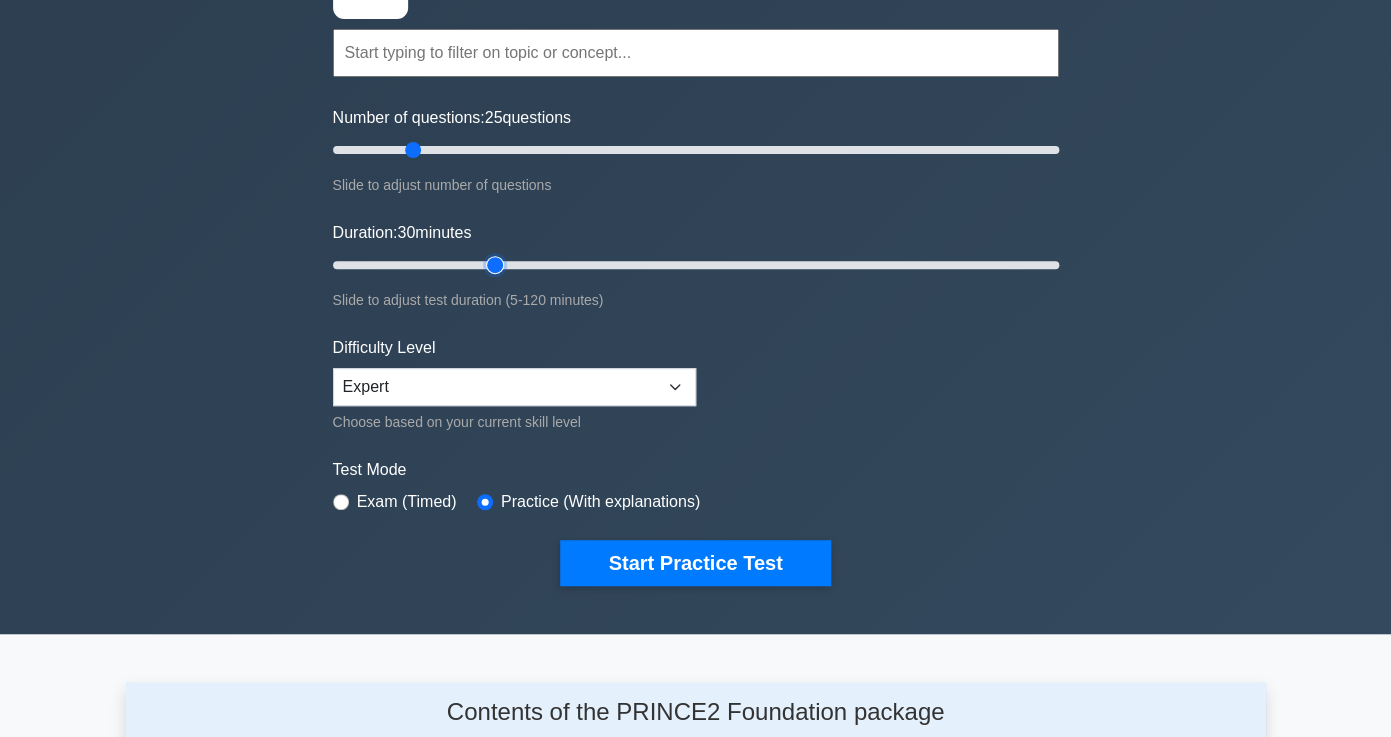 scroll, scrollTop: 175, scrollLeft: 0, axis: vertical 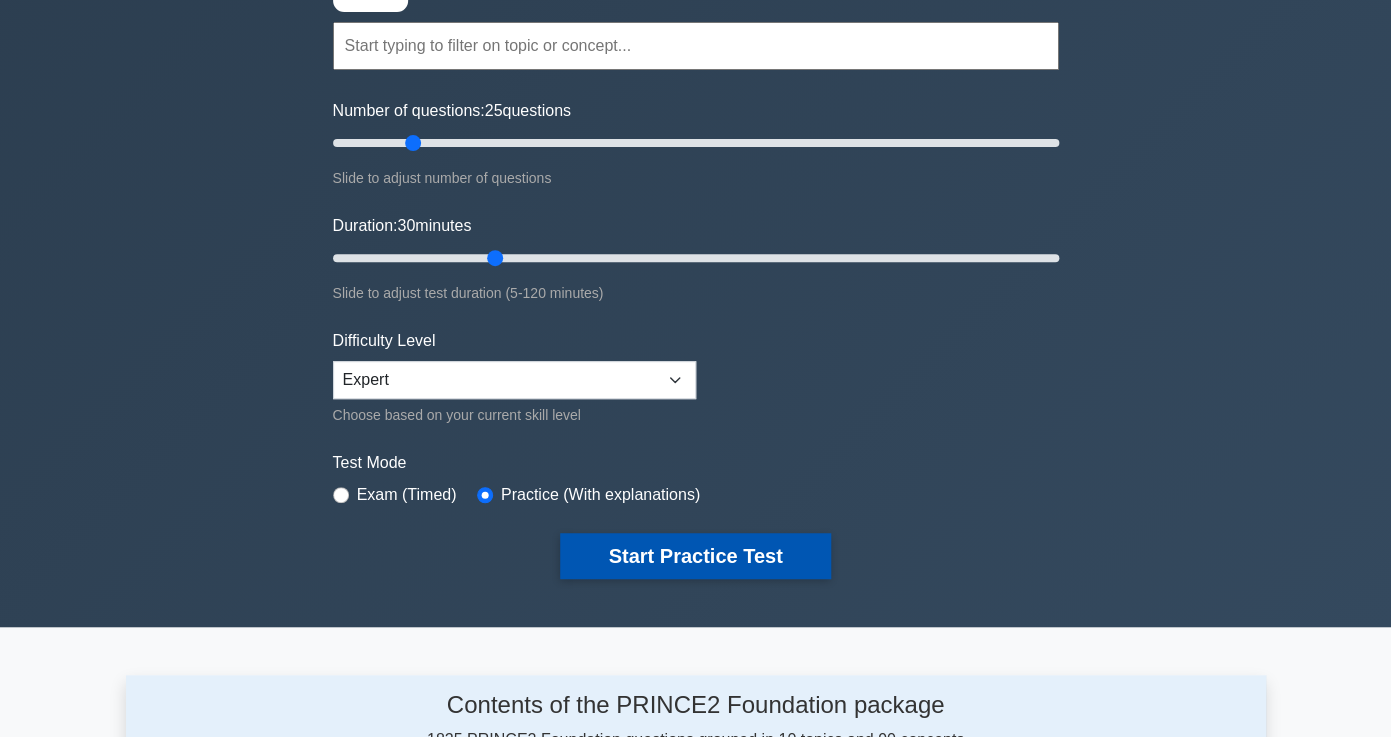 click on "Start Practice Test" at bounding box center (695, 556) 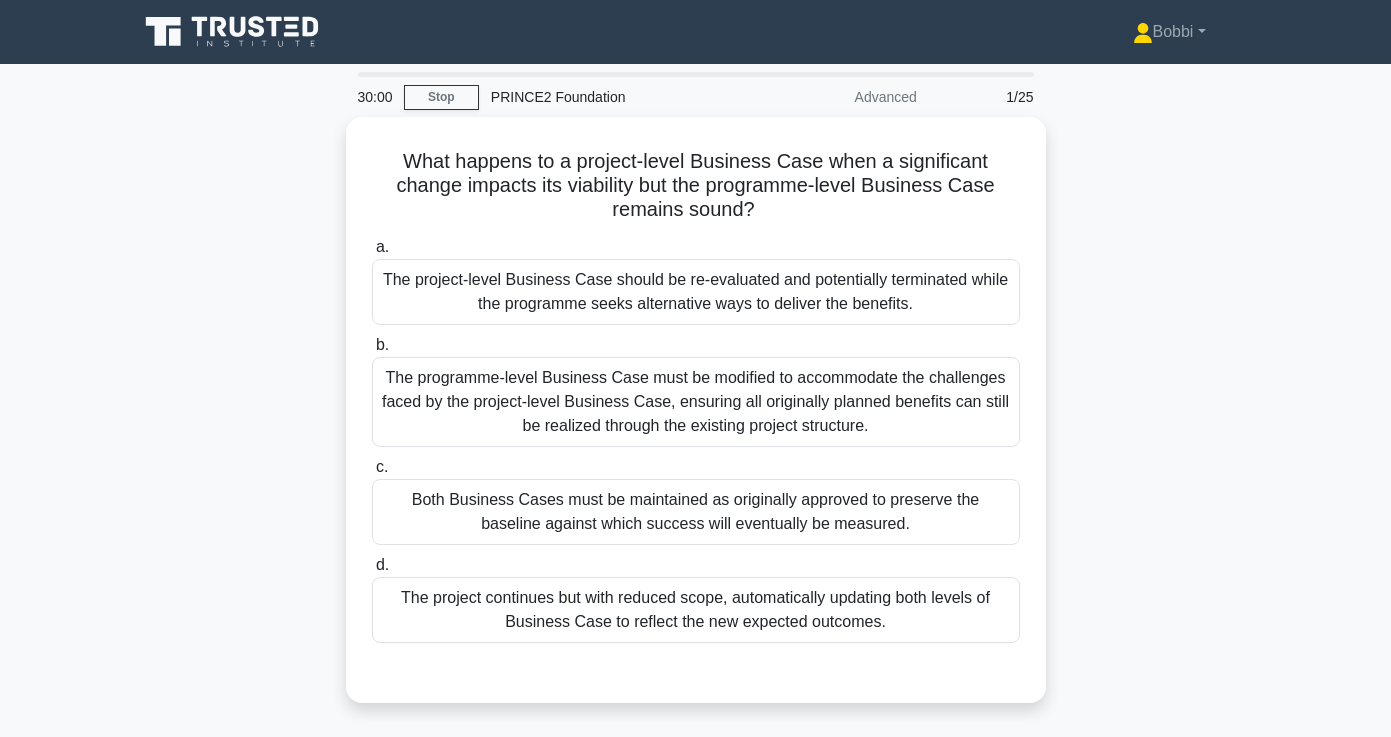 scroll, scrollTop: 0, scrollLeft: 0, axis: both 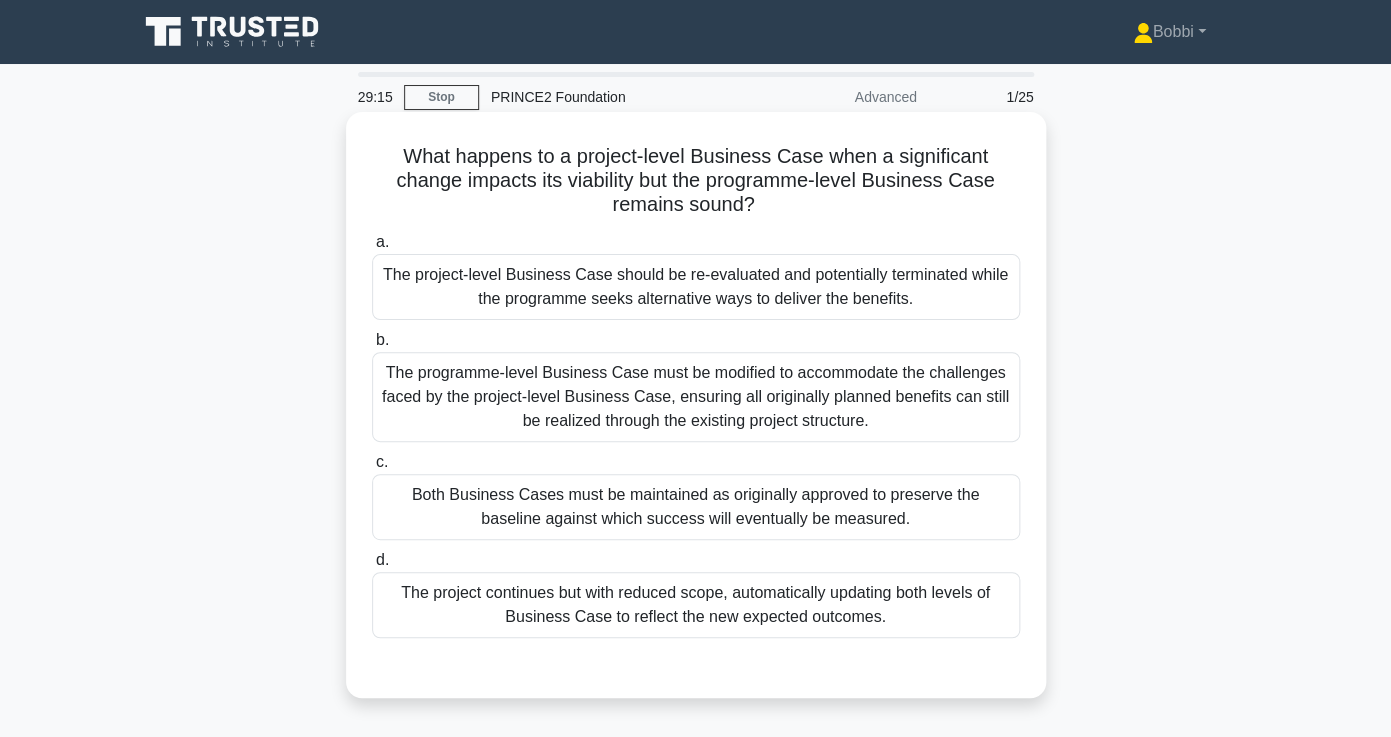 click on "The programme-level Business Case must be modified to accommodate the challenges faced by the project-level Business Case, ensuring all originally planned benefits can still be realized through the existing project structure." at bounding box center [696, 397] 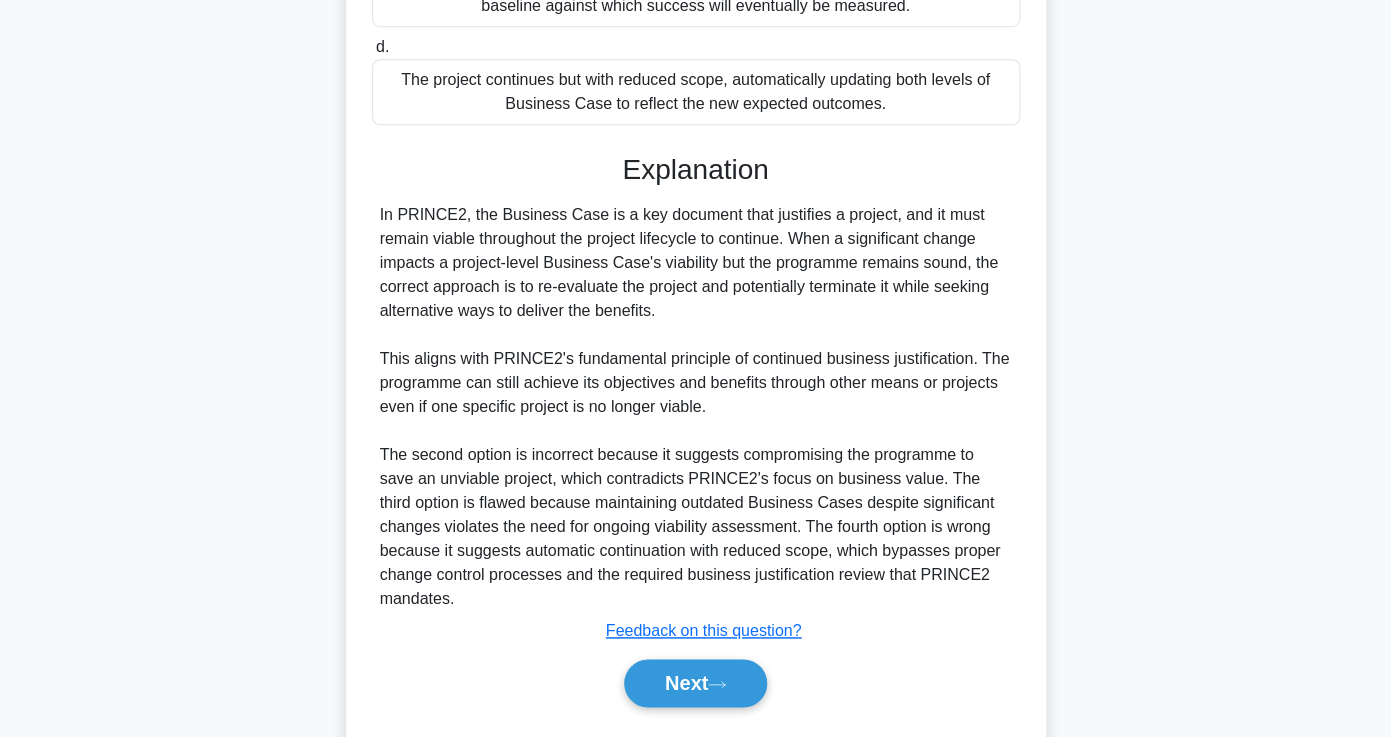 scroll, scrollTop: 516, scrollLeft: 0, axis: vertical 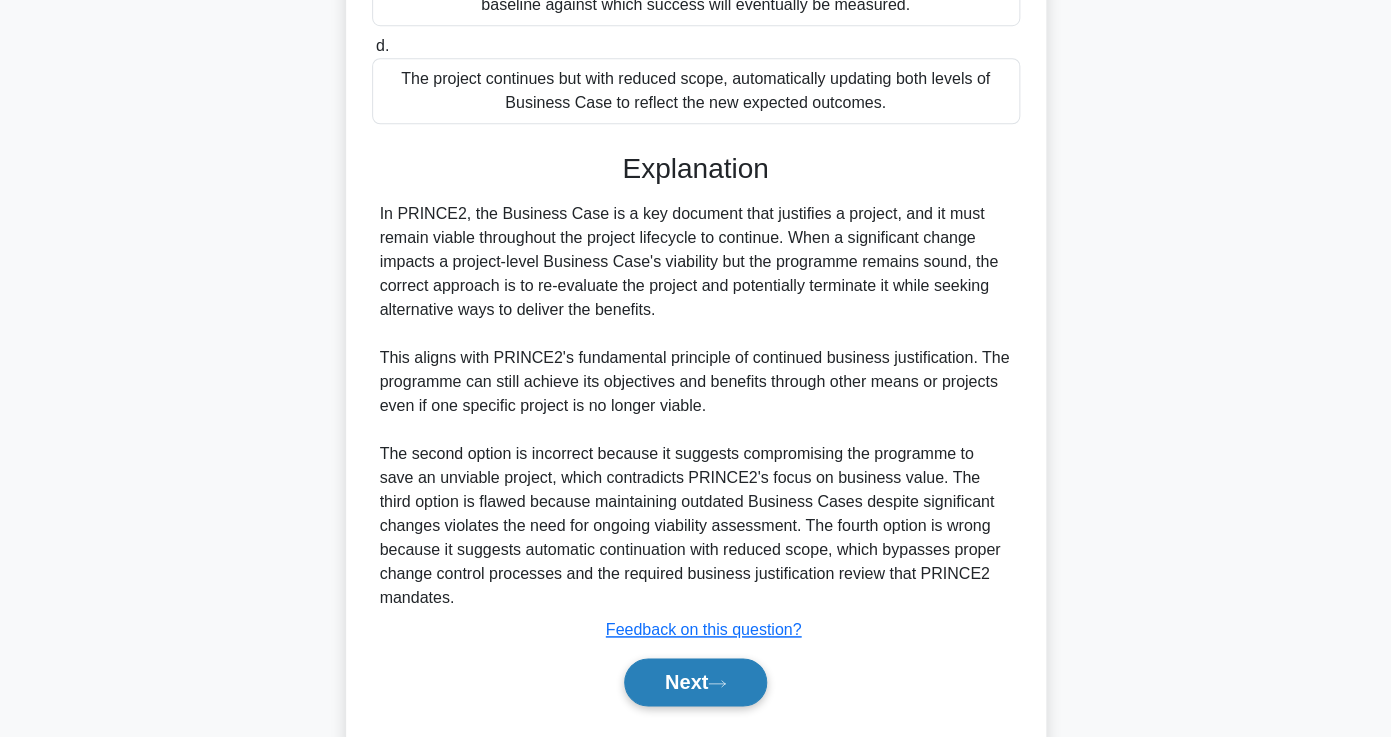 click on "Next" at bounding box center (695, 682) 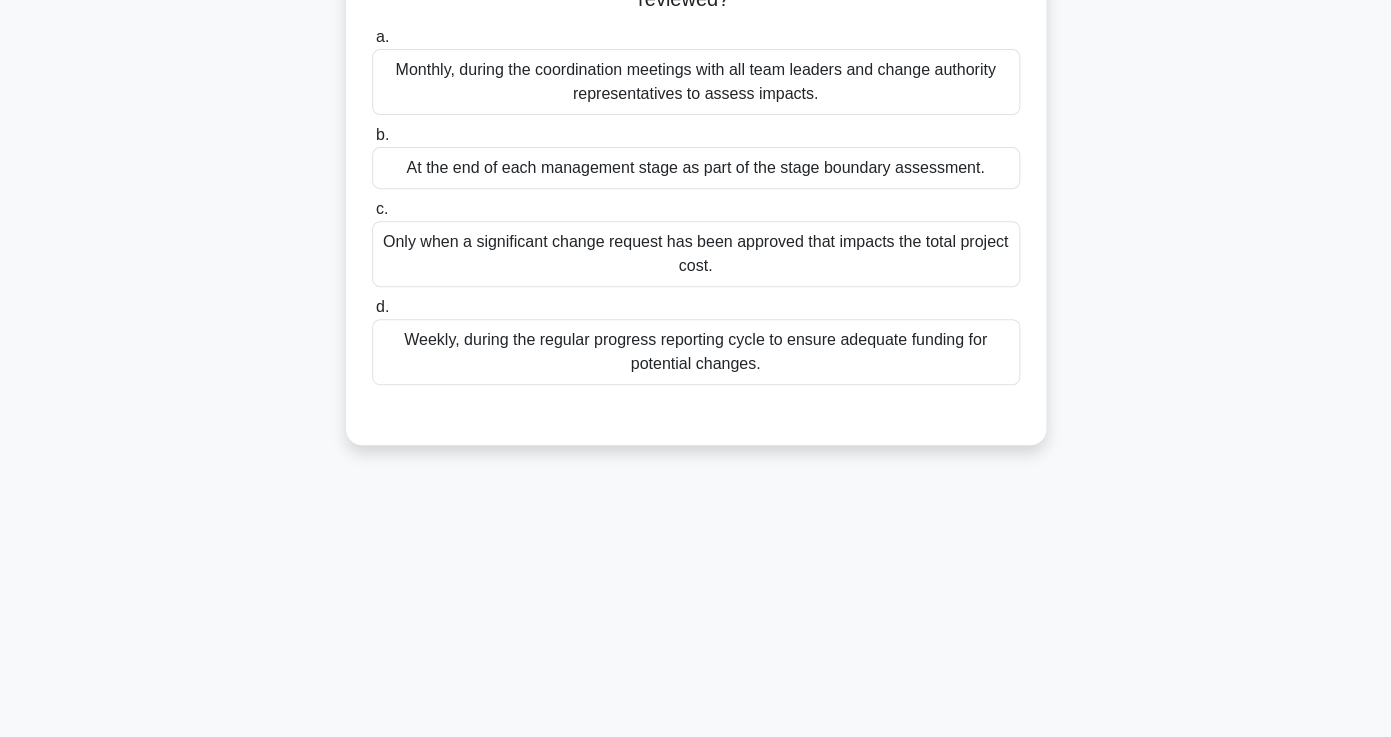 scroll, scrollTop: 0, scrollLeft: 0, axis: both 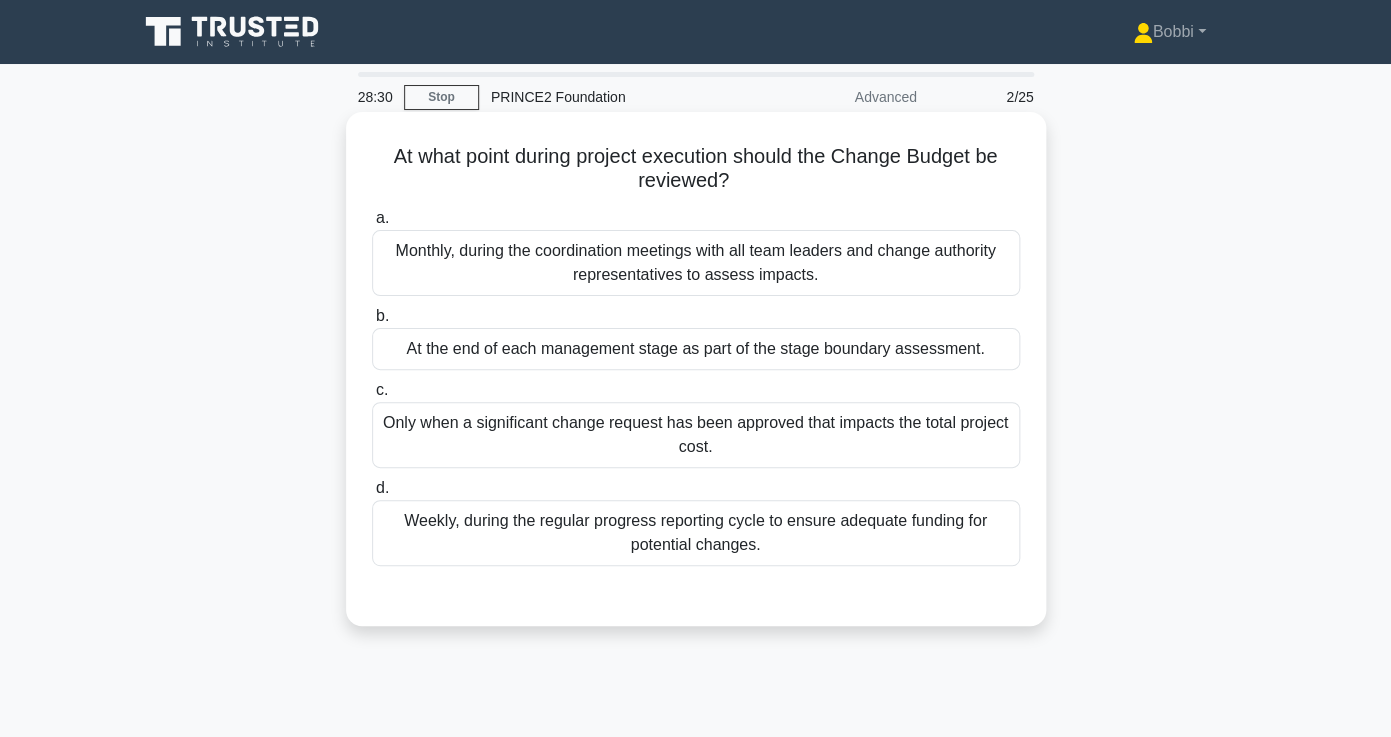 click on "Only when a significant change request has been approved that impacts the total project cost." at bounding box center [696, 435] 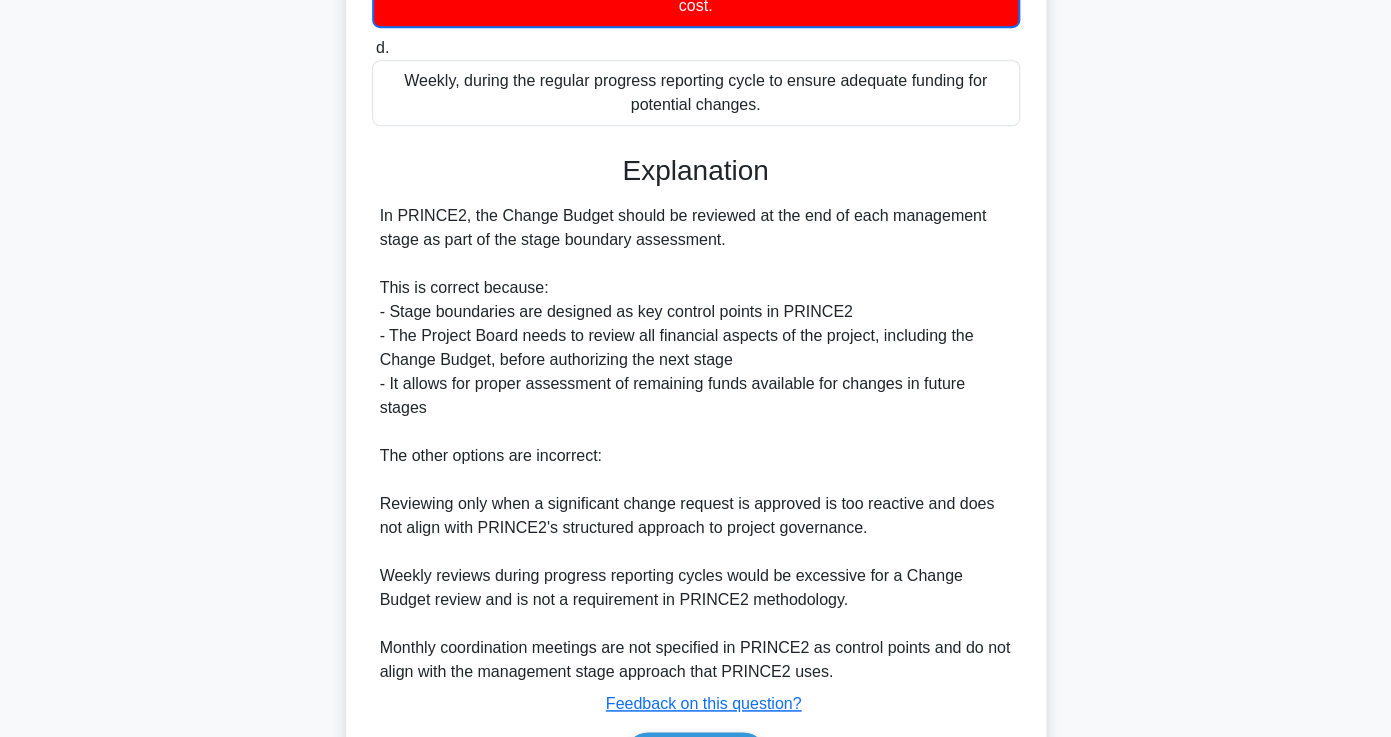 scroll, scrollTop: 571, scrollLeft: 0, axis: vertical 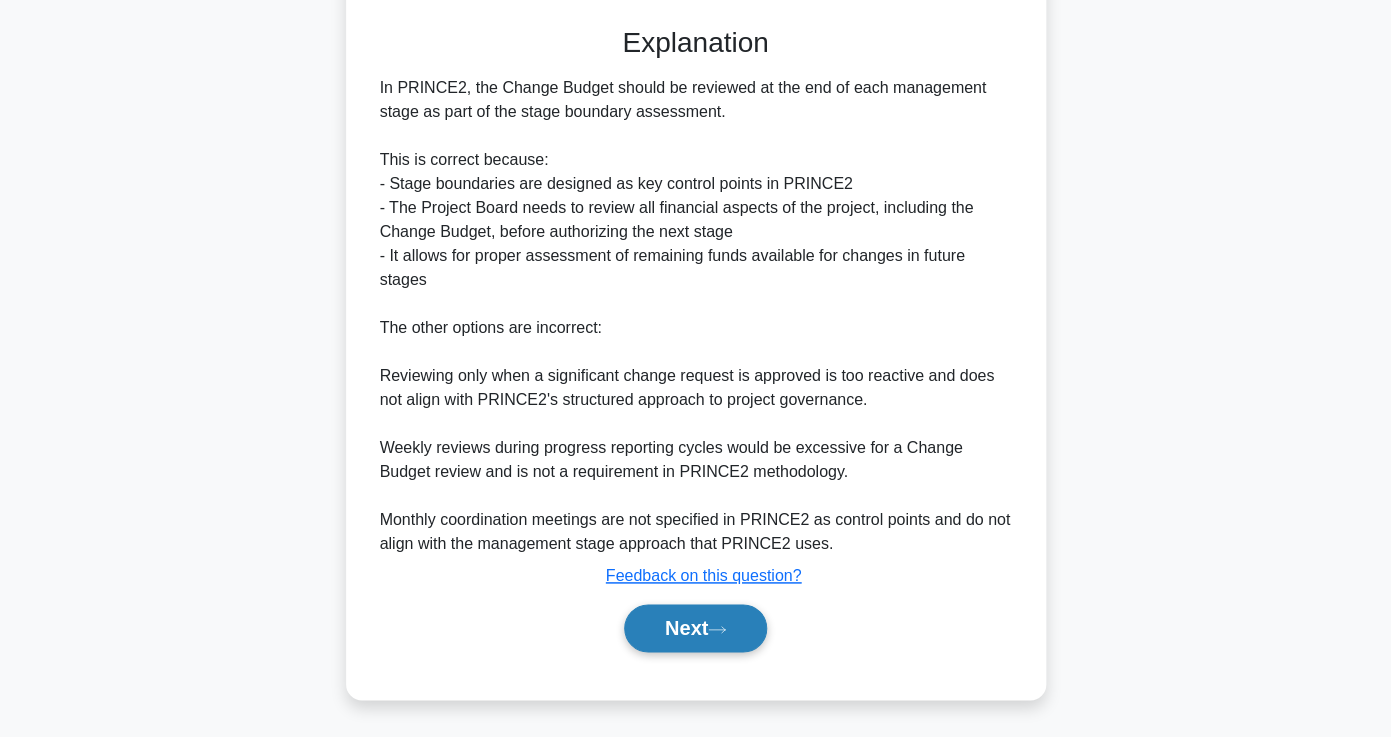 click on "Next" at bounding box center (695, 628) 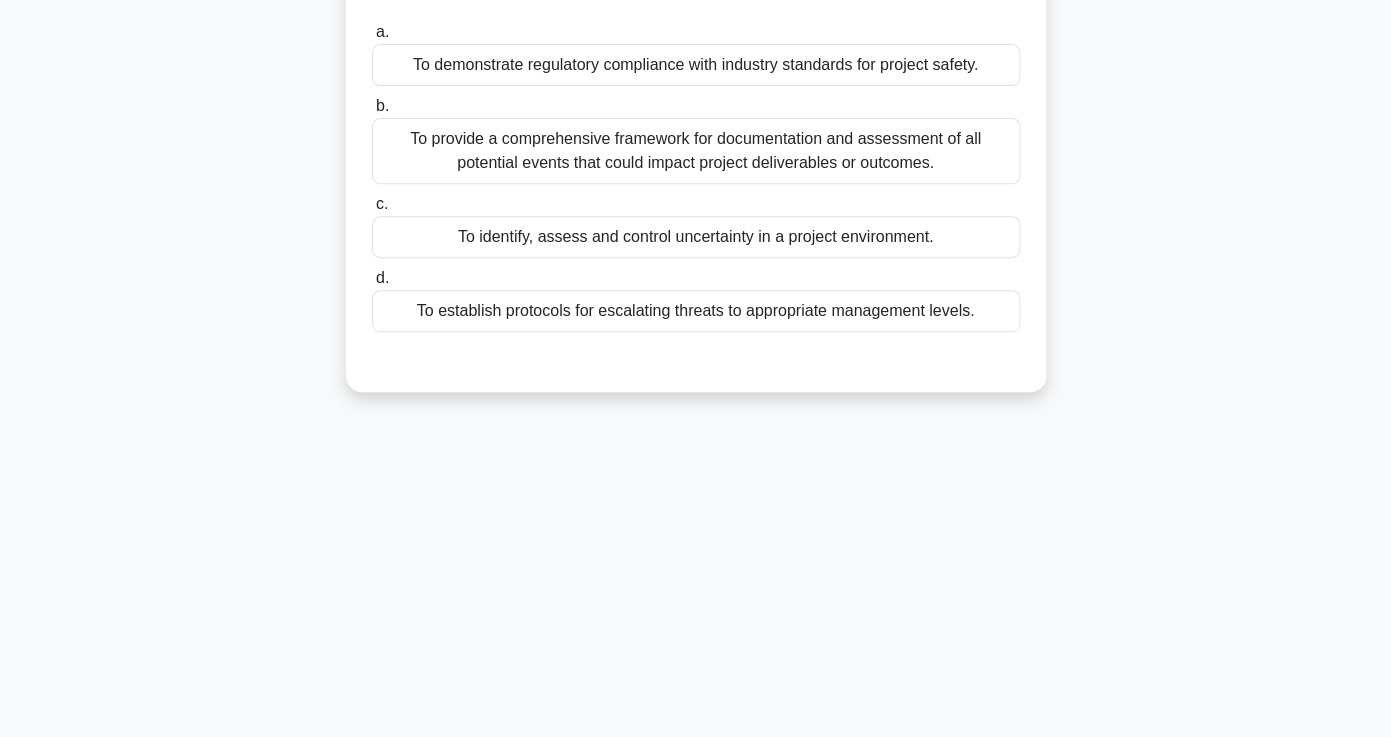 scroll, scrollTop: 0, scrollLeft: 0, axis: both 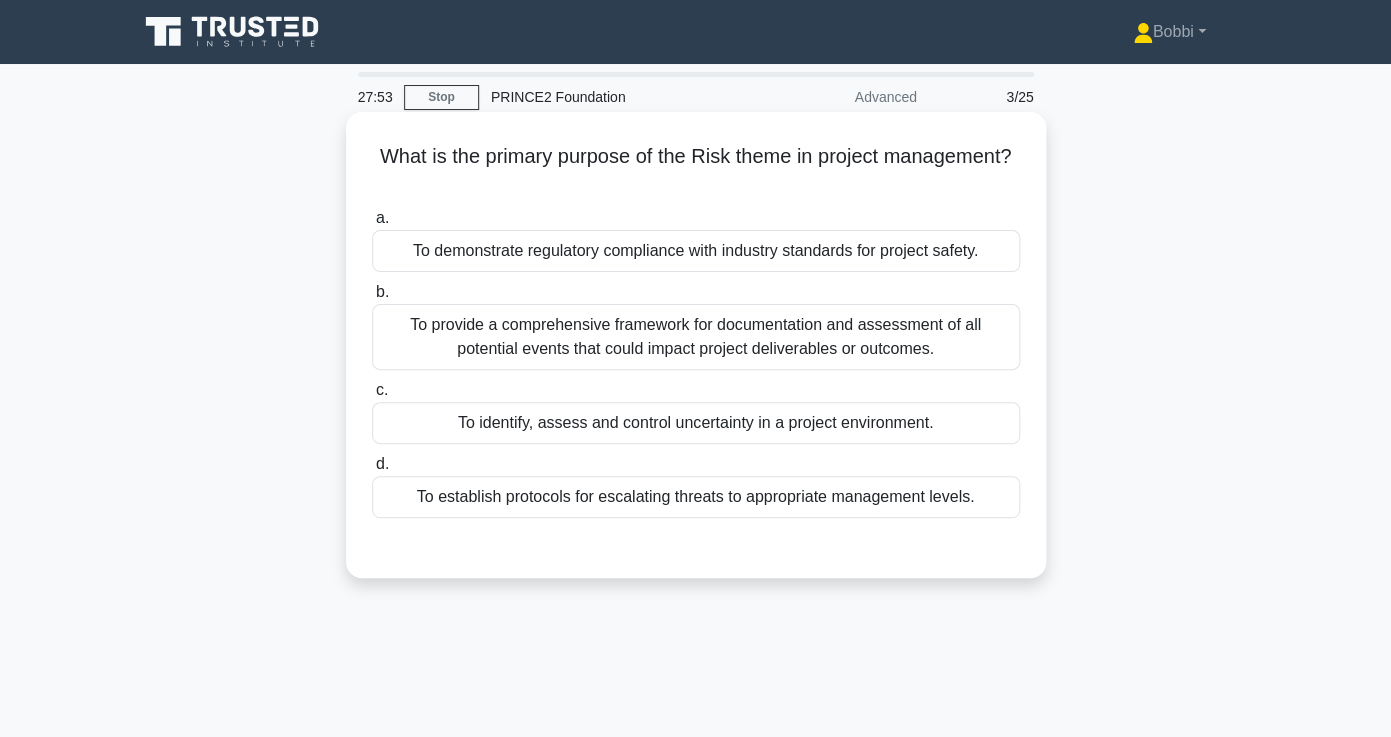 click on "To provide a comprehensive framework for documentation and assessment of all potential events that could impact project deliverables or outcomes." at bounding box center [696, 337] 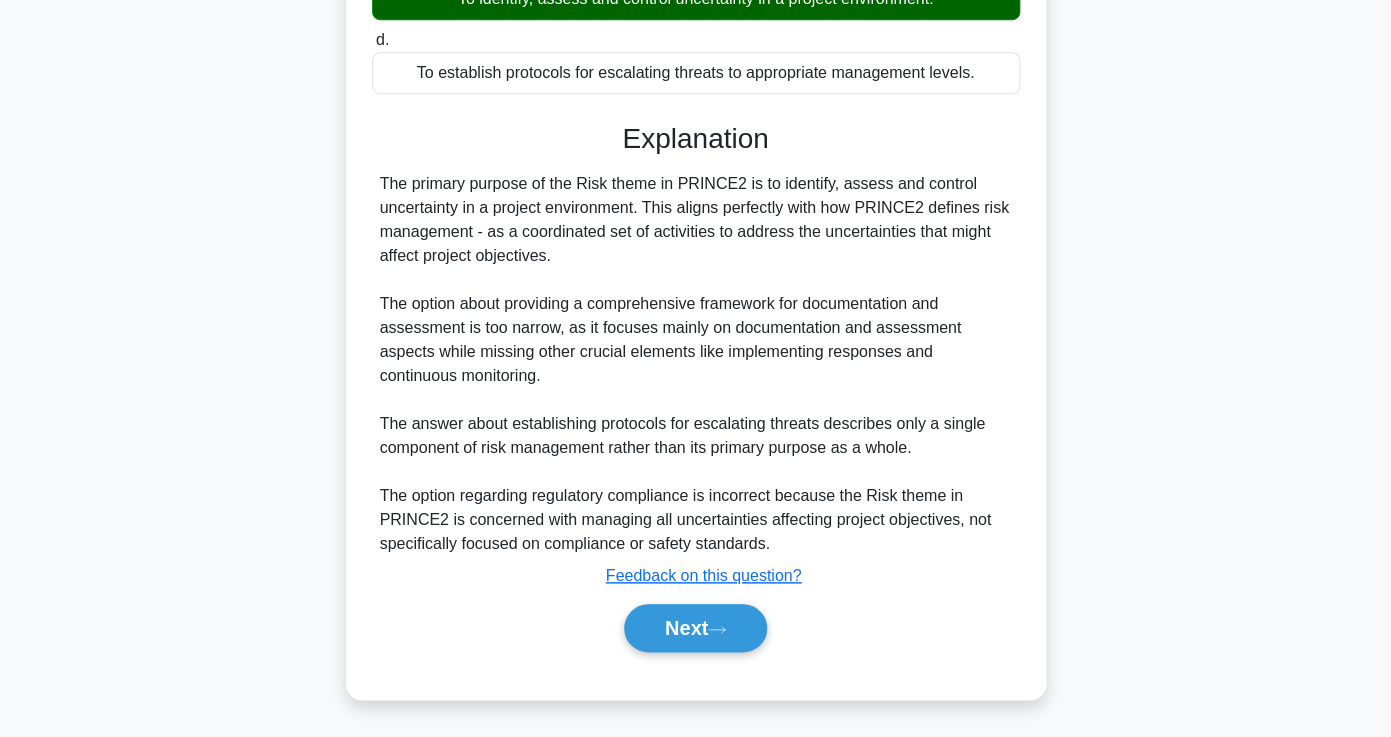 scroll, scrollTop: 427, scrollLeft: 0, axis: vertical 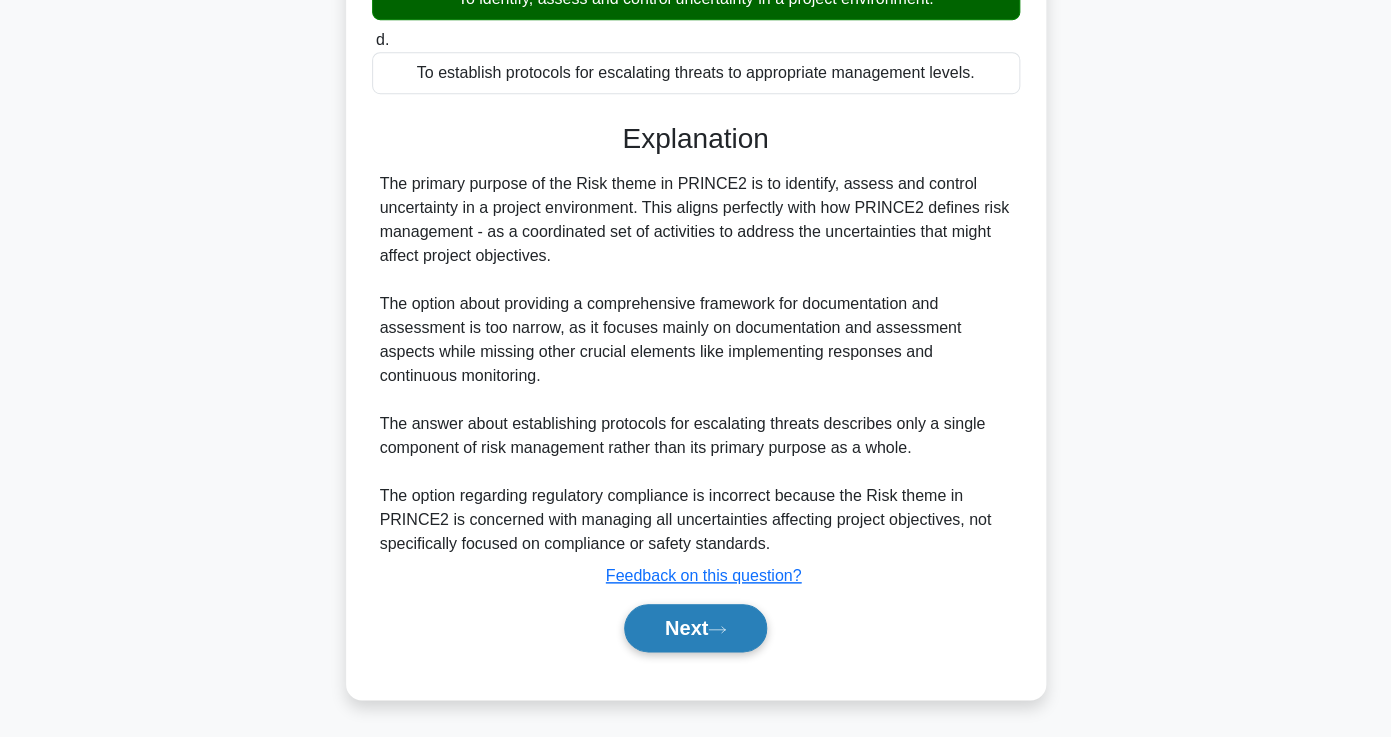 click on "Next" at bounding box center (695, 628) 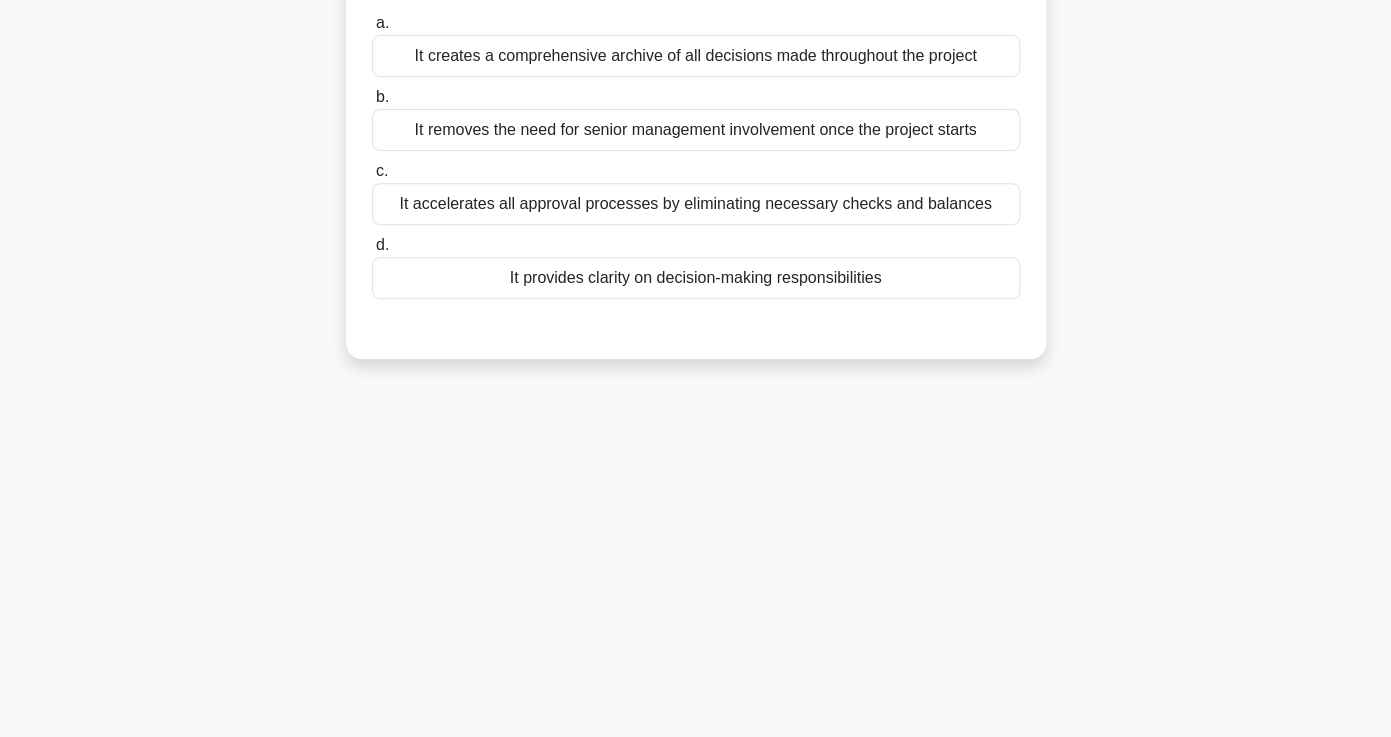scroll, scrollTop: 0, scrollLeft: 0, axis: both 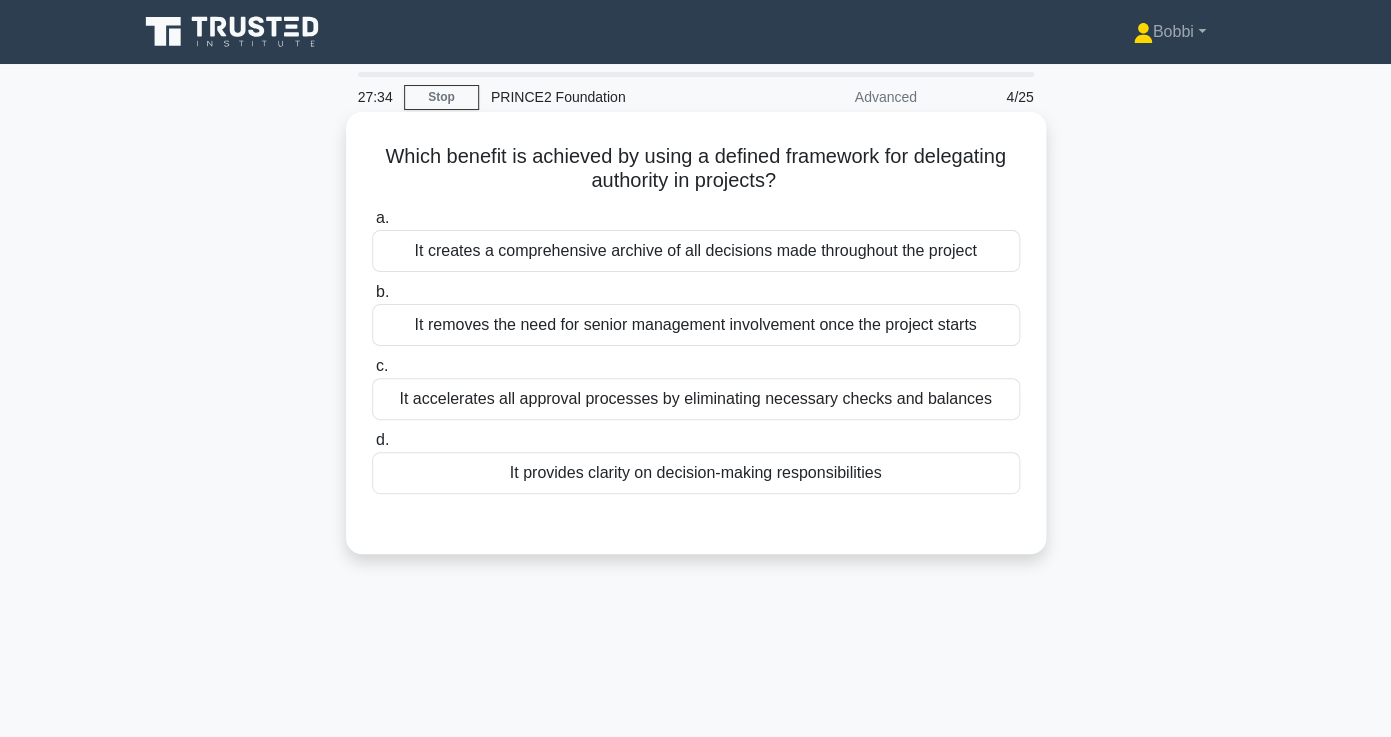 click on "It provides clarity on decision-making responsibilities" at bounding box center [696, 473] 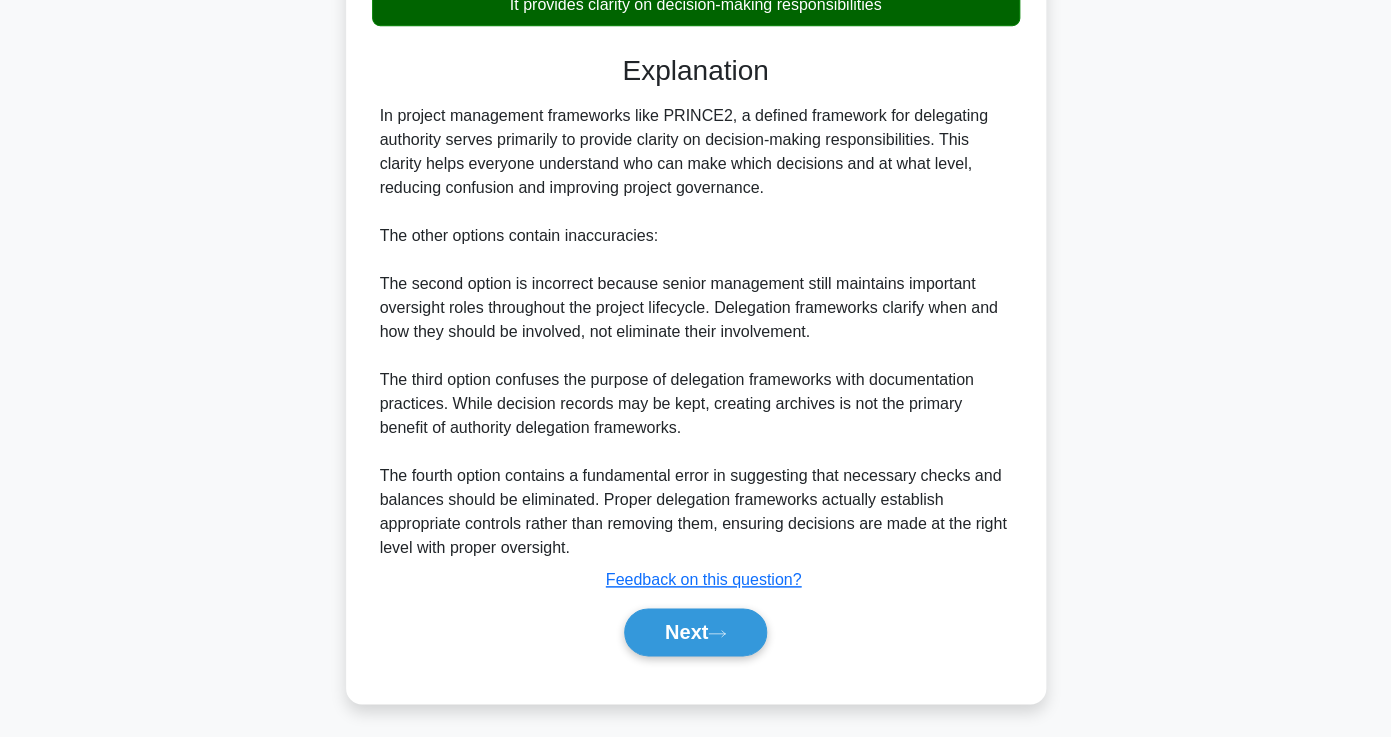 scroll, scrollTop: 473, scrollLeft: 0, axis: vertical 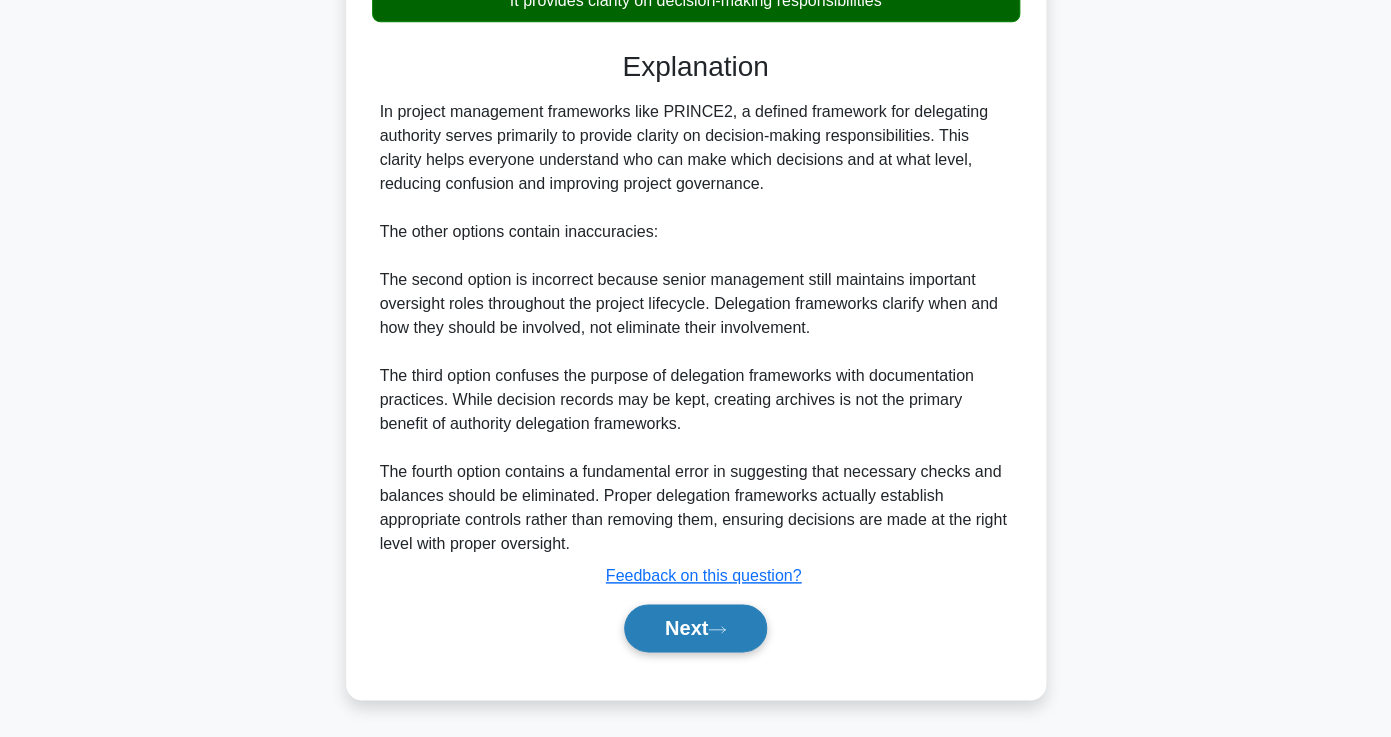 click on "Next" at bounding box center (695, 628) 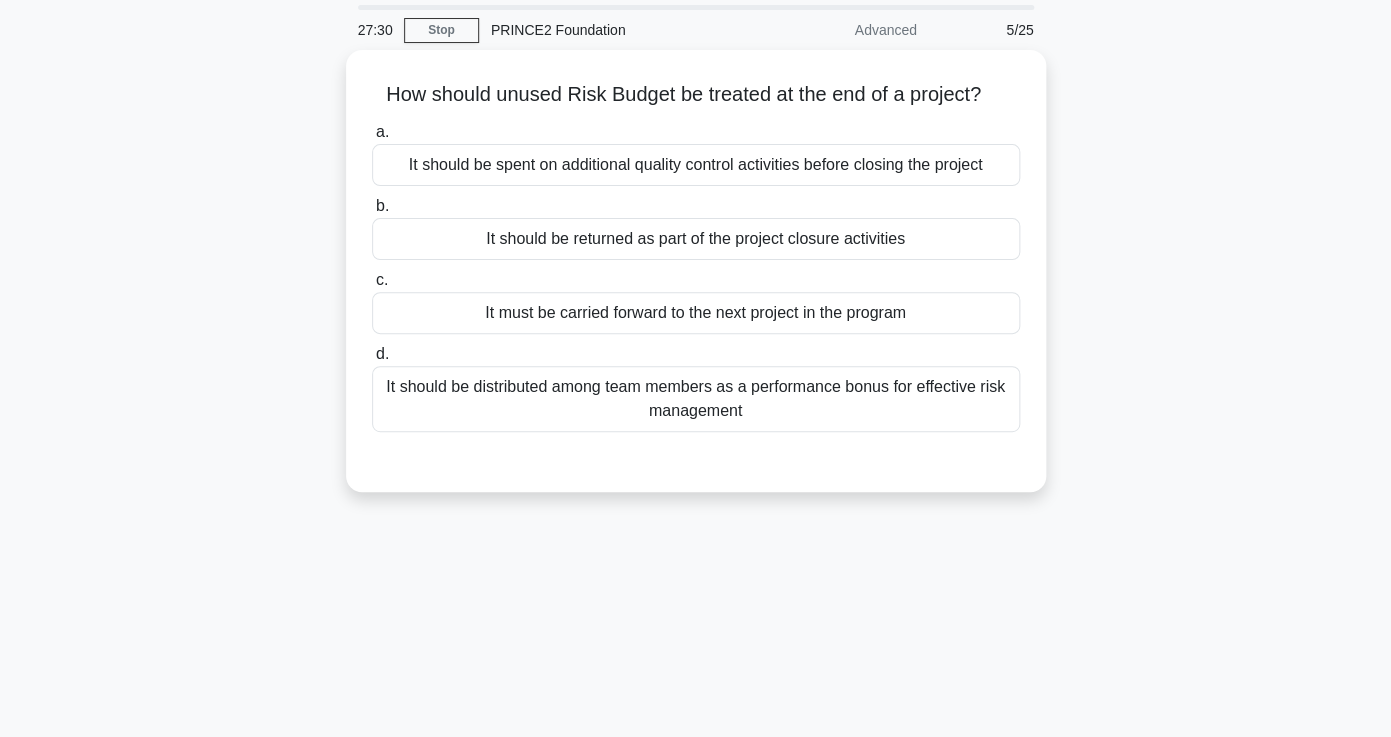 scroll, scrollTop: 0, scrollLeft: 0, axis: both 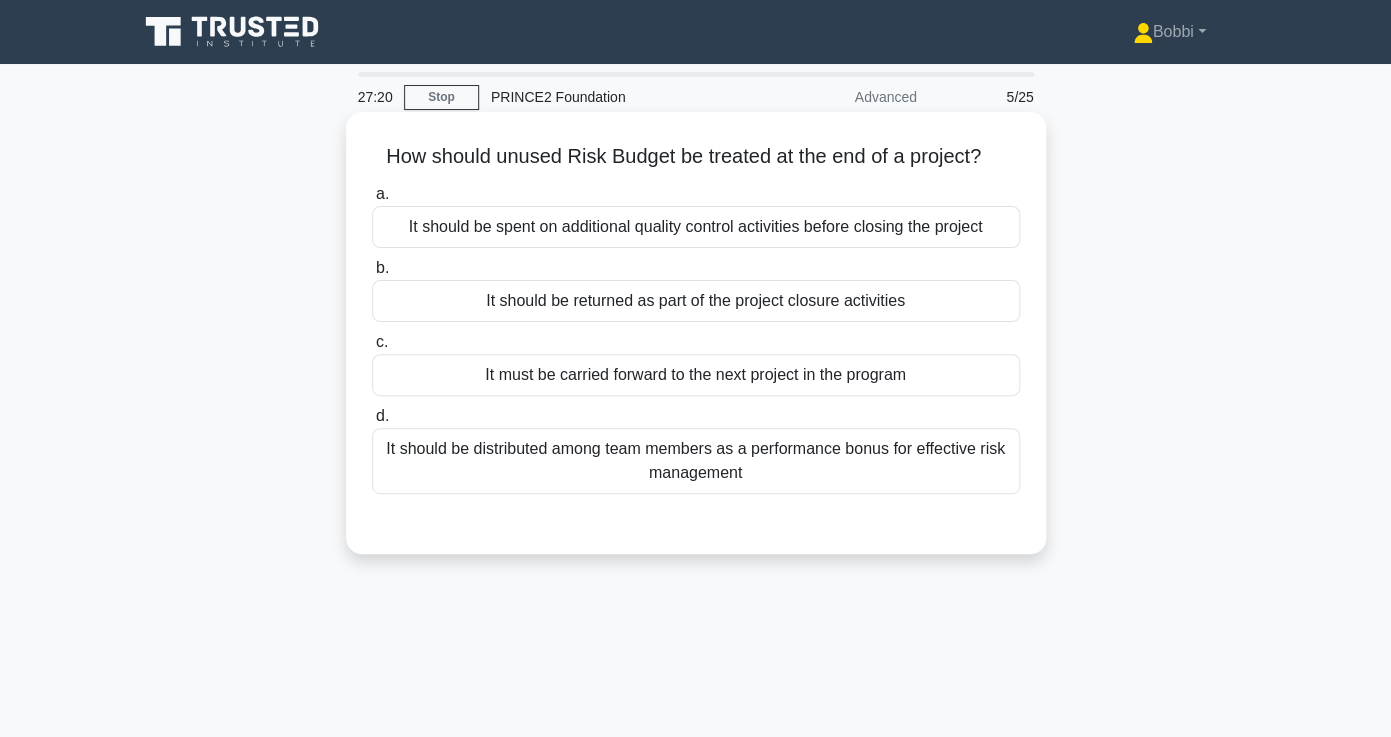click on "It should be returned as part of the project closure activities" at bounding box center (696, 301) 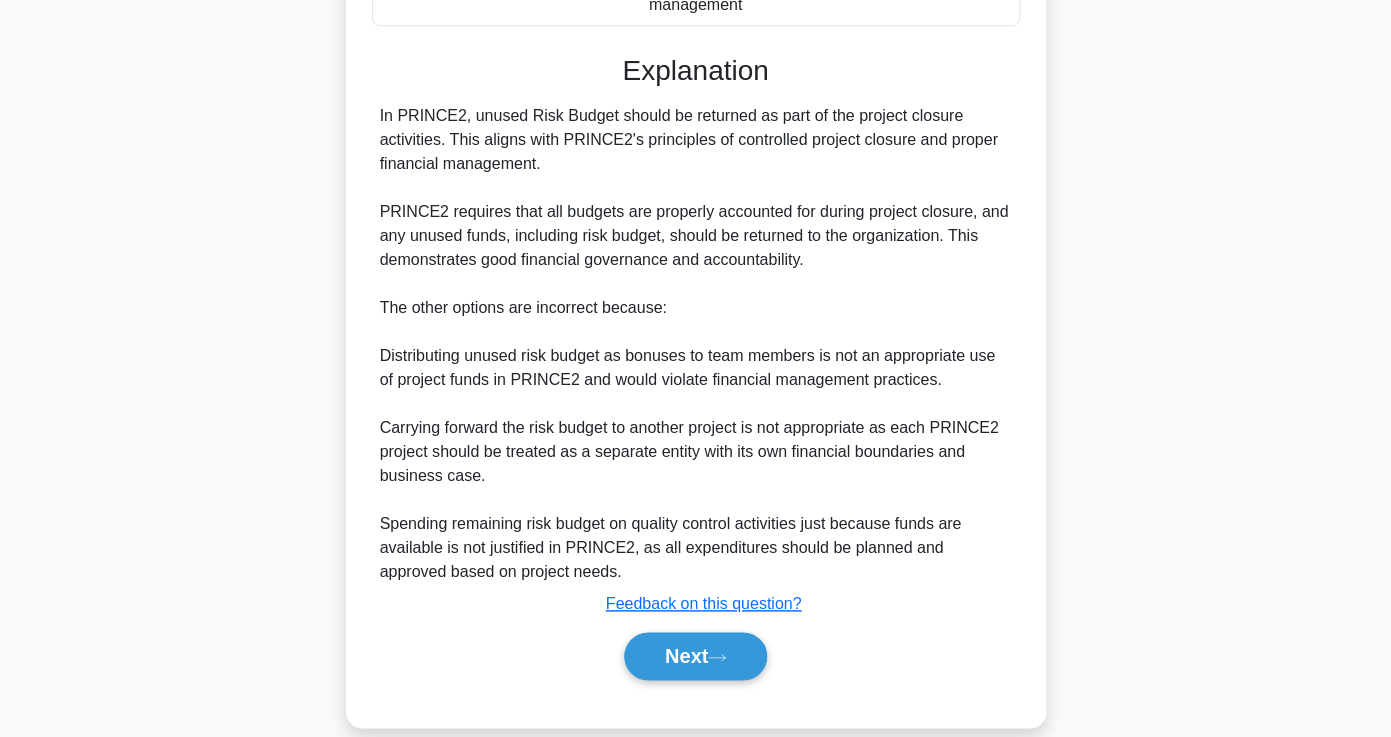 scroll, scrollTop: 497, scrollLeft: 0, axis: vertical 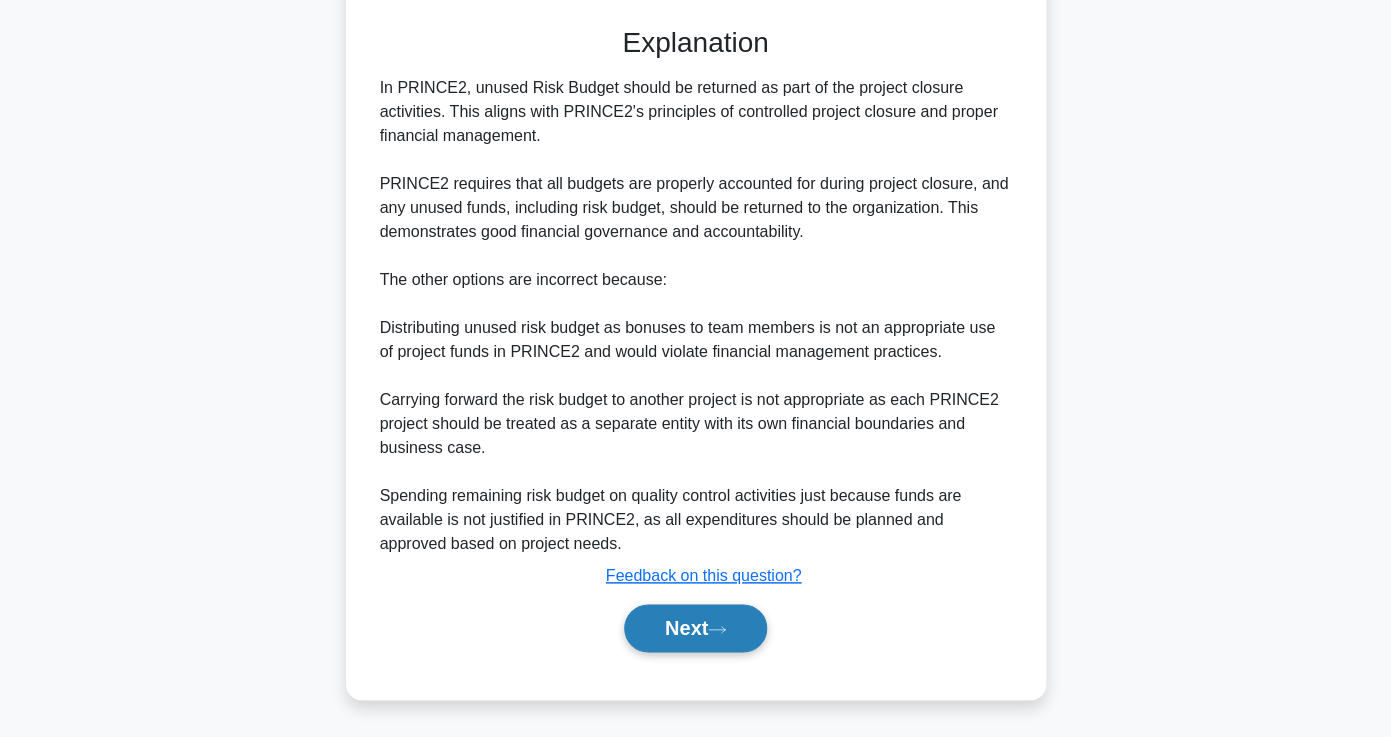 click on "Next" at bounding box center (695, 628) 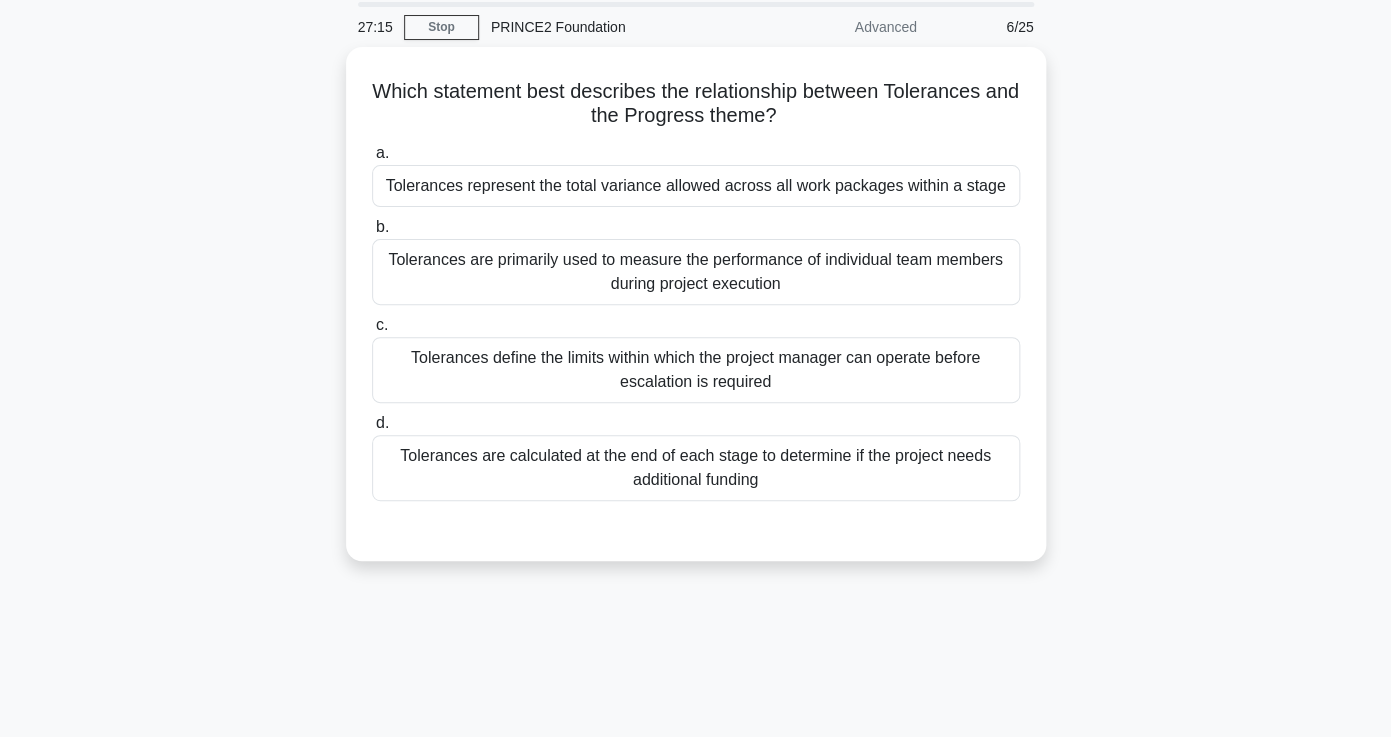 scroll, scrollTop: 0, scrollLeft: 0, axis: both 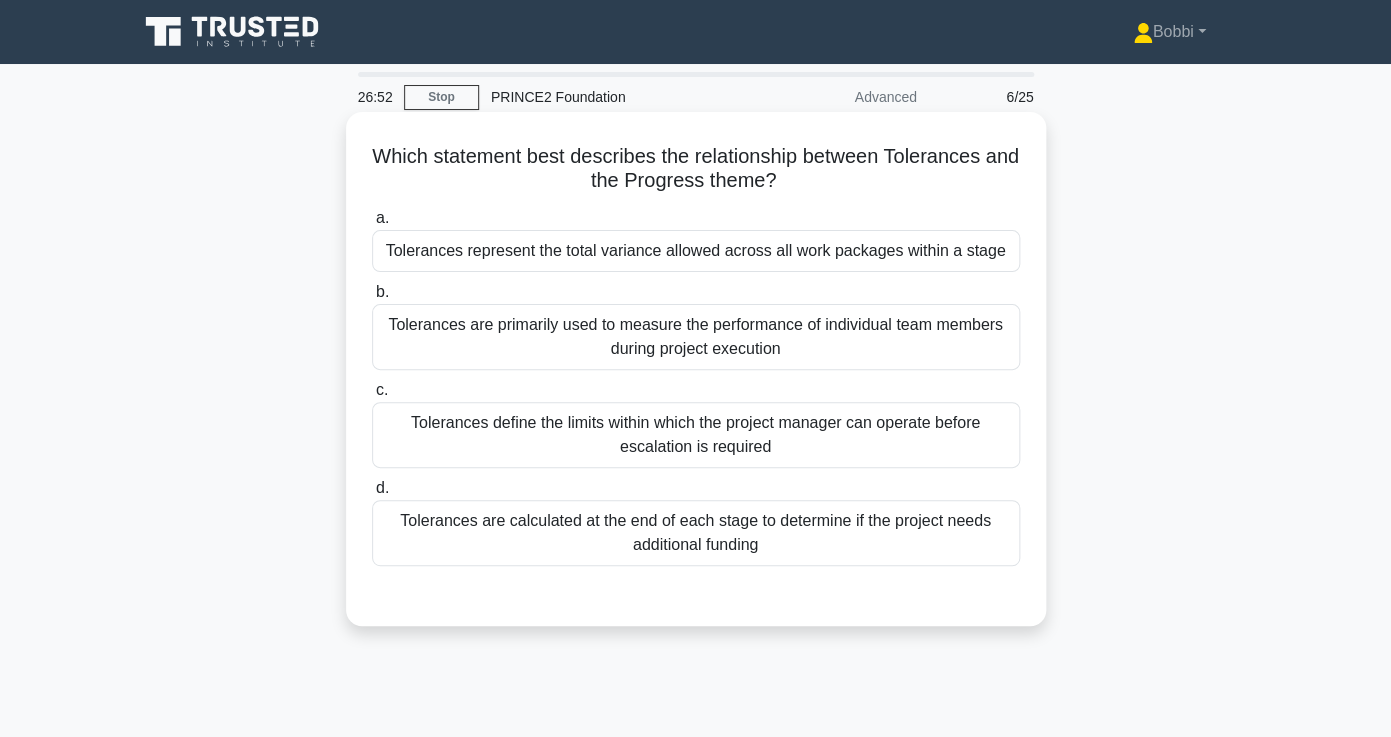 click on "Tolerances define the limits within which the project manager can operate before escalation is required" at bounding box center (696, 435) 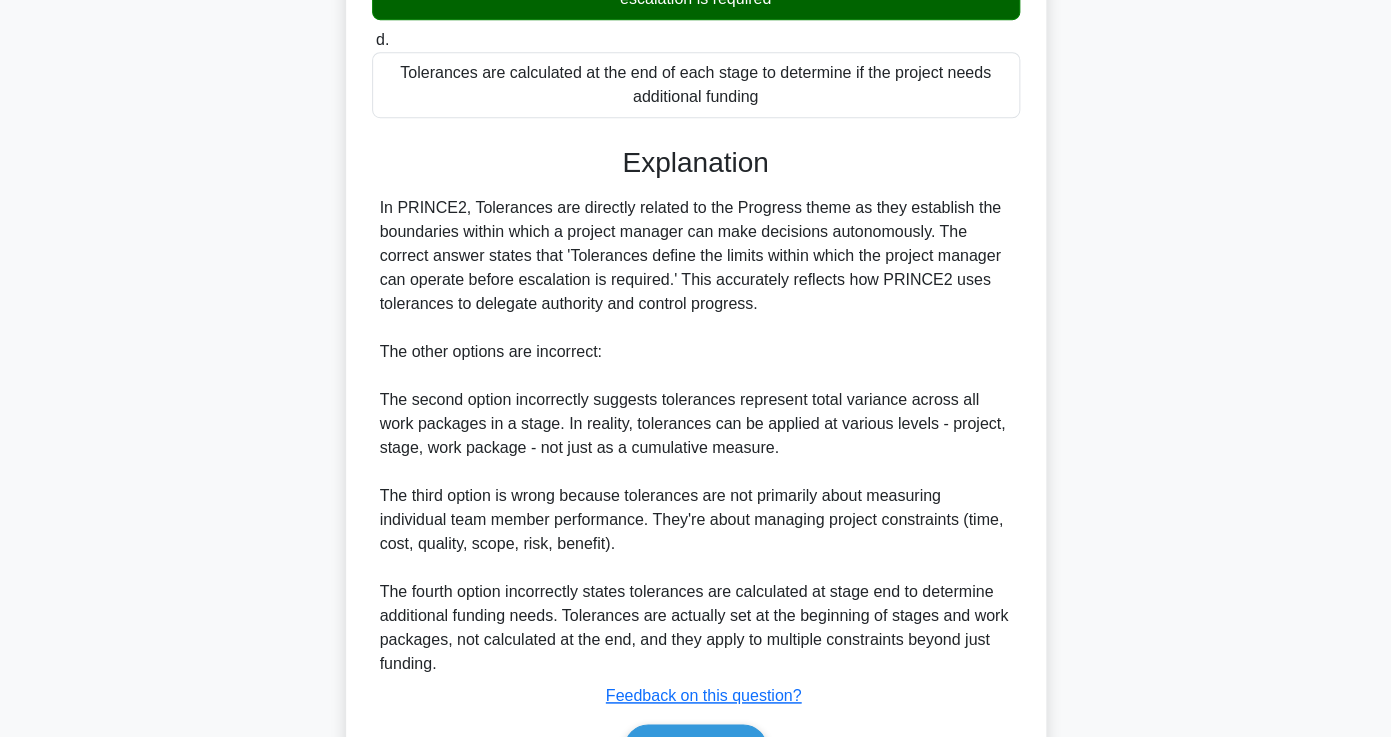 scroll, scrollTop: 569, scrollLeft: 0, axis: vertical 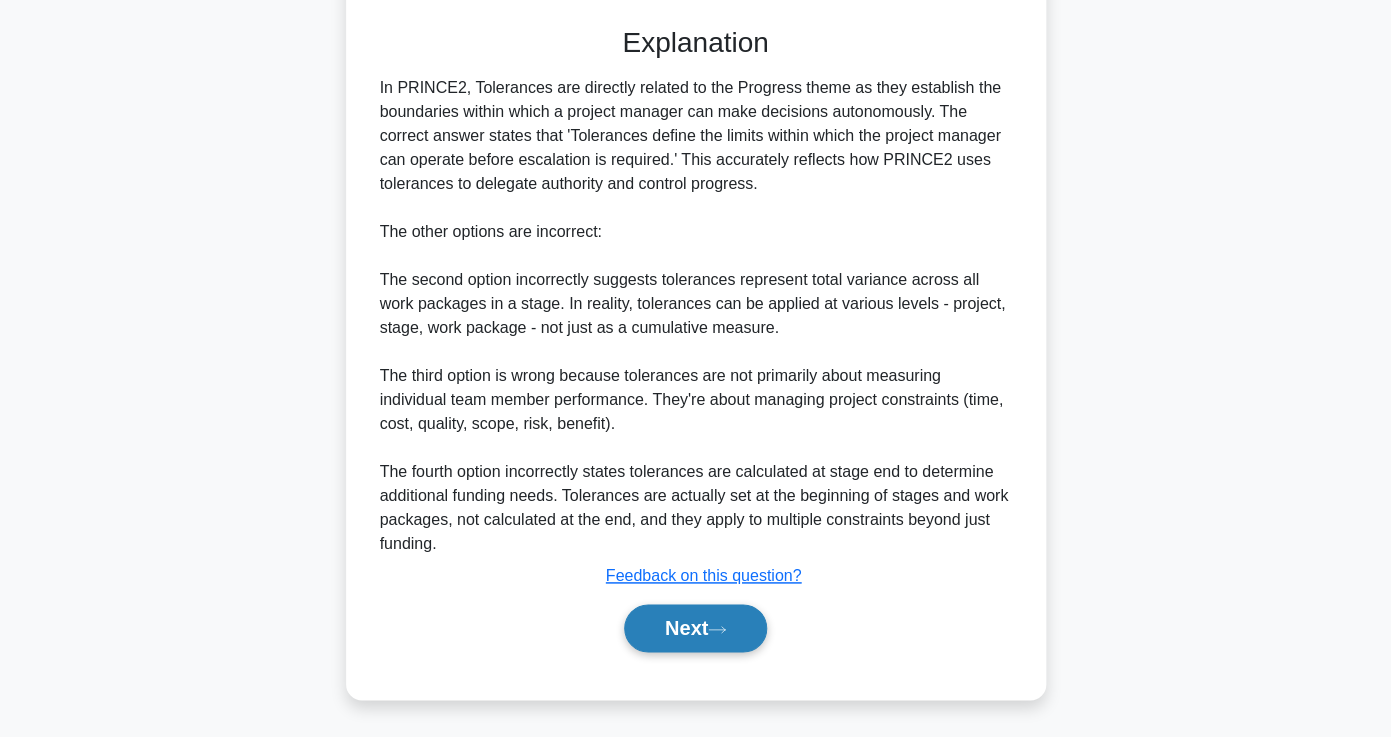 click on "Next" at bounding box center [695, 628] 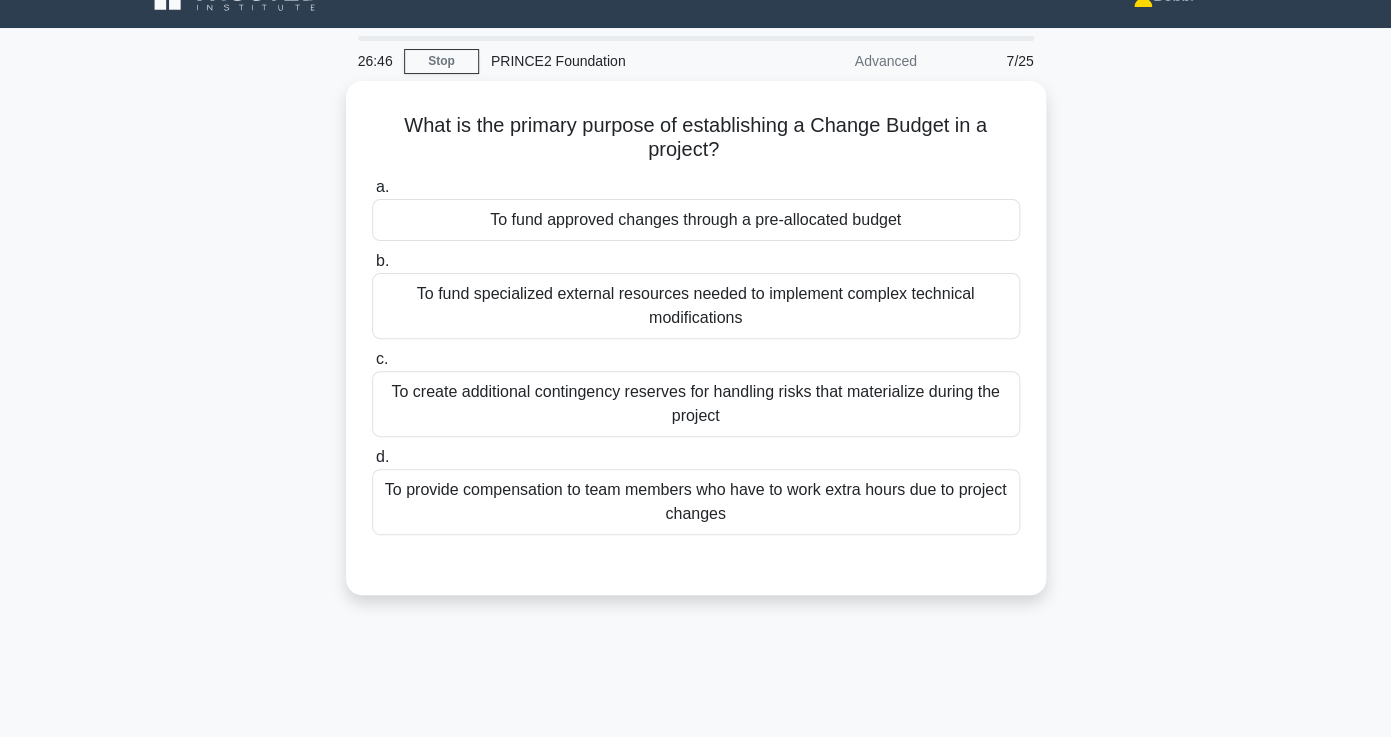 scroll, scrollTop: 40, scrollLeft: 0, axis: vertical 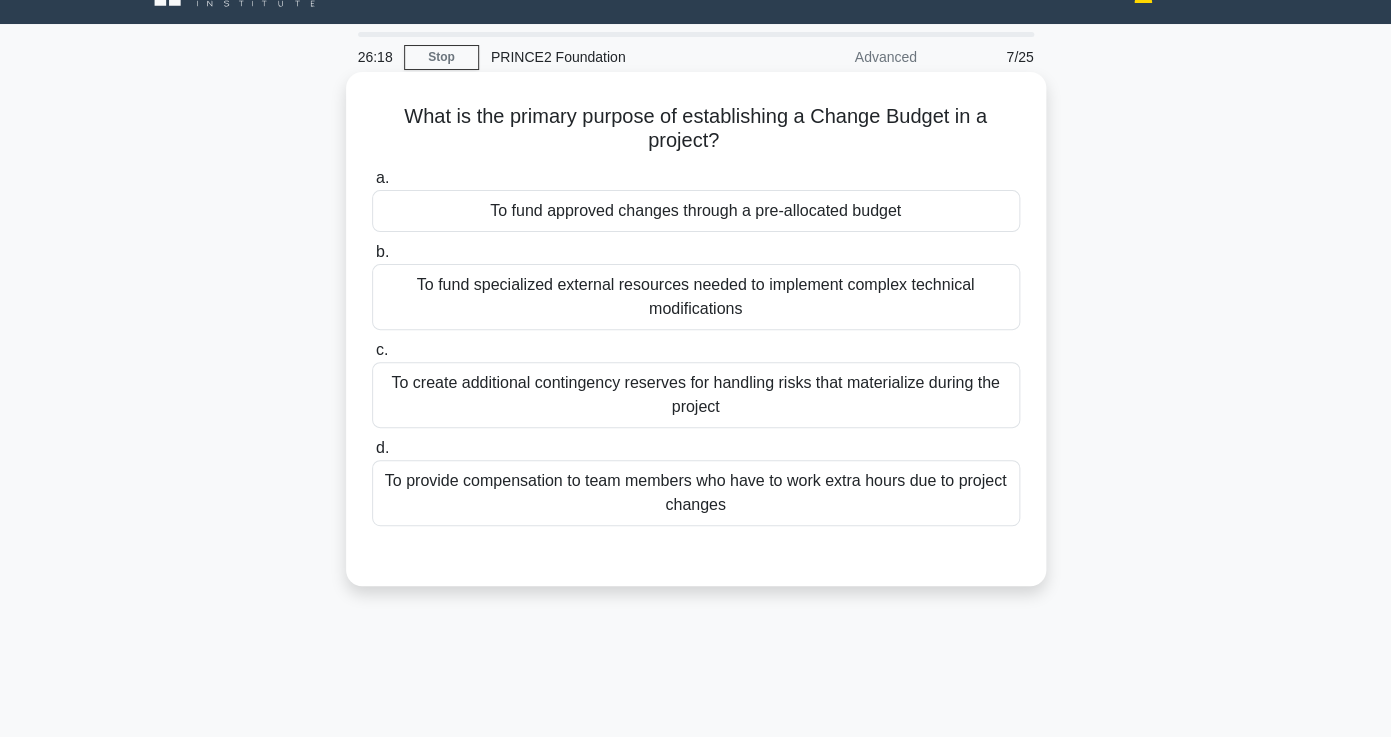 click on "To create additional contingency reserves for handling risks that materialize during the project" at bounding box center [696, 395] 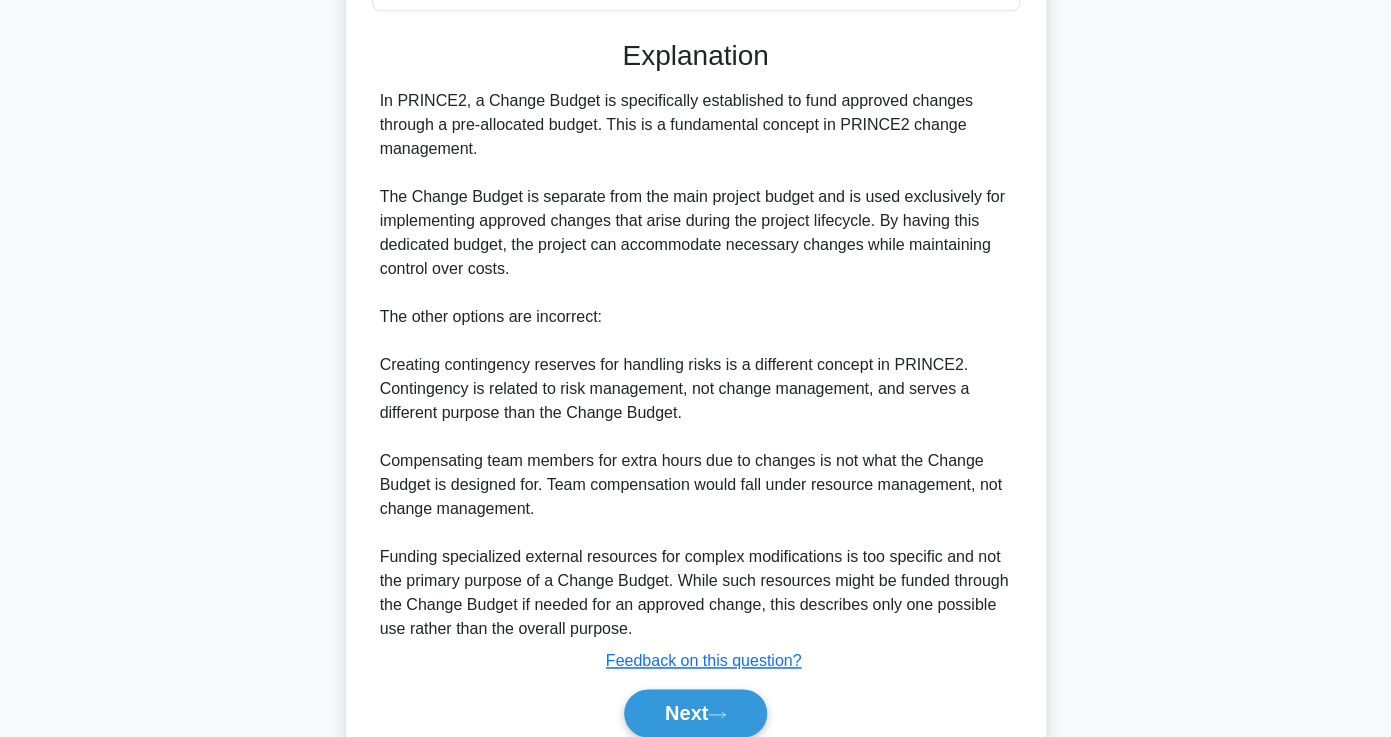scroll, scrollTop: 587, scrollLeft: 0, axis: vertical 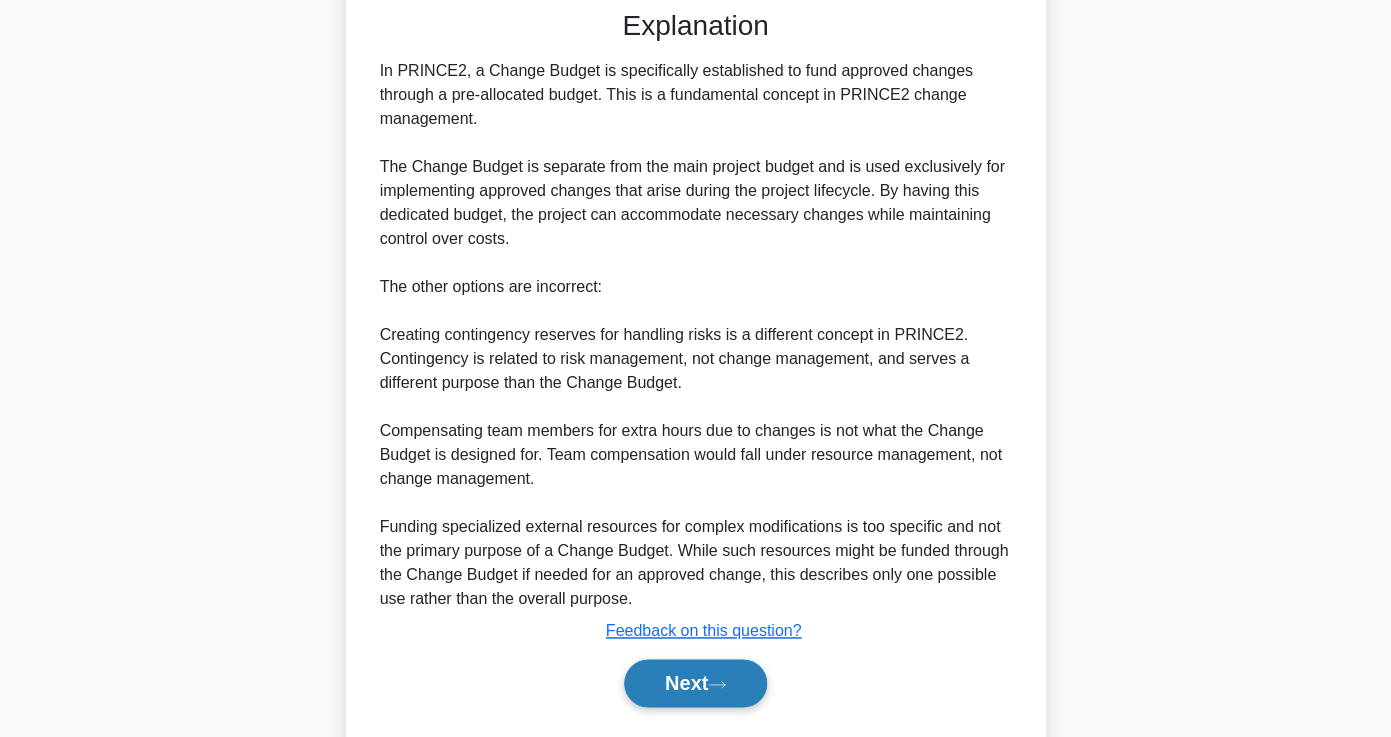click on "Next" at bounding box center (695, 683) 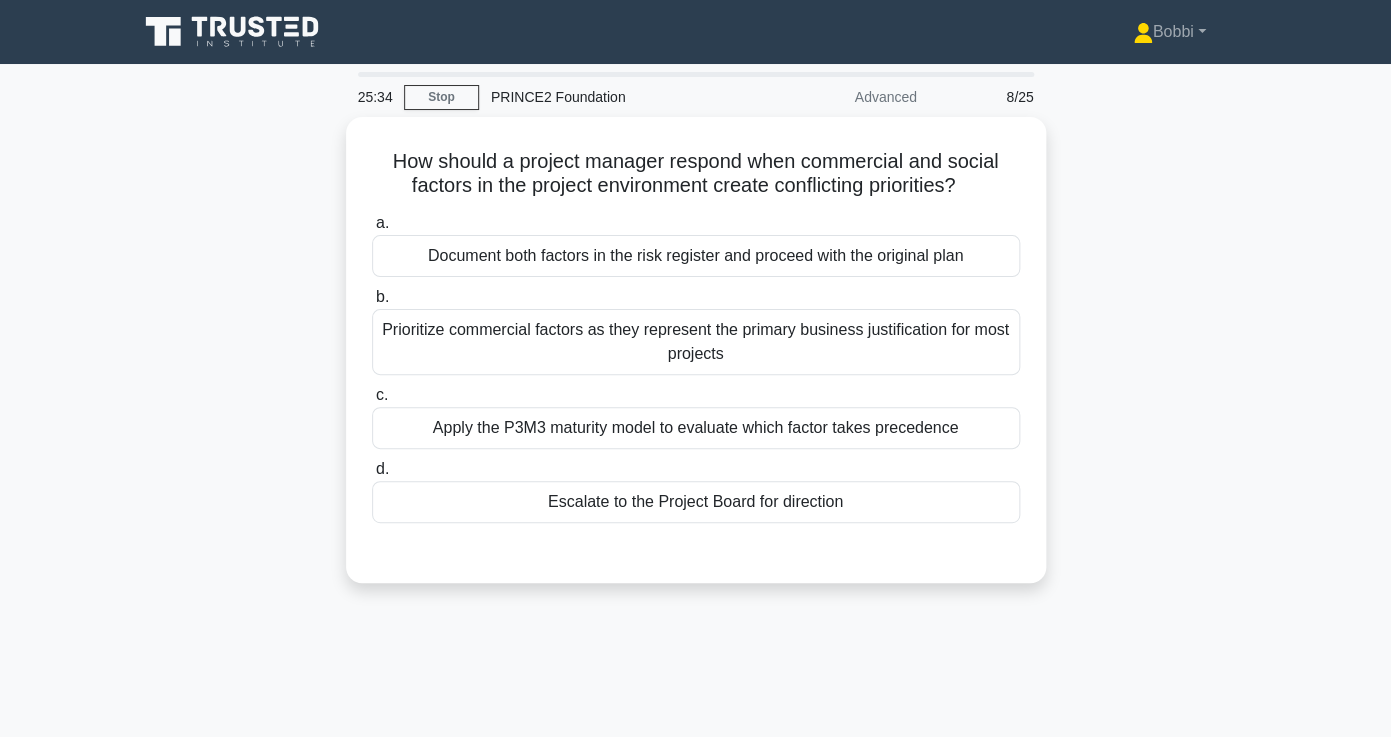 scroll, scrollTop: 15, scrollLeft: 0, axis: vertical 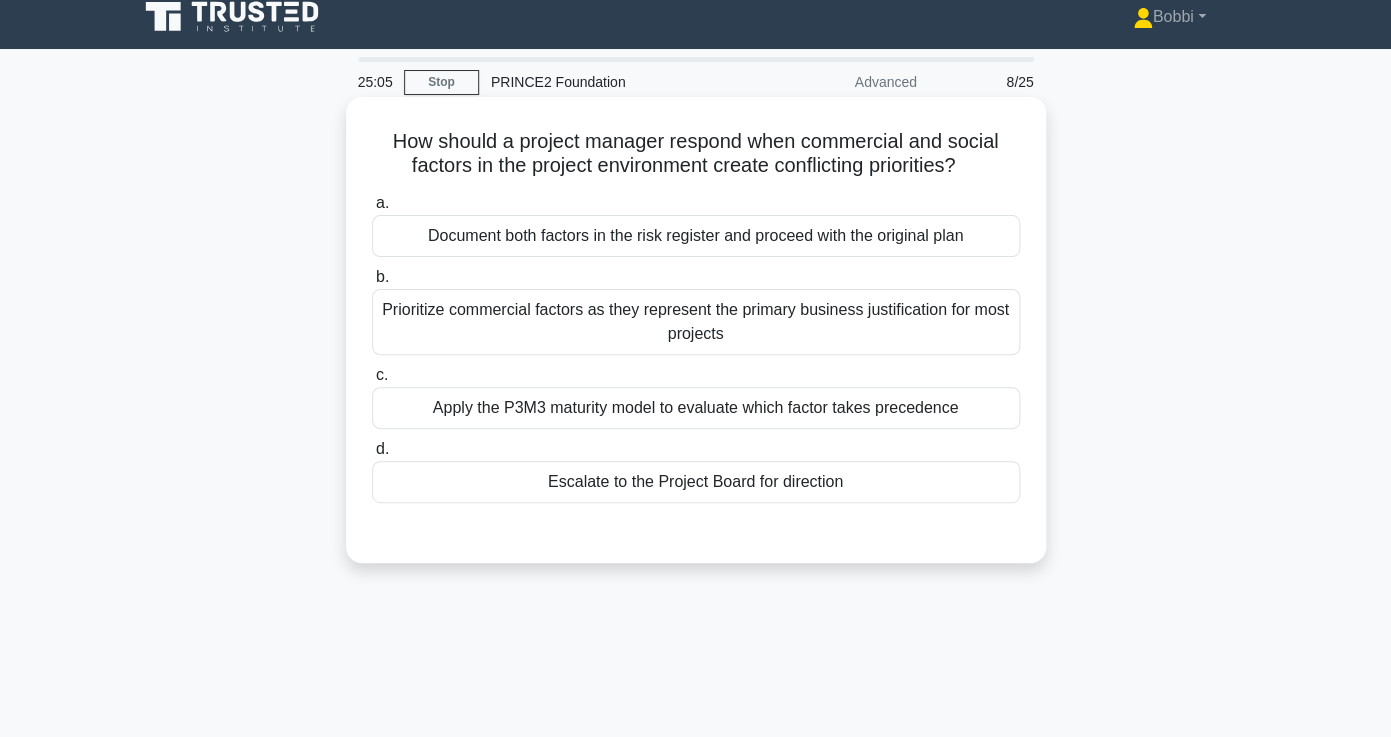 click on "Prioritize commercial factors as they represent the primary business justification for most projects" at bounding box center [696, 322] 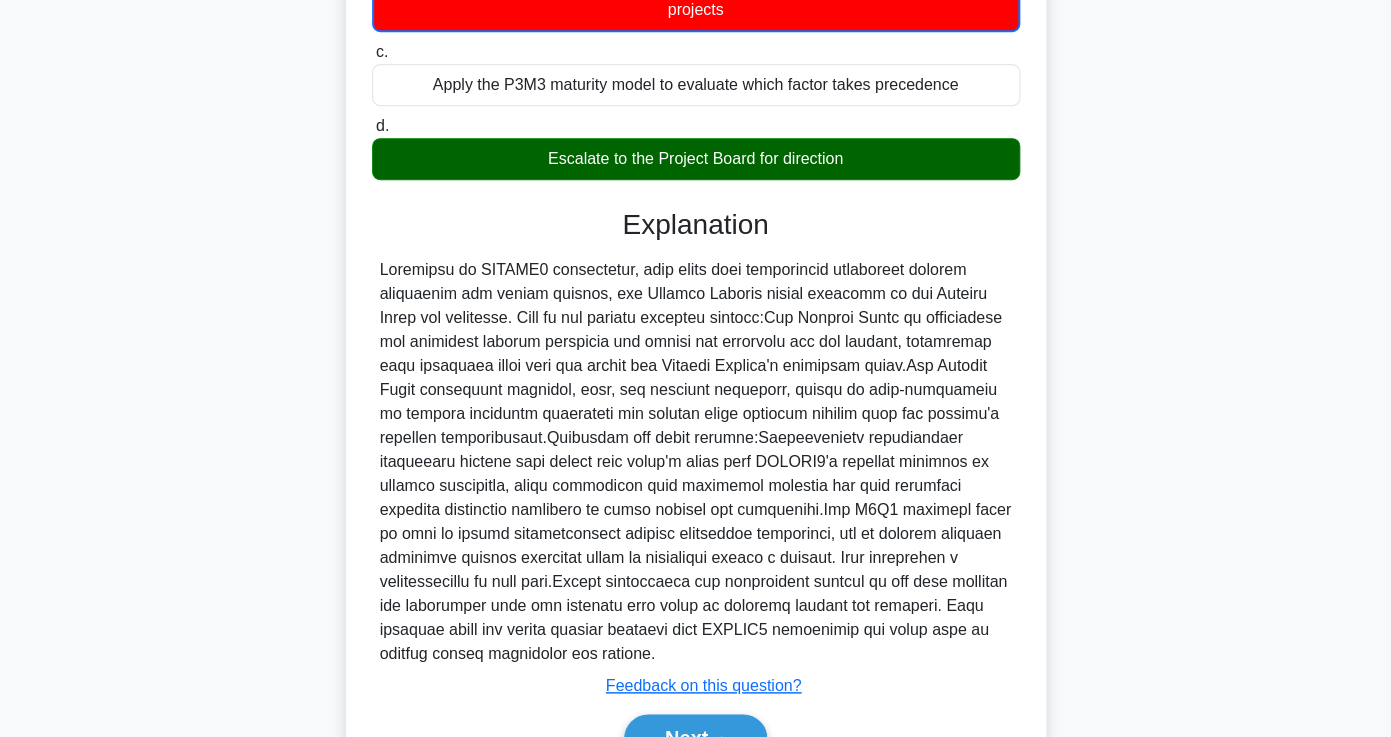 scroll, scrollTop: 404, scrollLeft: 0, axis: vertical 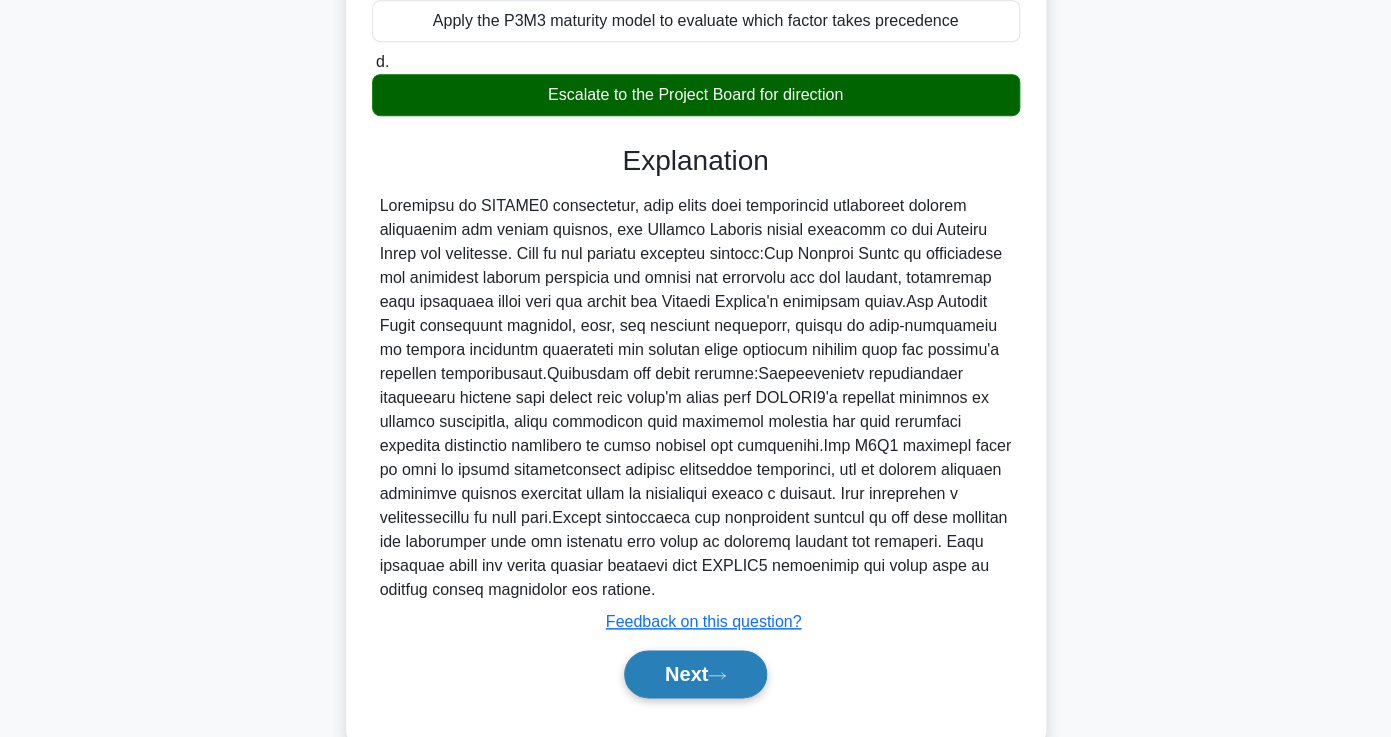 click 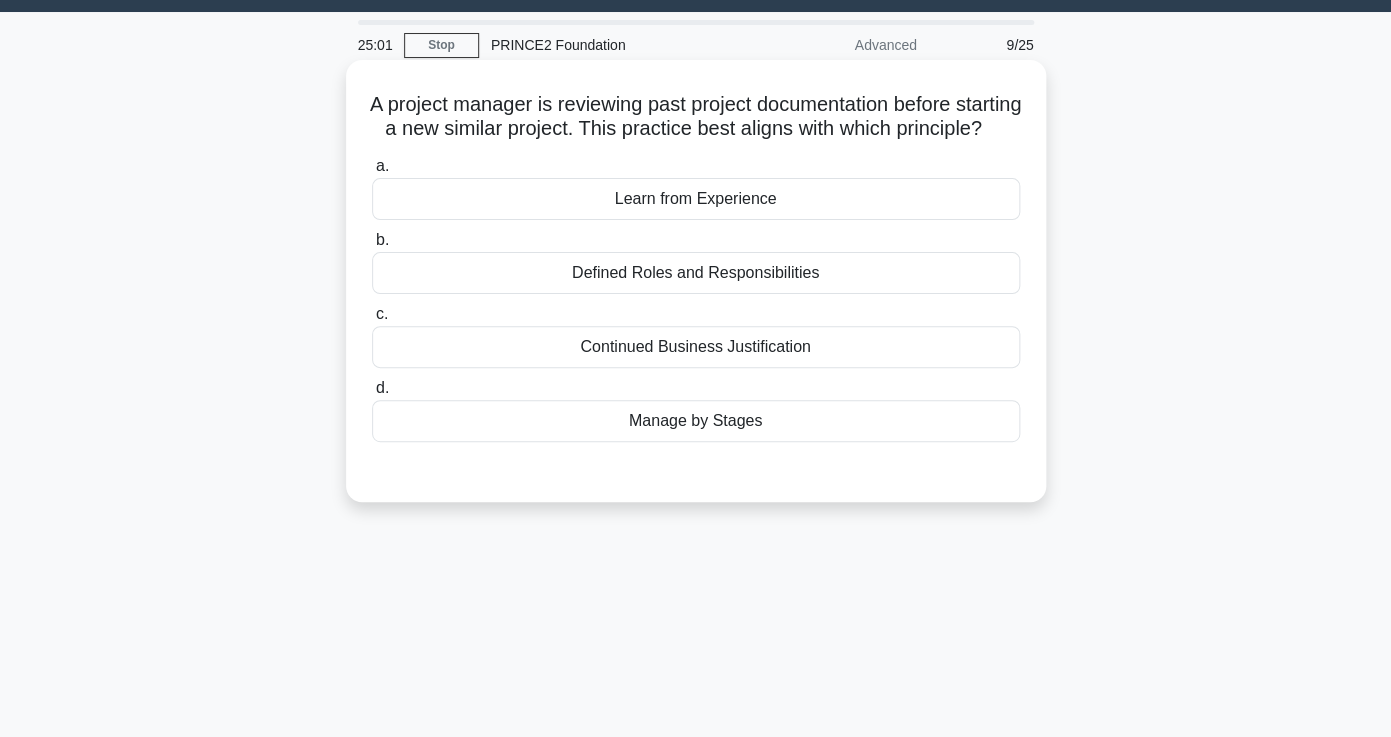 scroll, scrollTop: 46, scrollLeft: 0, axis: vertical 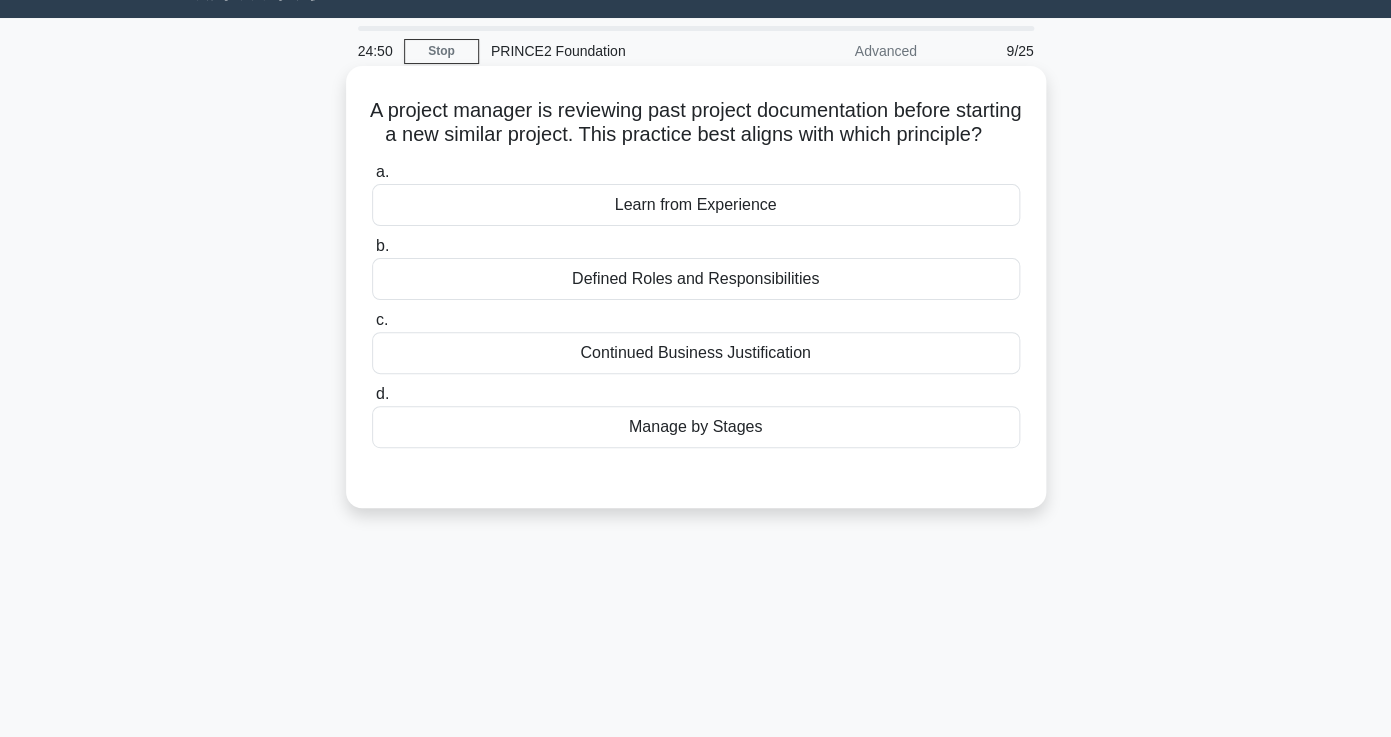 click on "Learn from Experience" at bounding box center [696, 205] 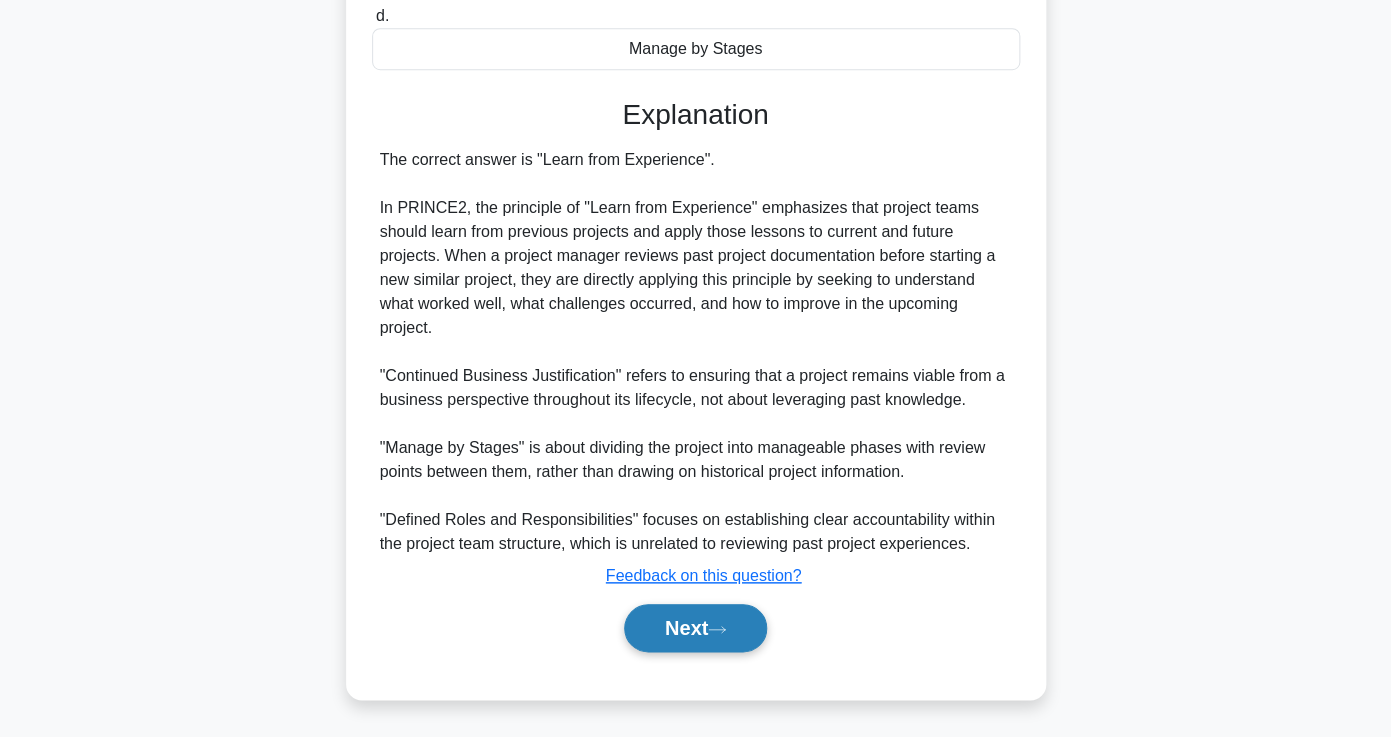 click on "Next" at bounding box center [695, 628] 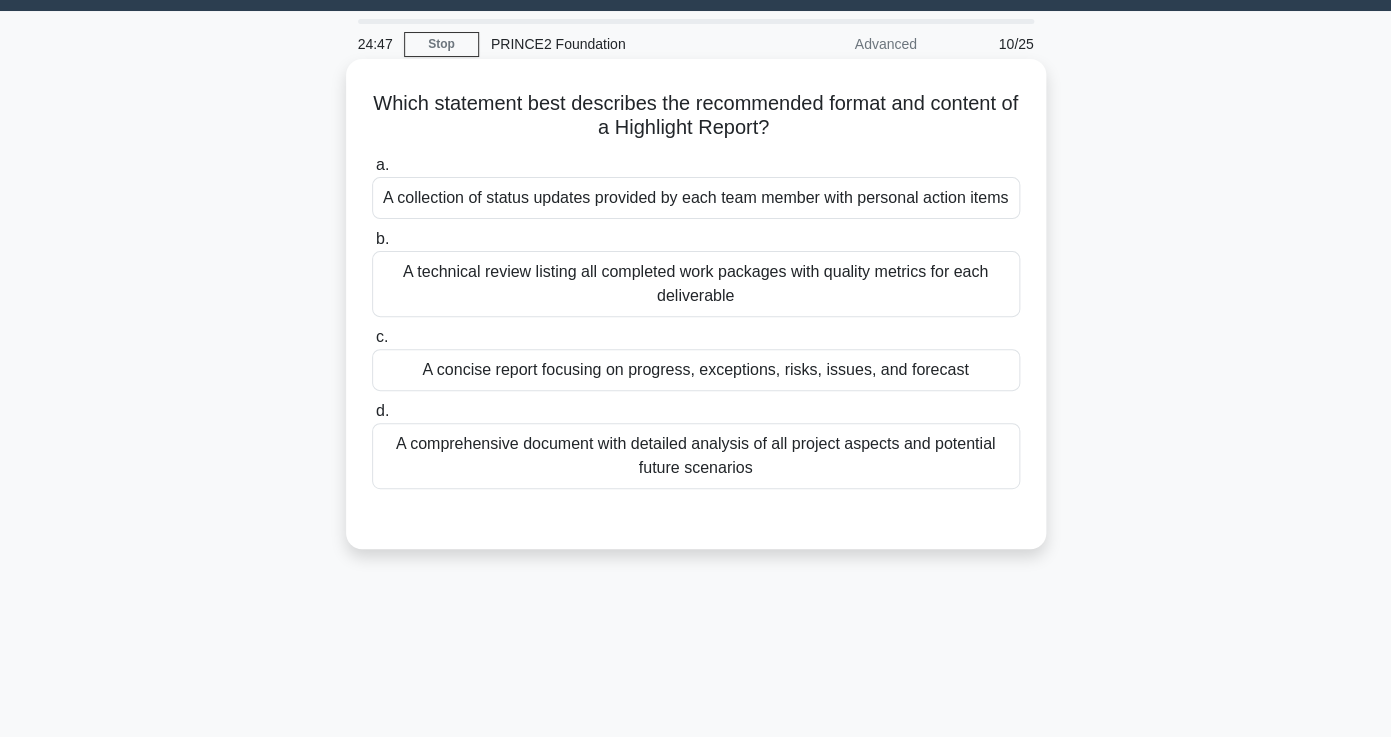 scroll, scrollTop: 48, scrollLeft: 0, axis: vertical 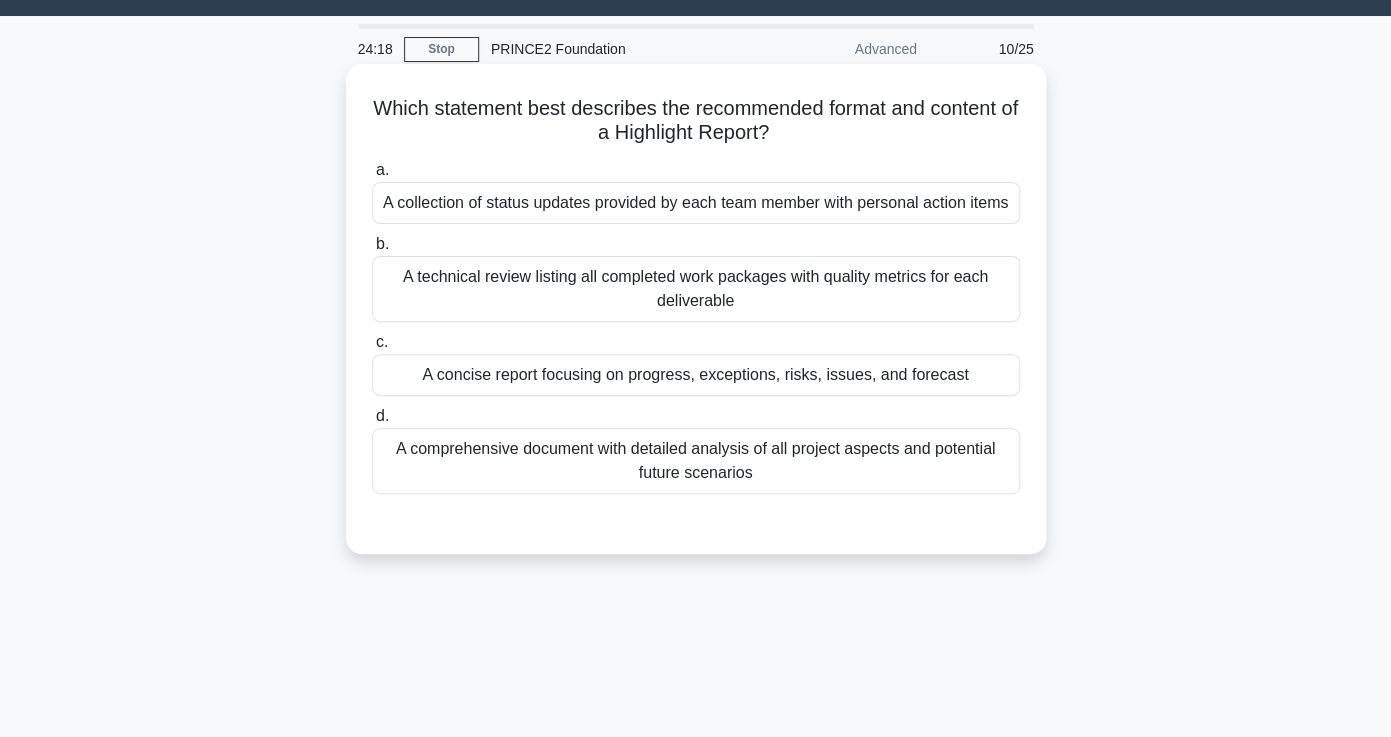 click on "A technical review listing all completed work packages with quality metrics for each deliverable" at bounding box center (696, 289) 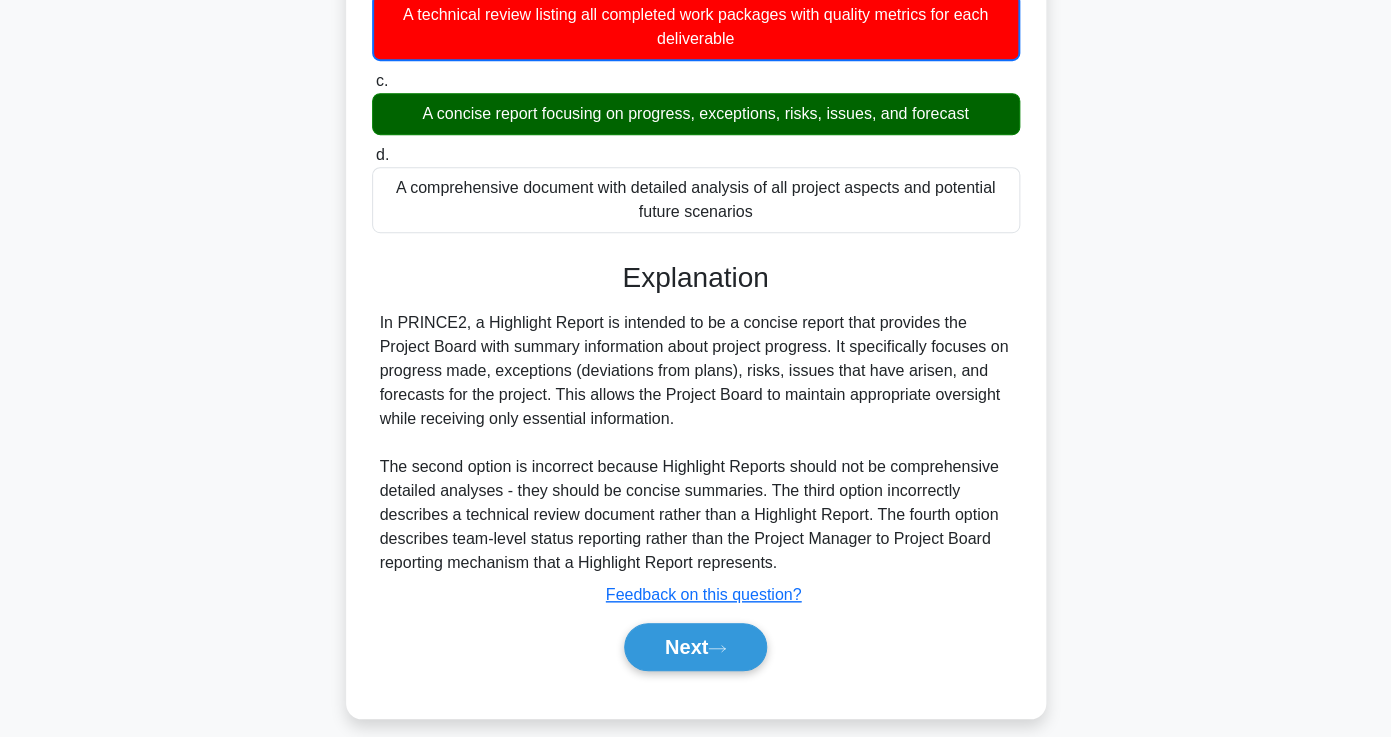 scroll, scrollTop: 329, scrollLeft: 0, axis: vertical 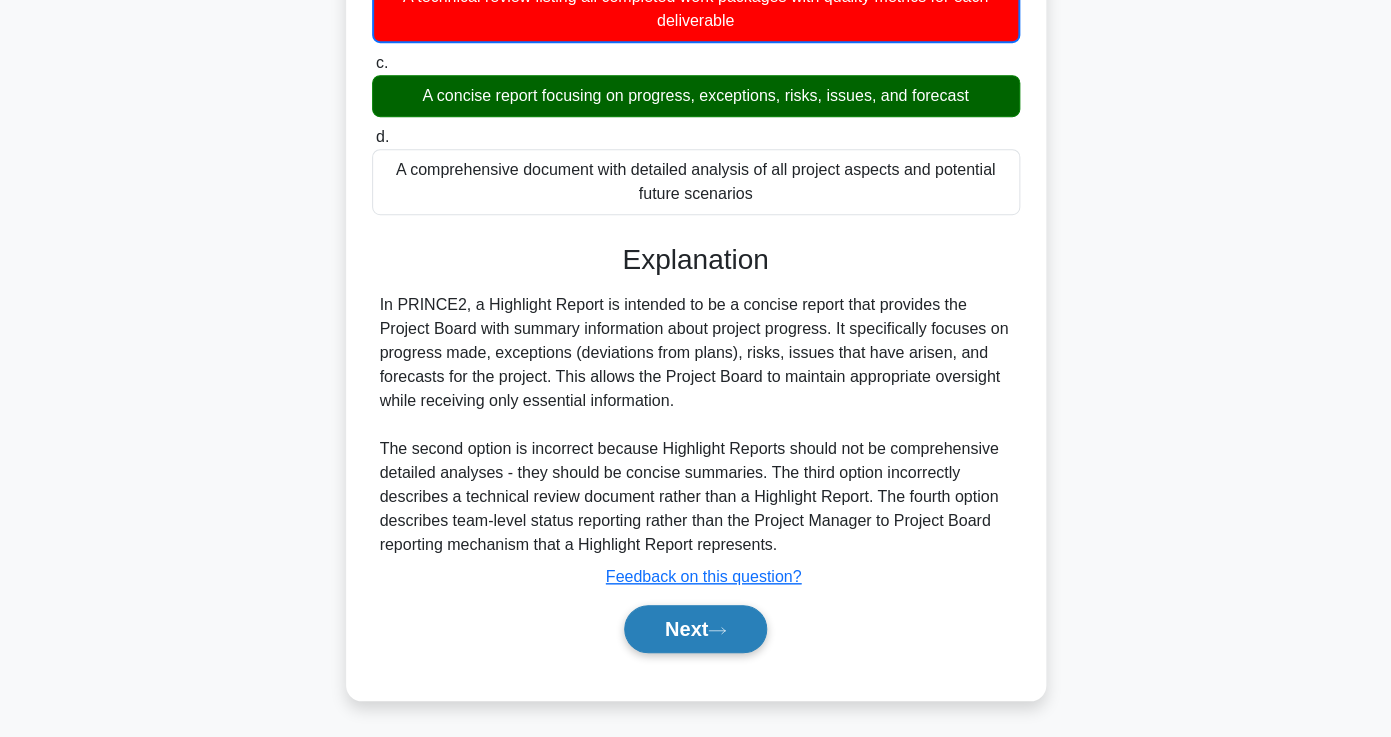 click on "Next" at bounding box center (695, 629) 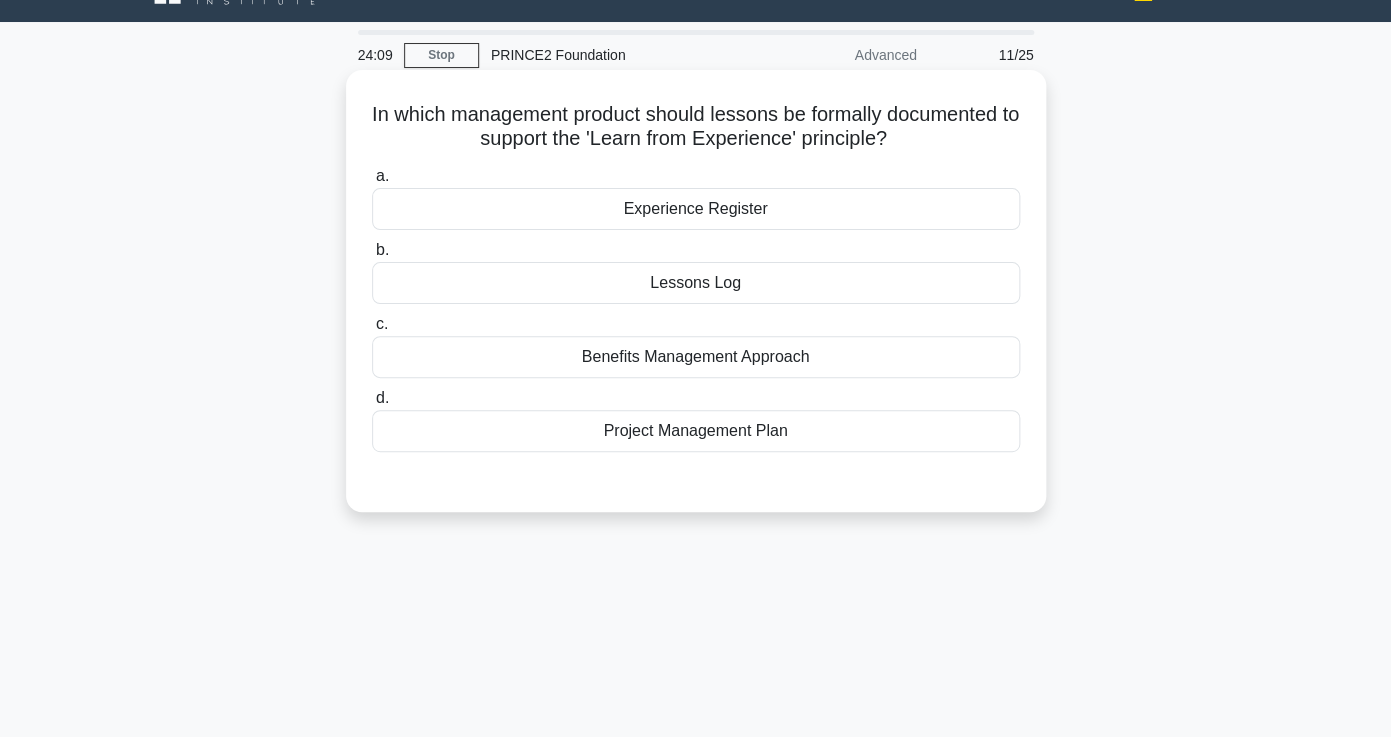 scroll, scrollTop: 47, scrollLeft: 0, axis: vertical 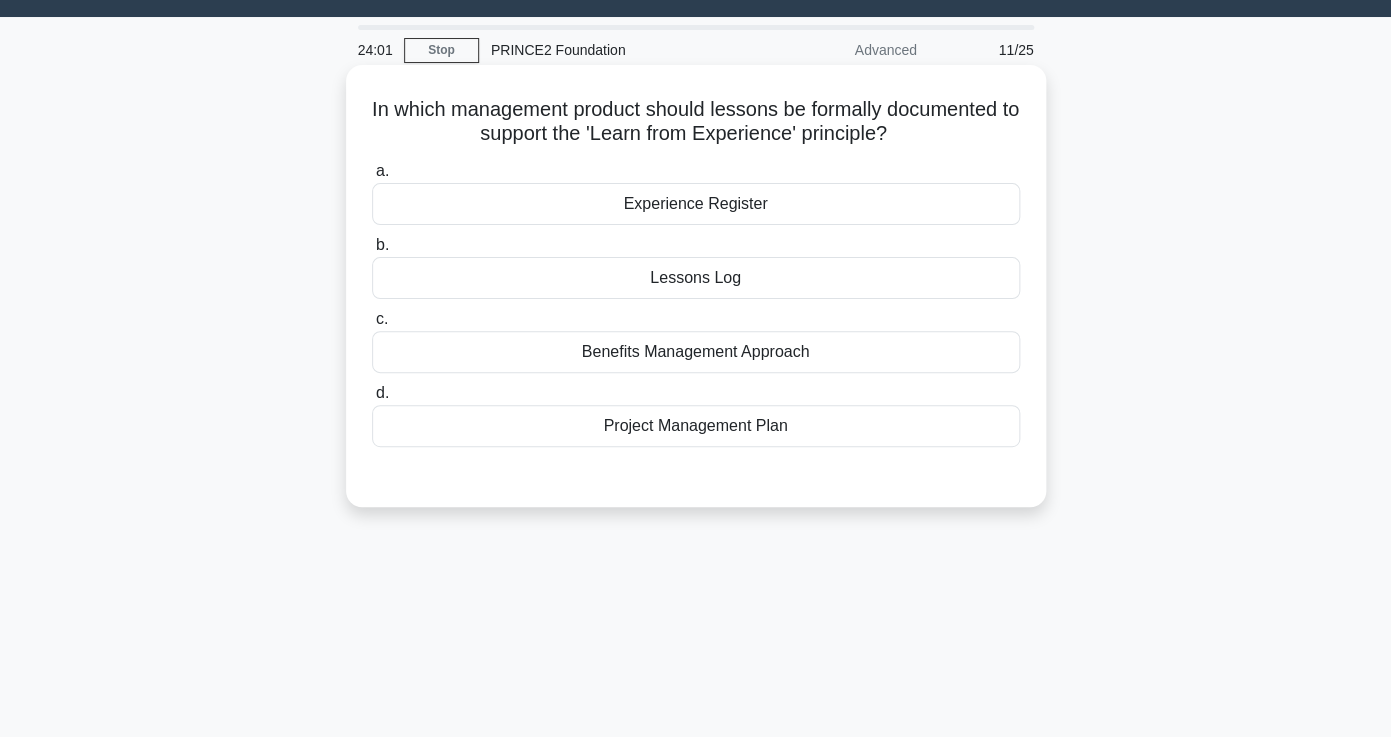 click on "Lessons Log" at bounding box center [696, 278] 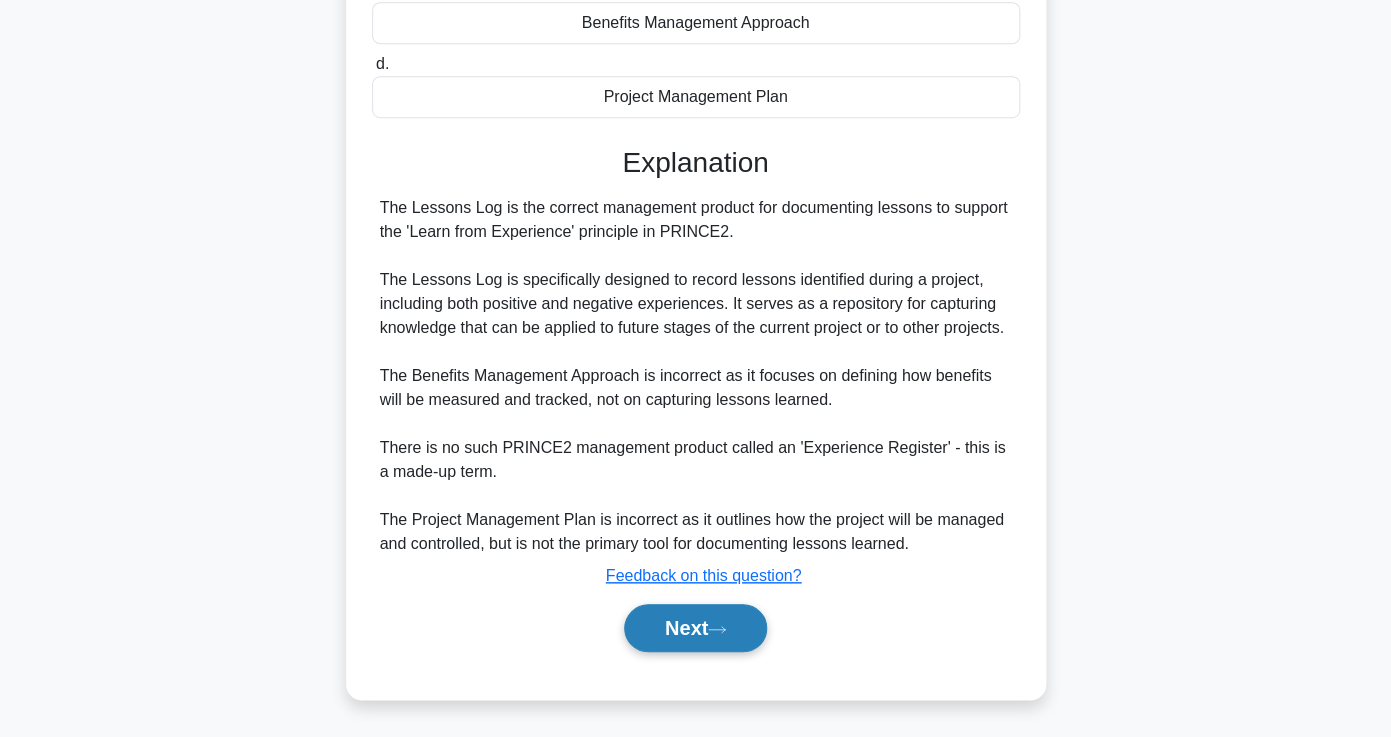 click on "Next" at bounding box center (695, 628) 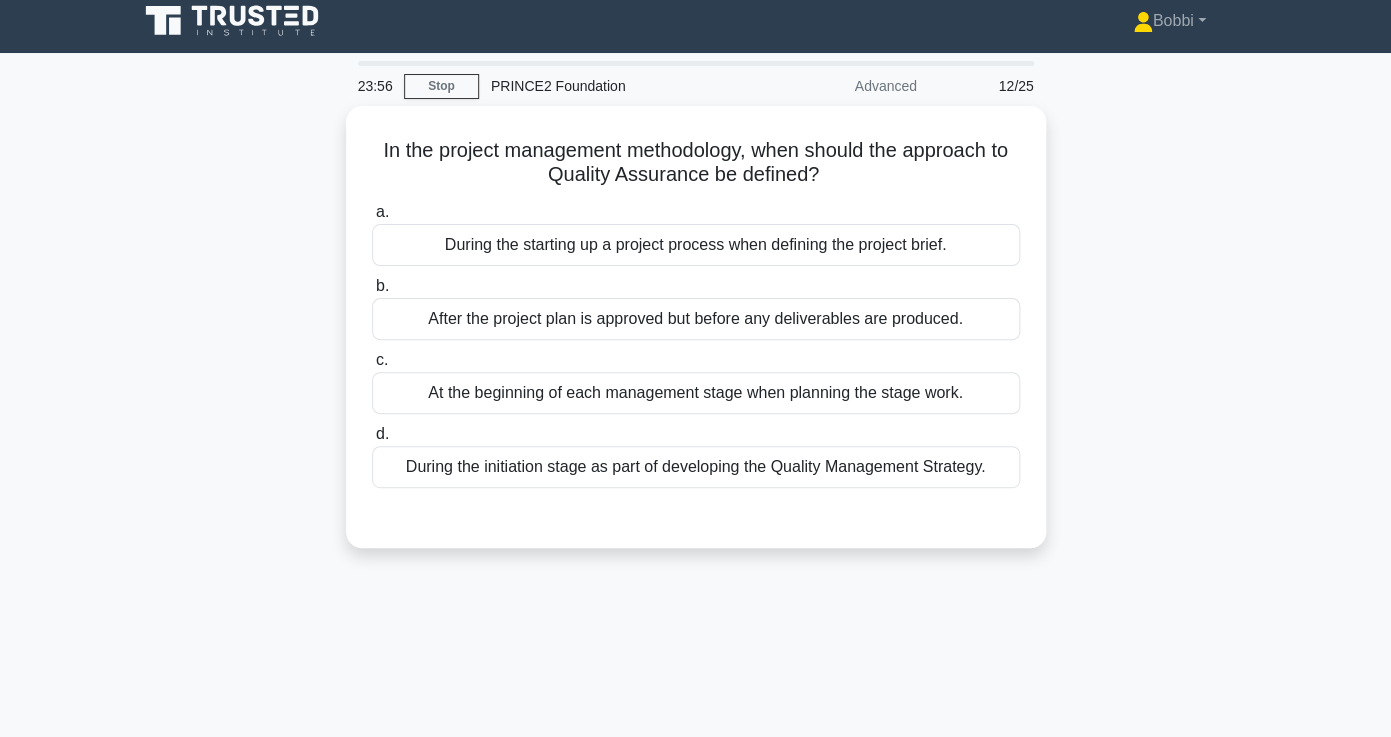 scroll, scrollTop: 12, scrollLeft: 0, axis: vertical 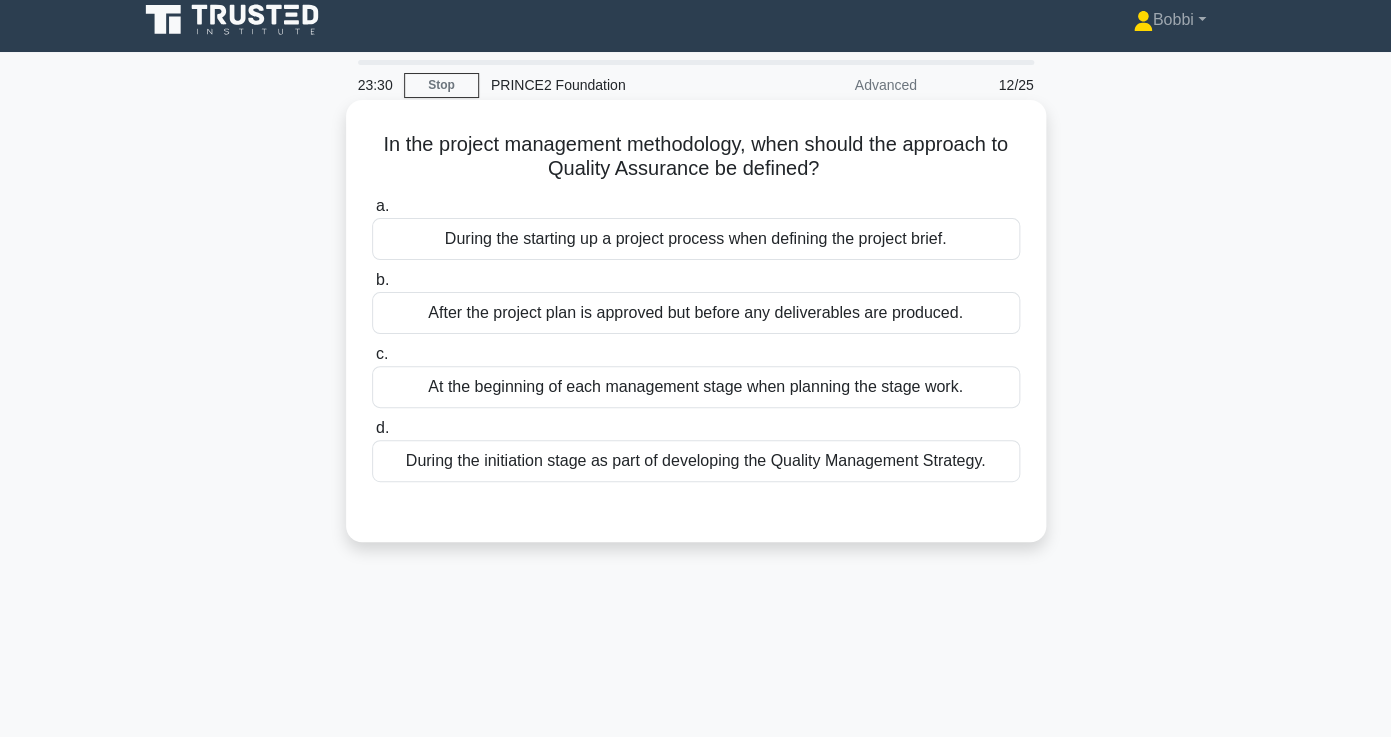 click on "During the initiation stage as part of developing the Quality Management Strategy." at bounding box center (696, 461) 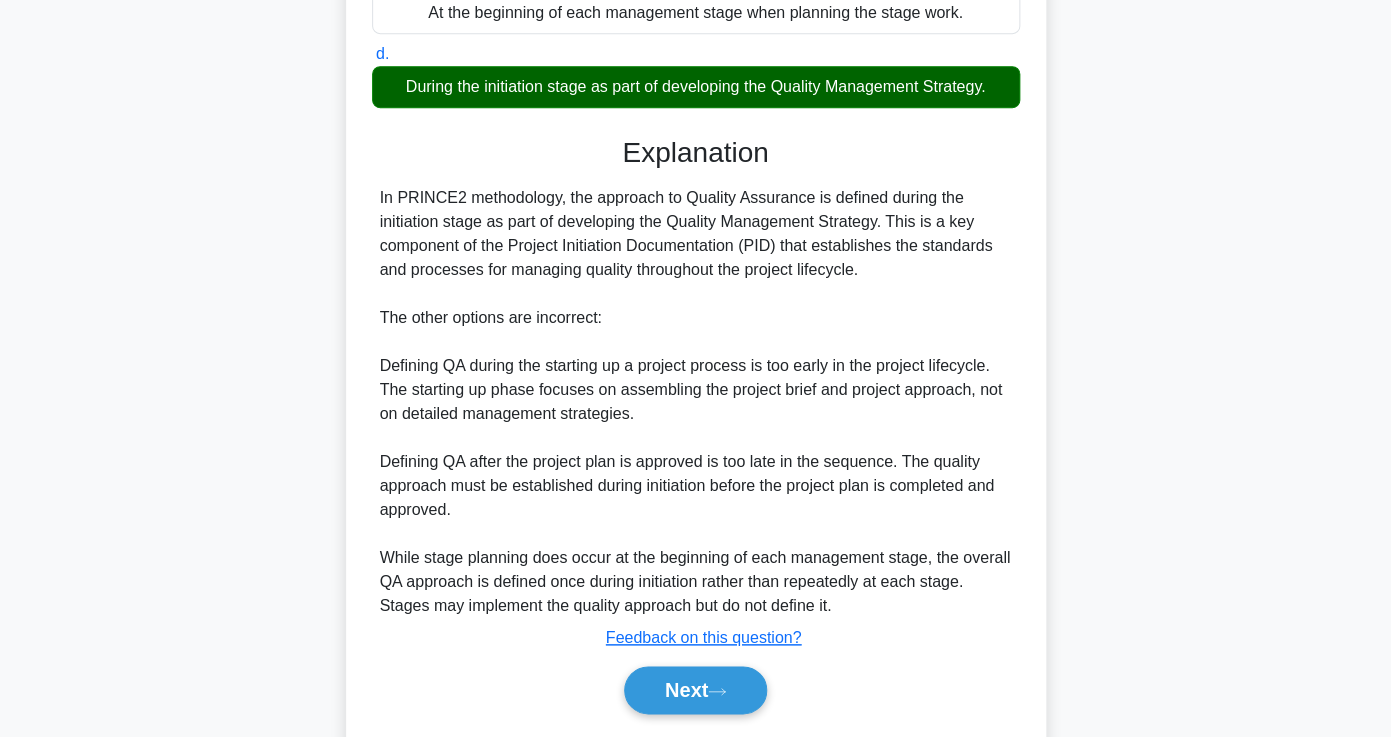 scroll, scrollTop: 449, scrollLeft: 0, axis: vertical 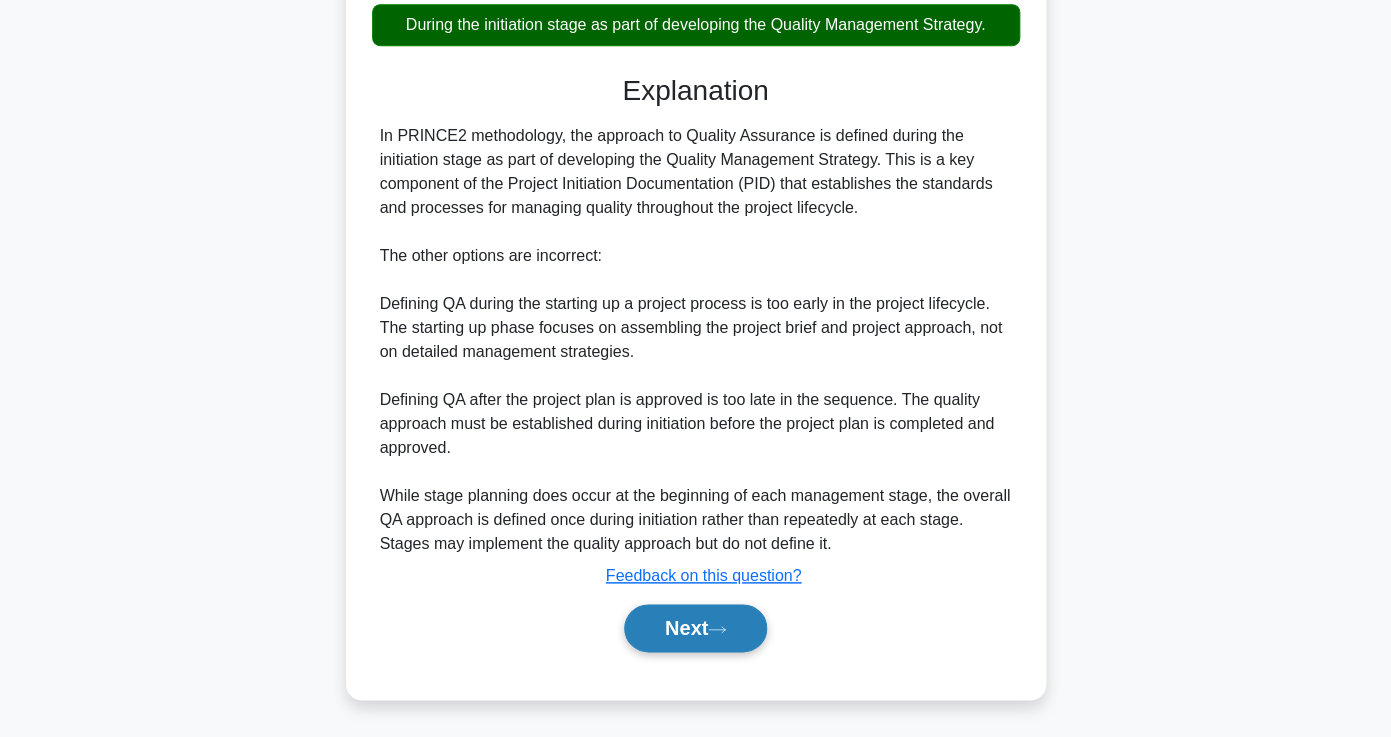 click on "Next" at bounding box center (695, 628) 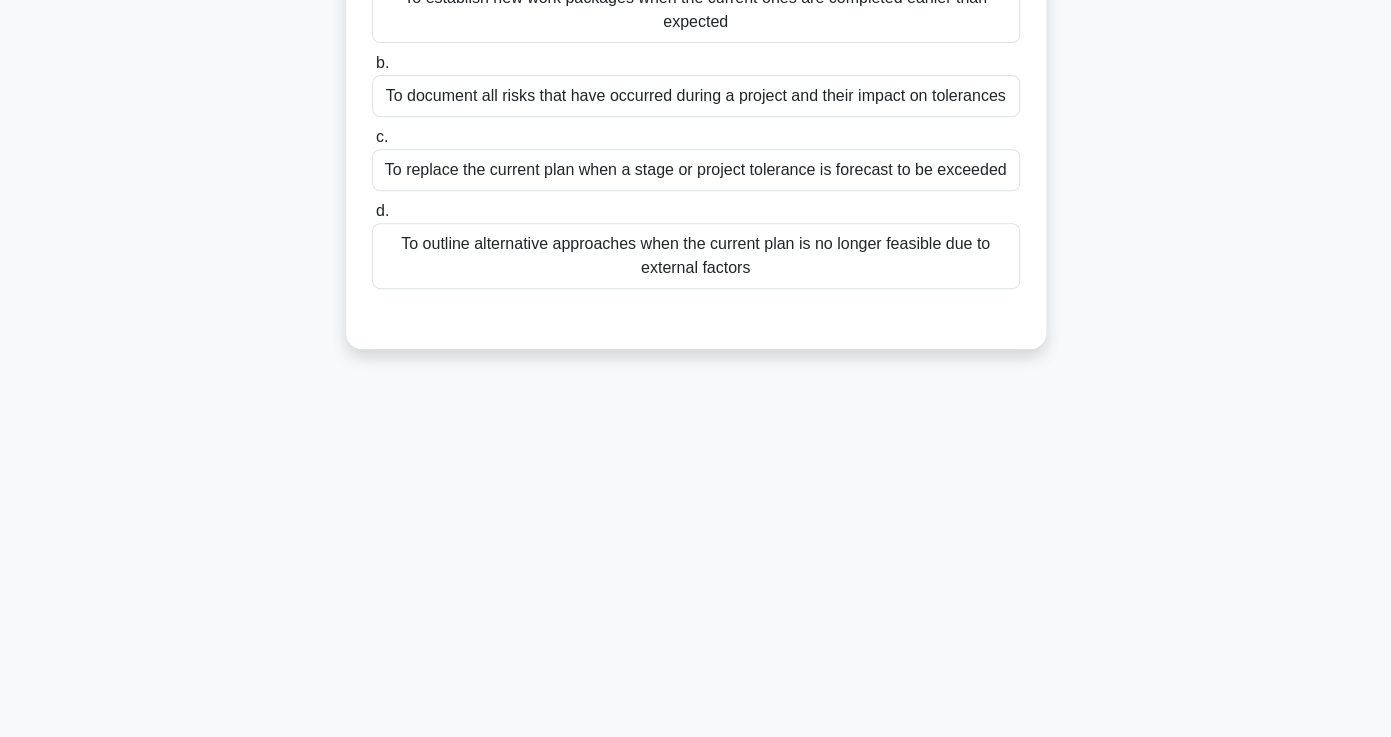scroll, scrollTop: 0, scrollLeft: 0, axis: both 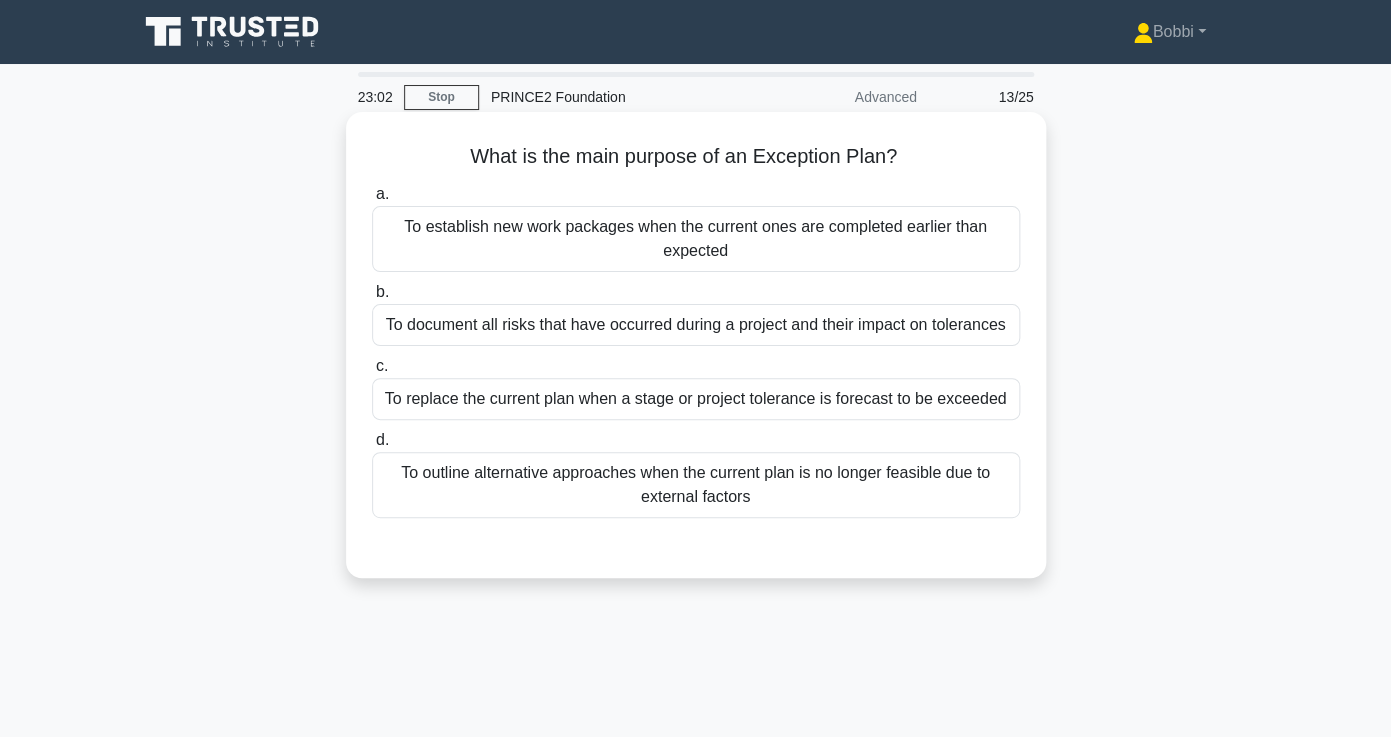click on "To outline alternative approaches when the current plan is no longer feasible due to external factors" at bounding box center [696, 485] 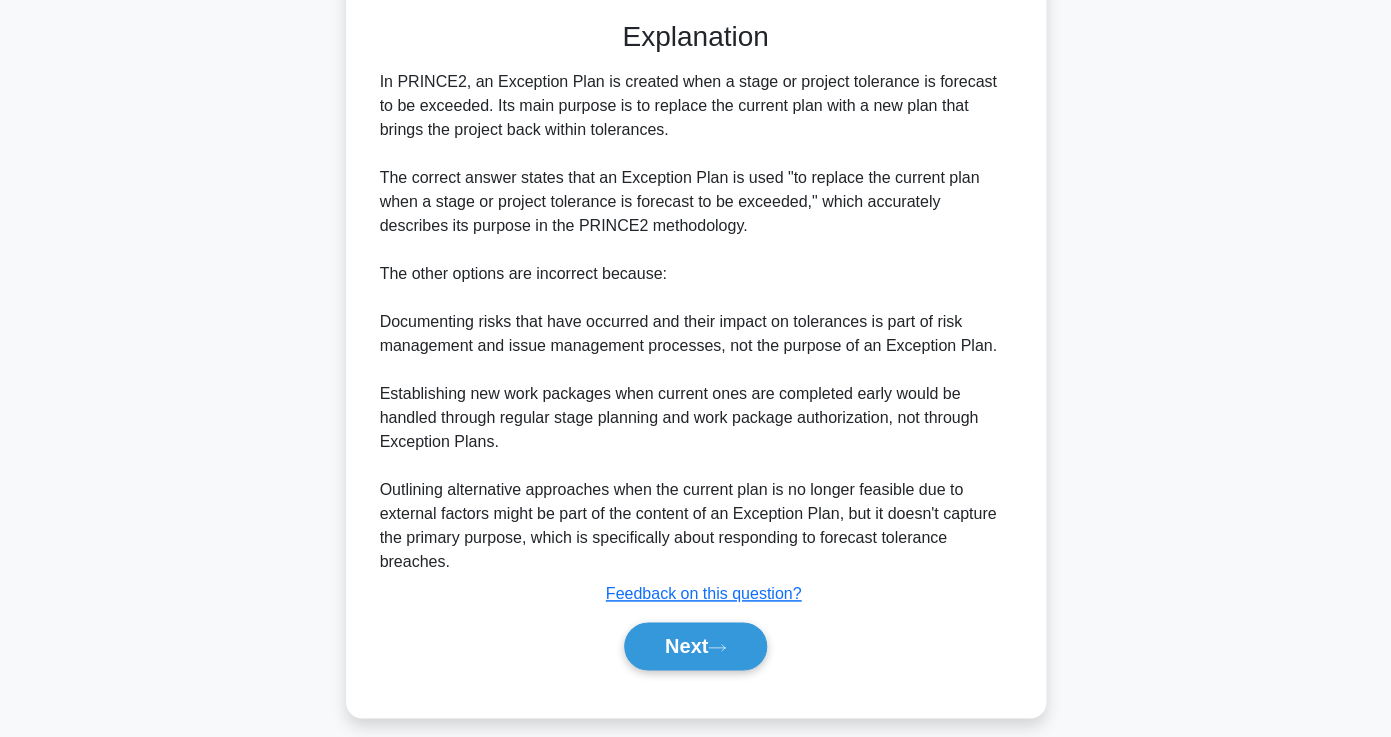 scroll, scrollTop: 547, scrollLeft: 0, axis: vertical 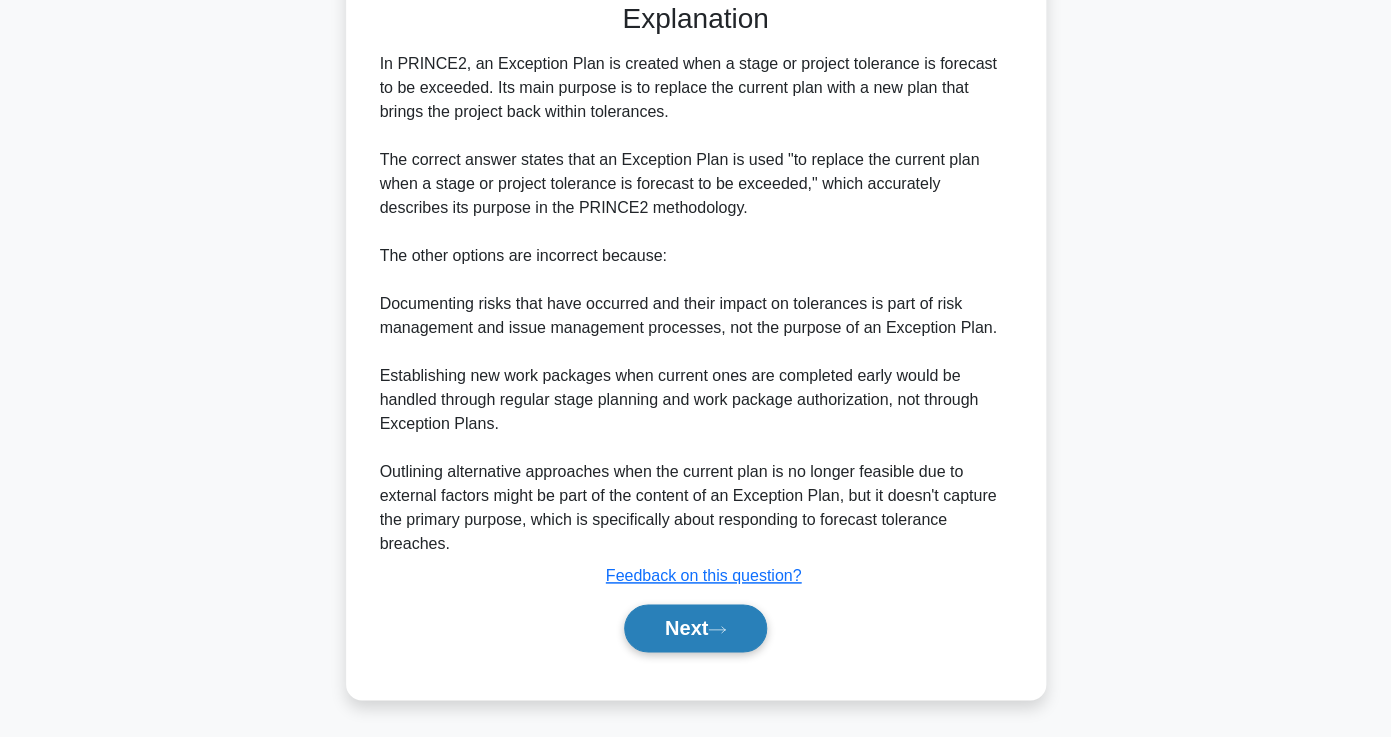 click on "Next" at bounding box center [695, 628] 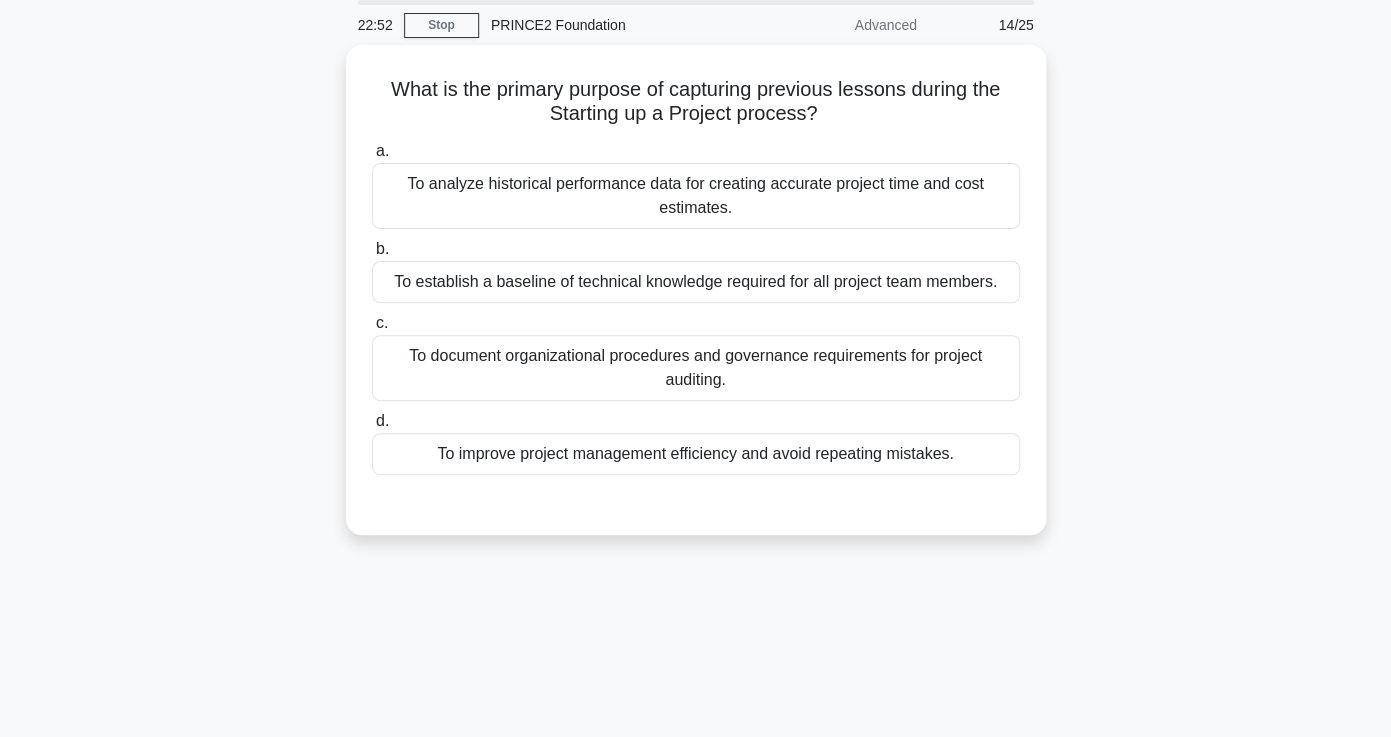 scroll, scrollTop: 0, scrollLeft: 0, axis: both 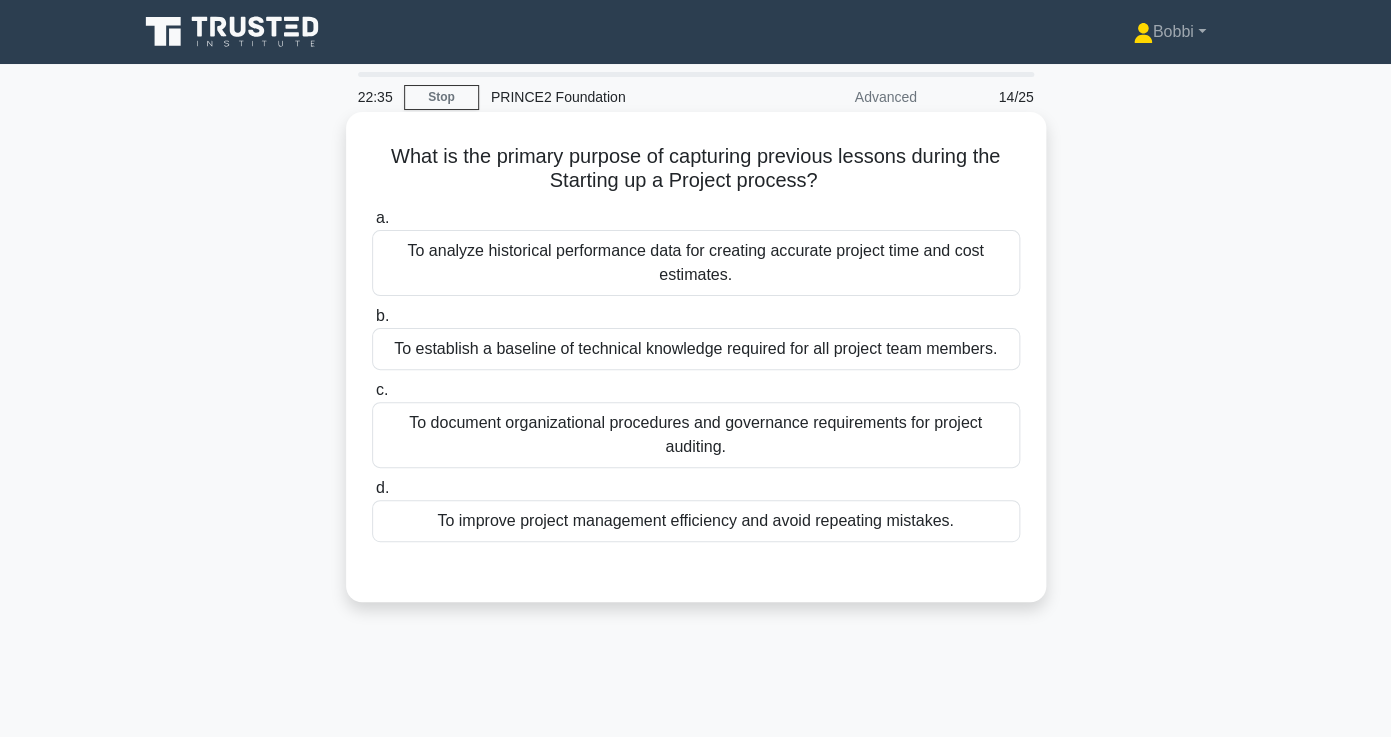 click on "To establish a baseline of technical knowledge required for all project team members." at bounding box center [696, 349] 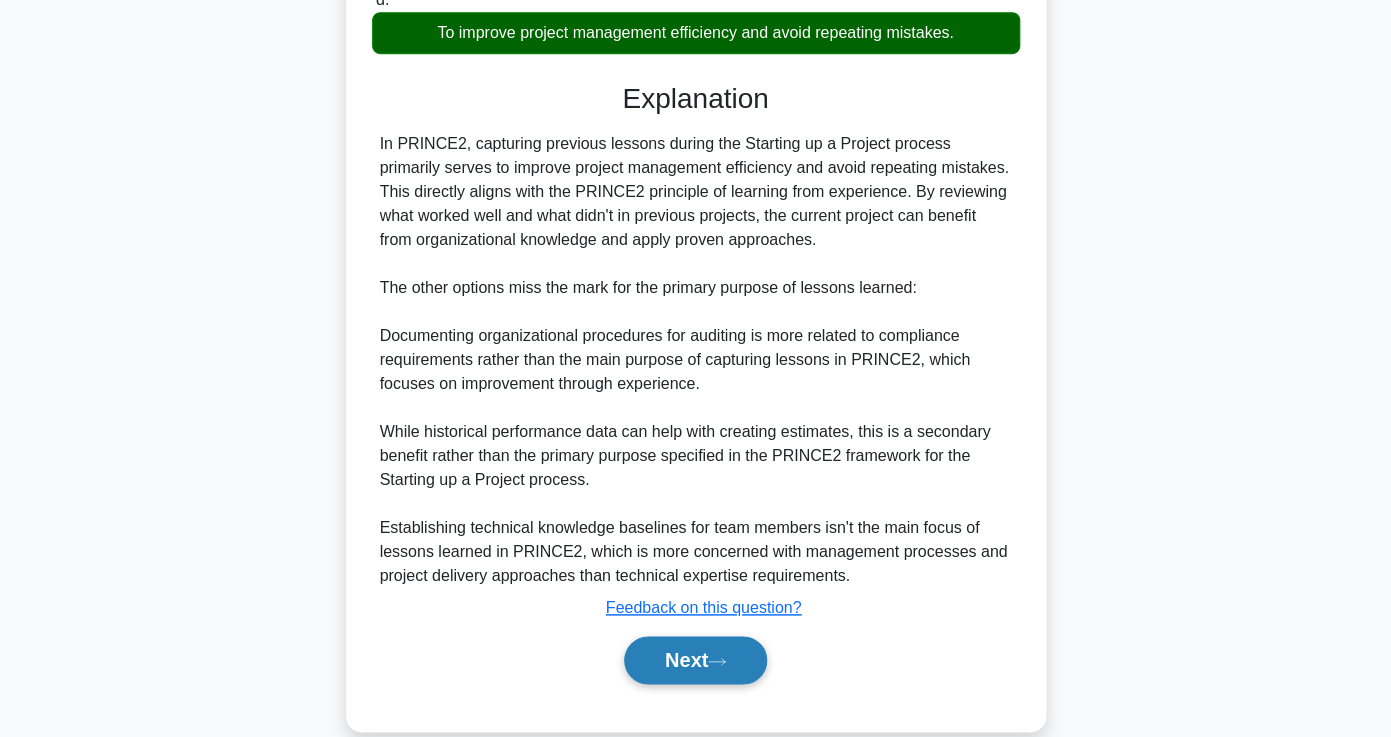 click on "Next" at bounding box center (695, 660) 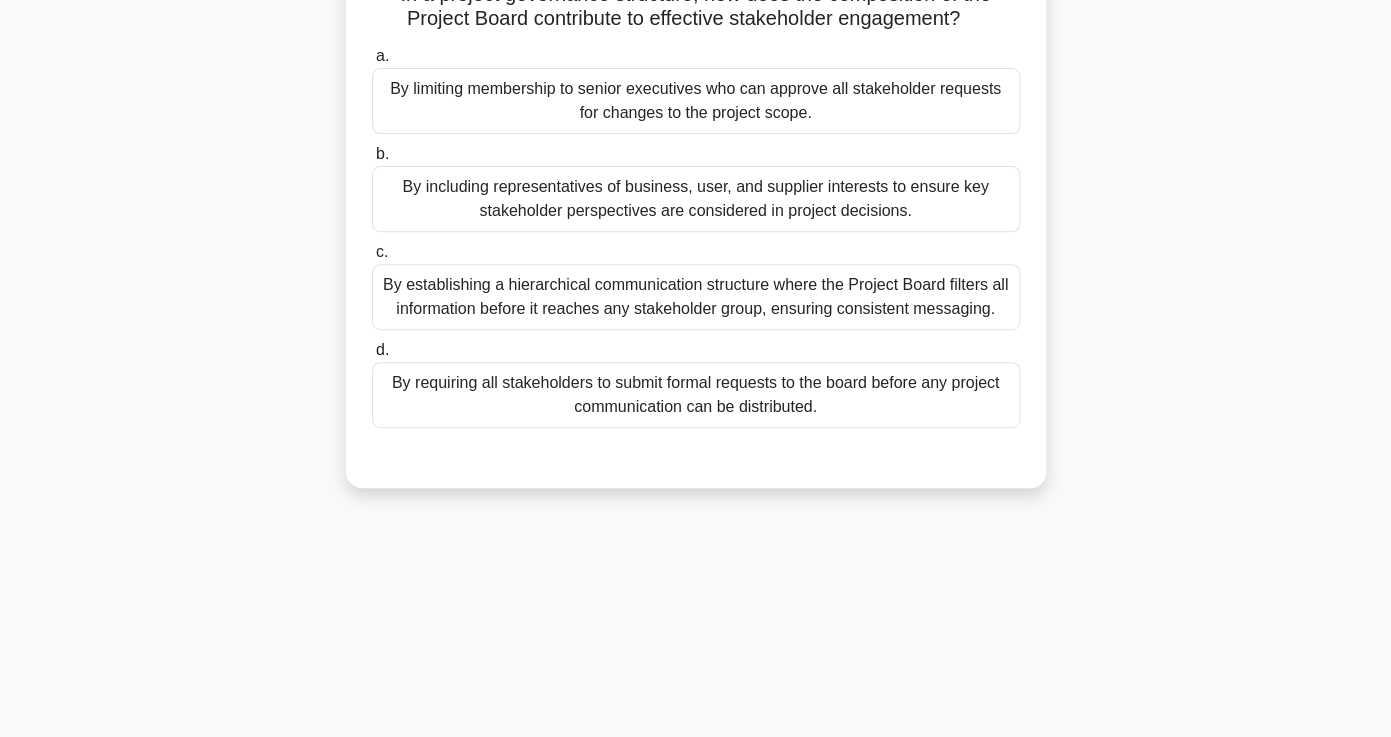 scroll, scrollTop: 0, scrollLeft: 0, axis: both 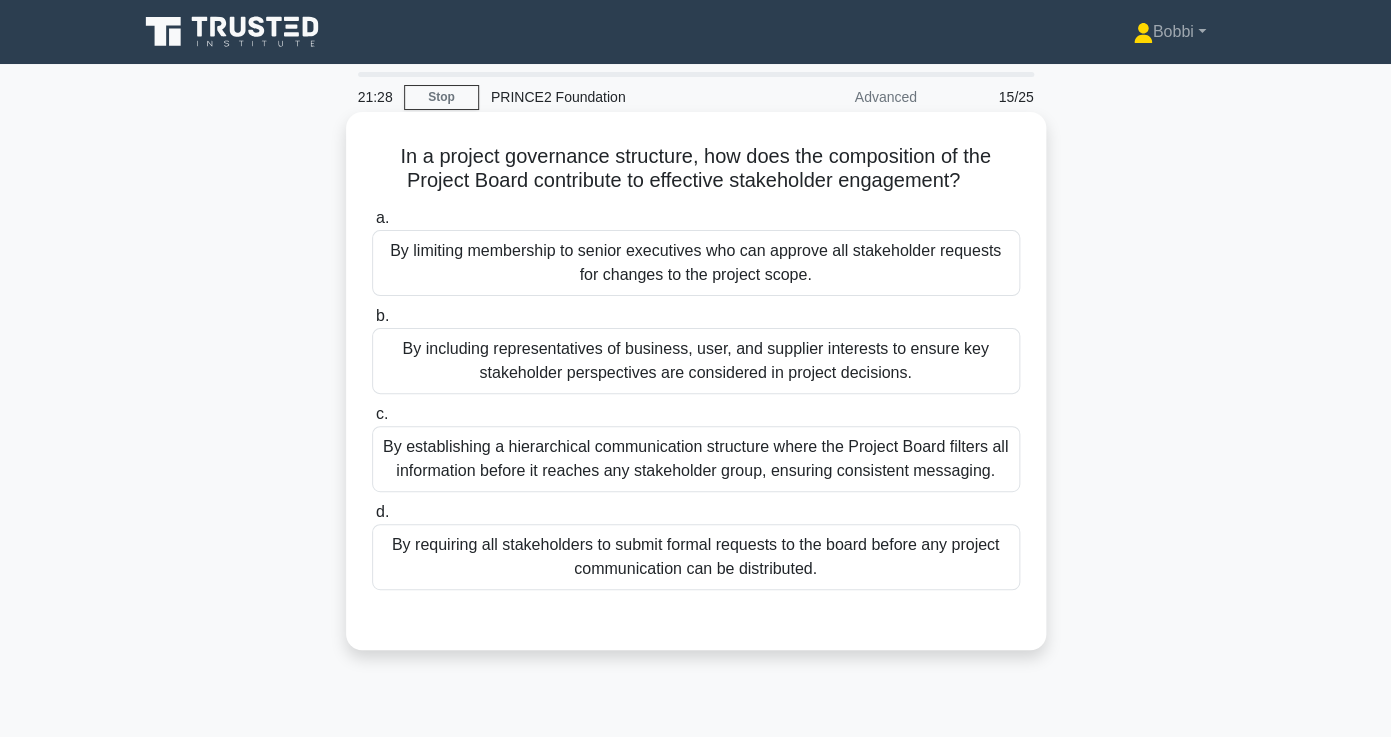 click on "By requiring all stakeholders to submit formal requests to the board before any project communication can be distributed." at bounding box center (696, 557) 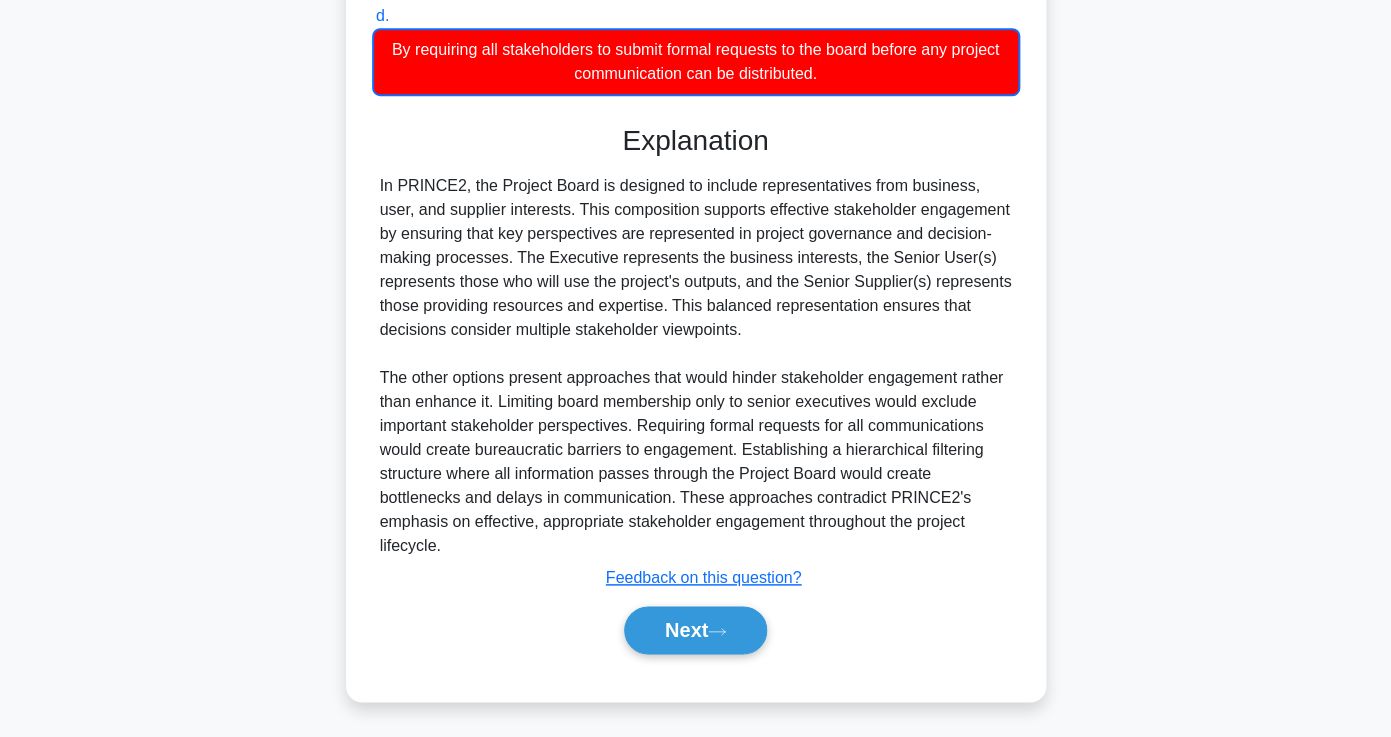 scroll, scrollTop: 499, scrollLeft: 0, axis: vertical 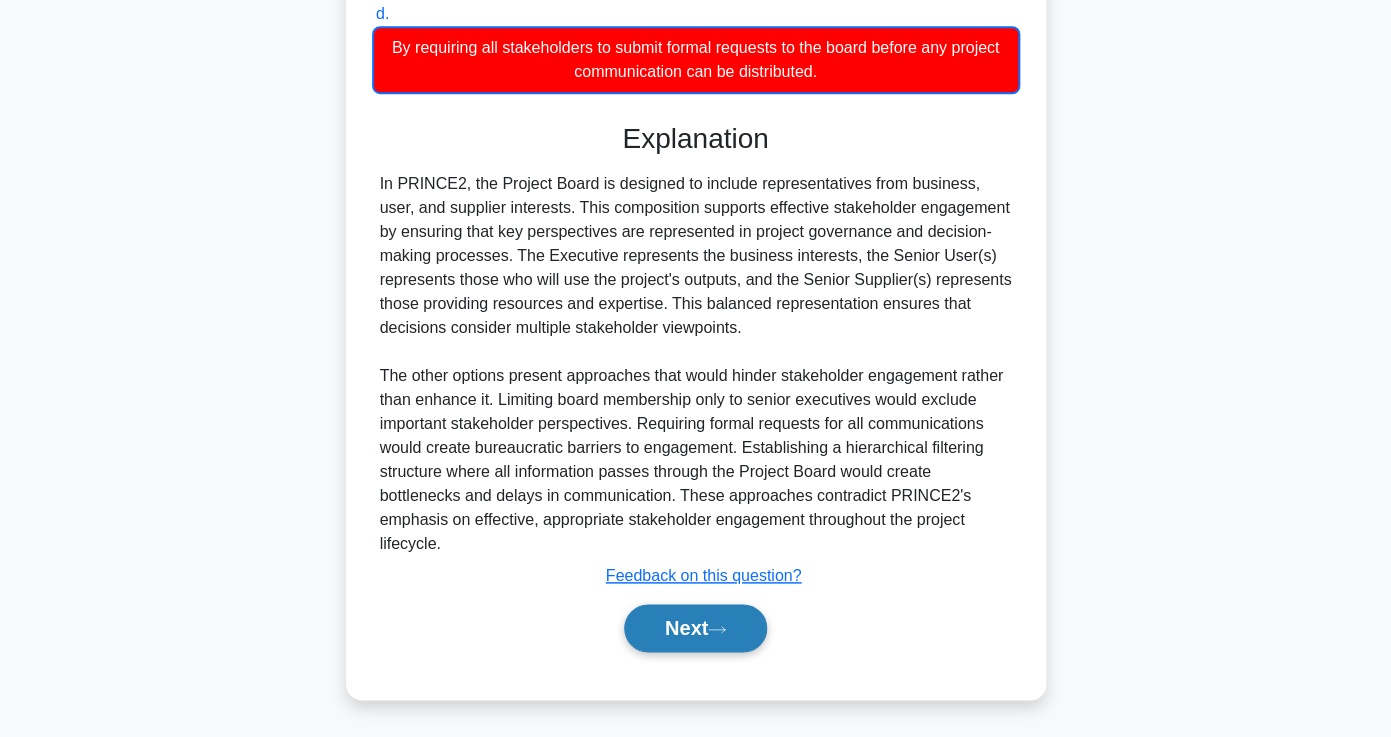 click on "Next" at bounding box center [695, 628] 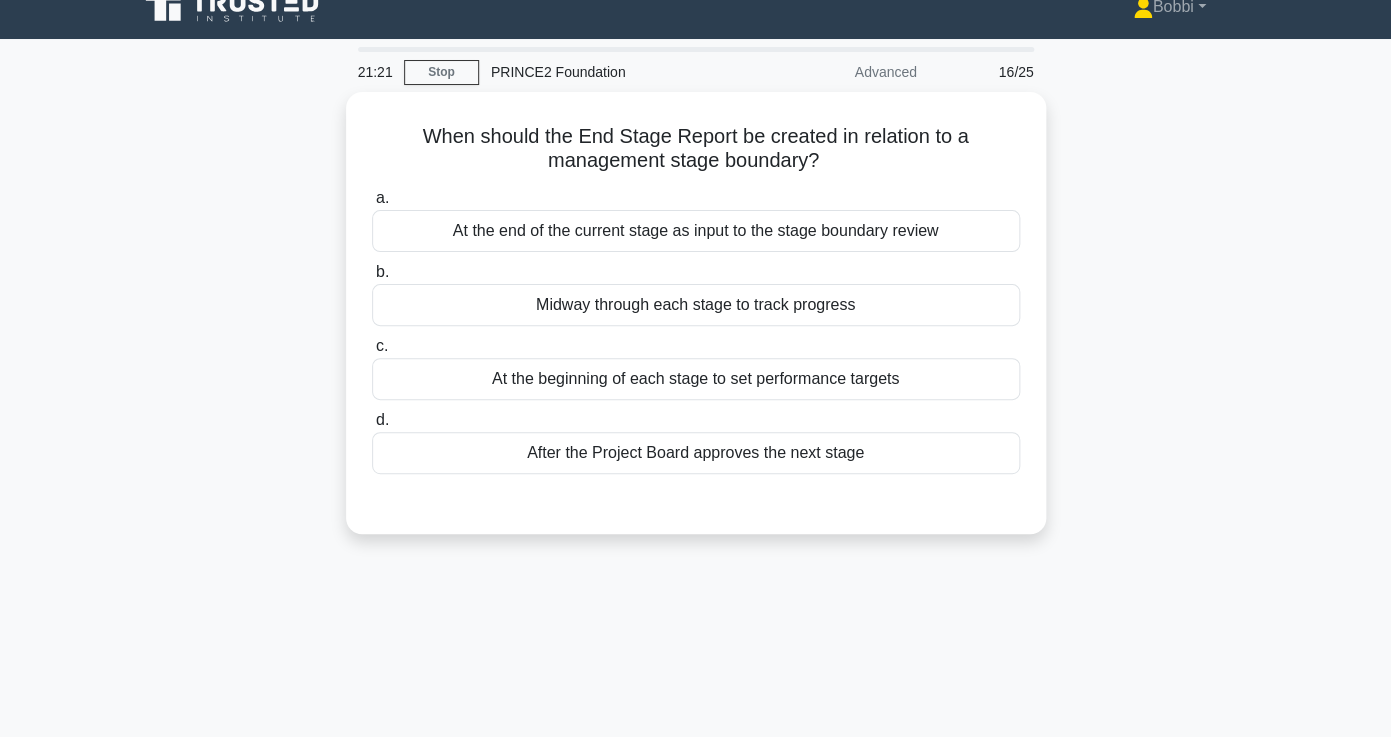 scroll, scrollTop: 0, scrollLeft: 0, axis: both 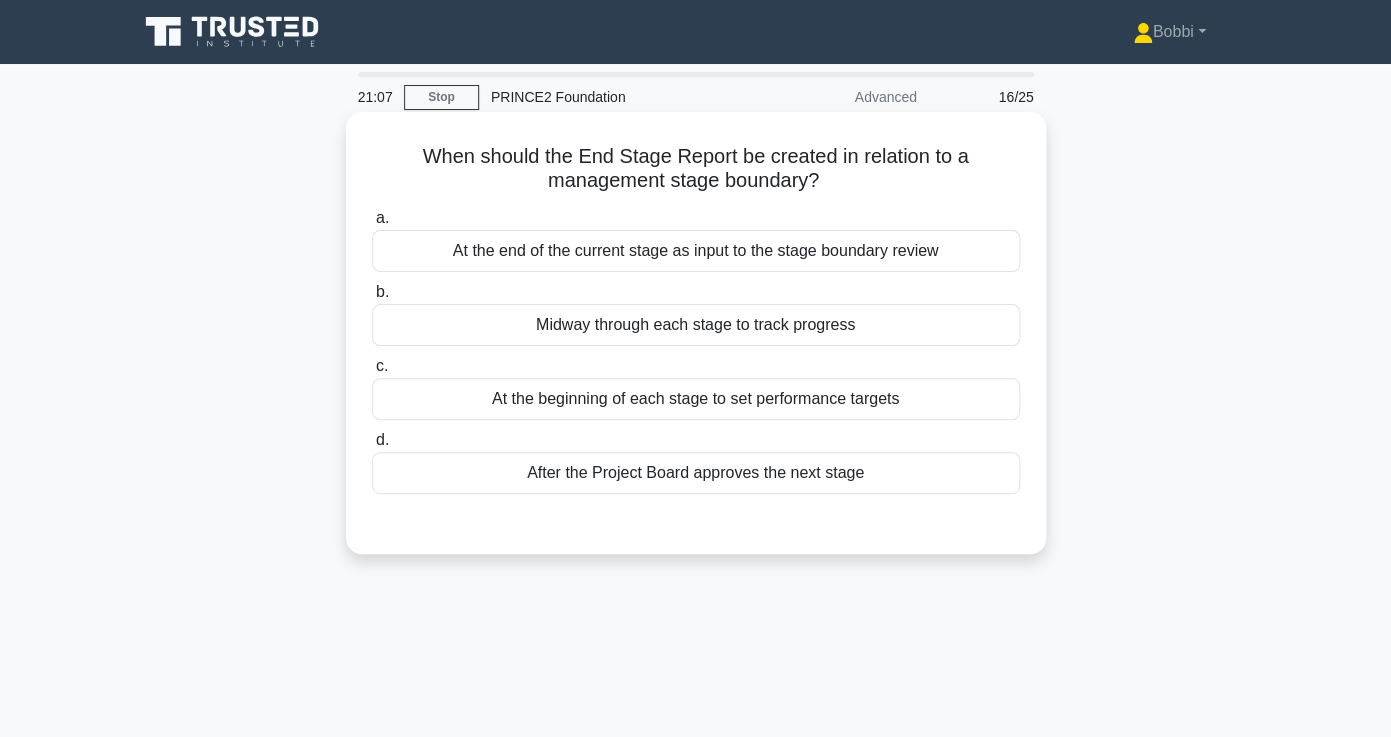 click on "At the end of the current stage as input to the stage boundary review" at bounding box center [696, 251] 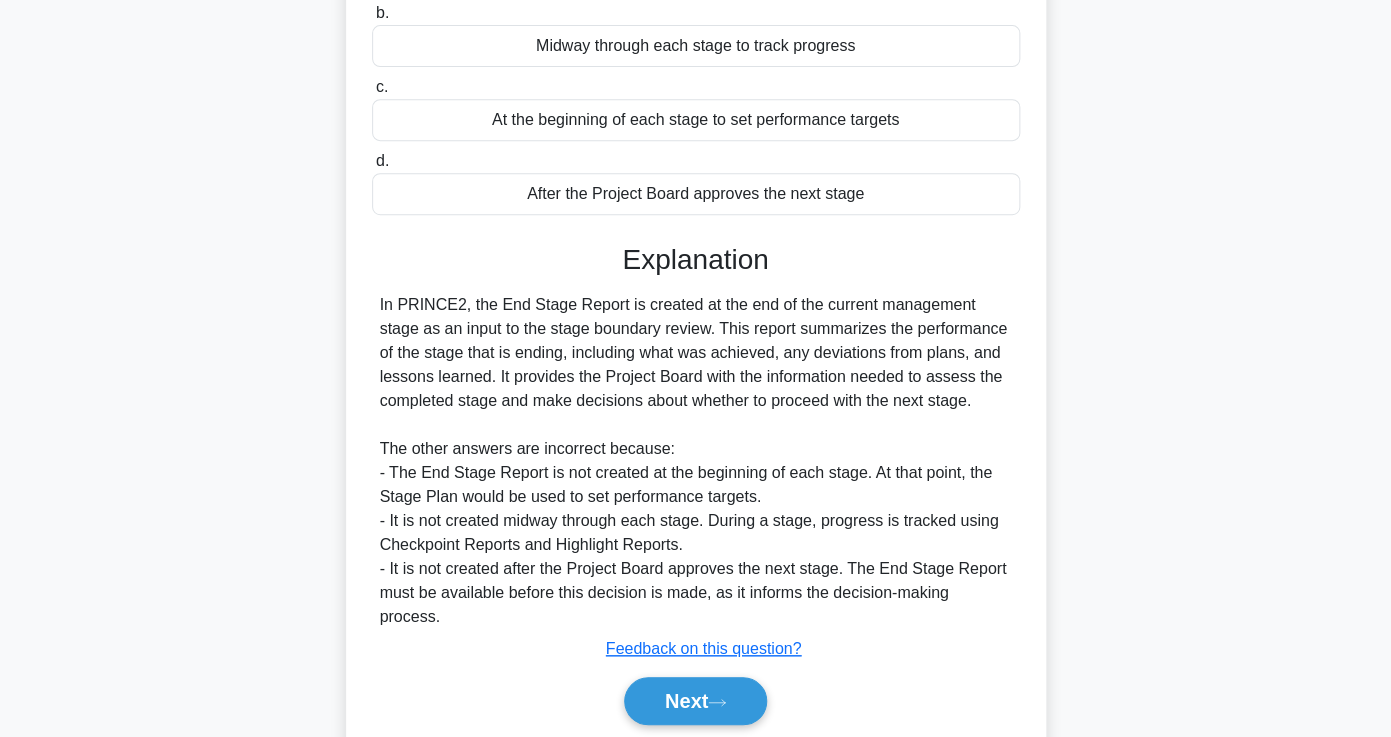 scroll, scrollTop: 344, scrollLeft: 0, axis: vertical 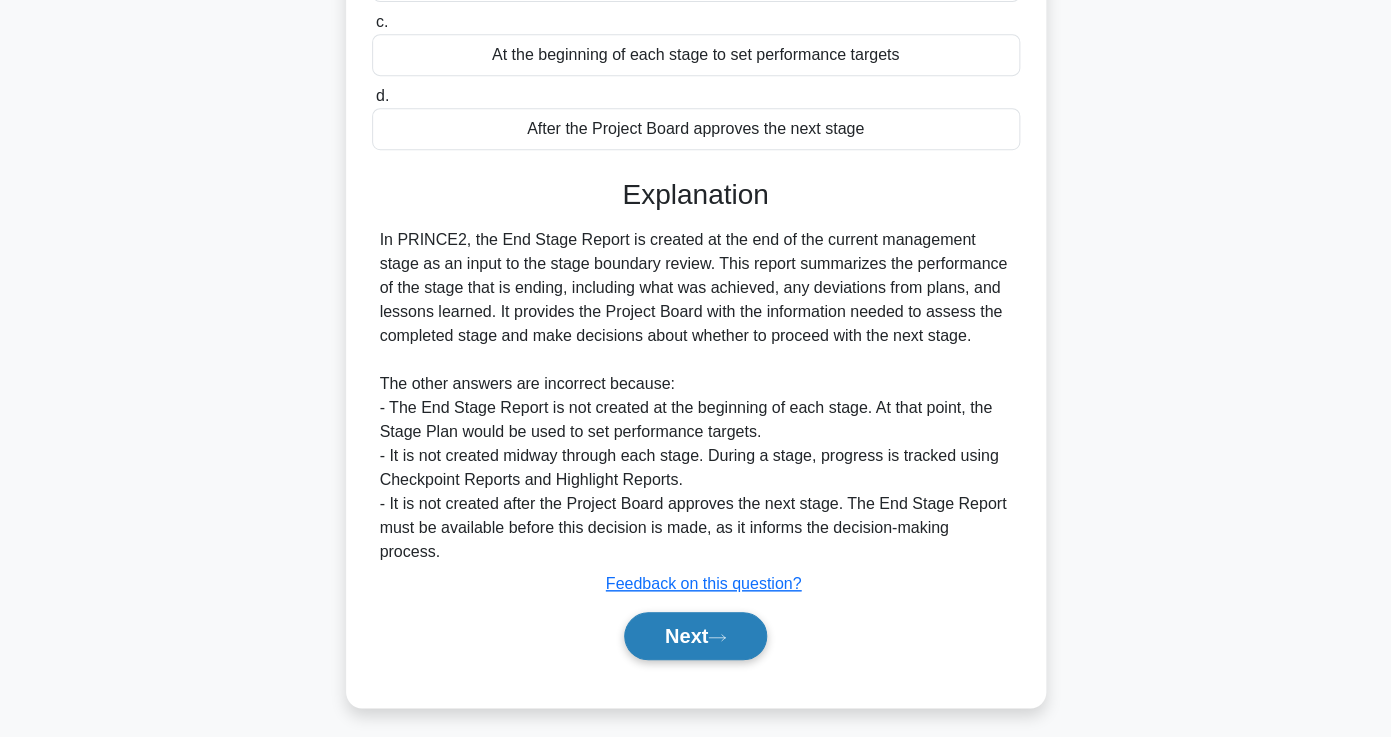 click on "Next" at bounding box center (695, 636) 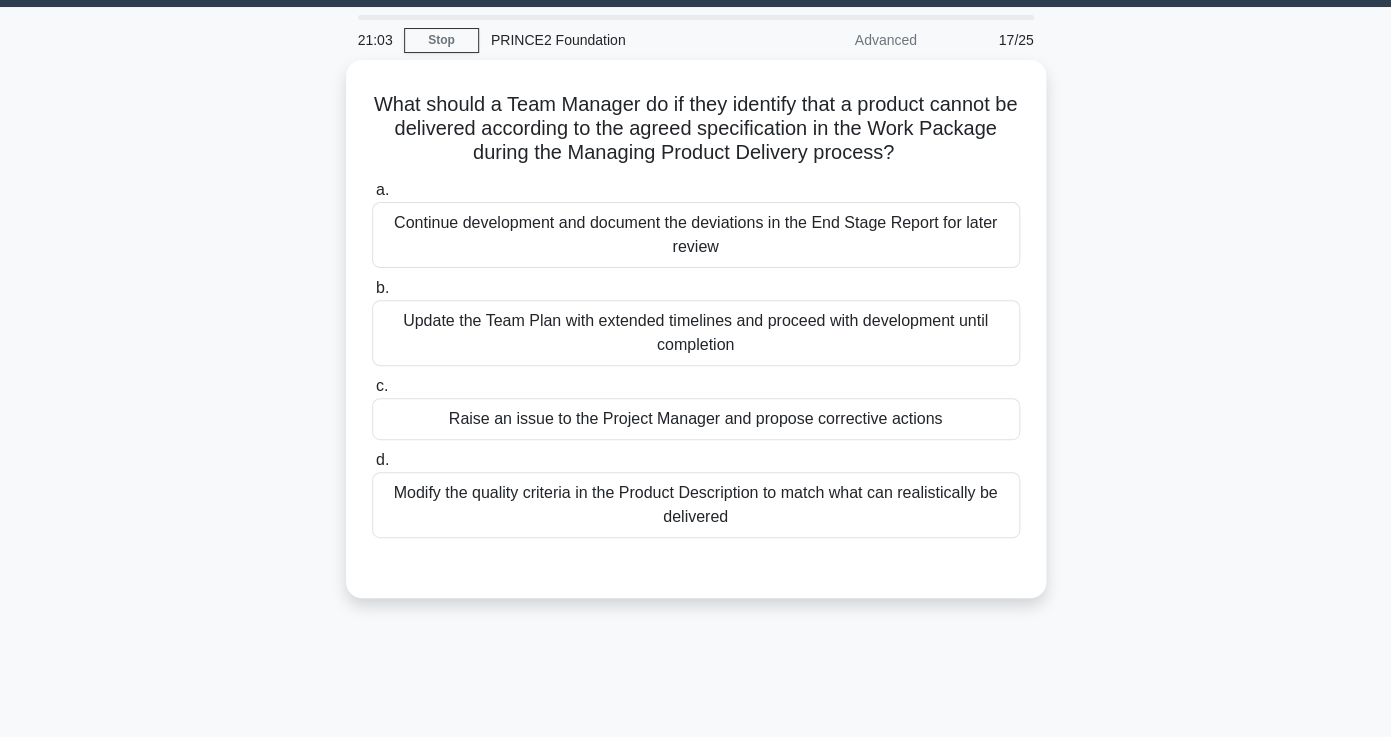 scroll, scrollTop: 0, scrollLeft: 0, axis: both 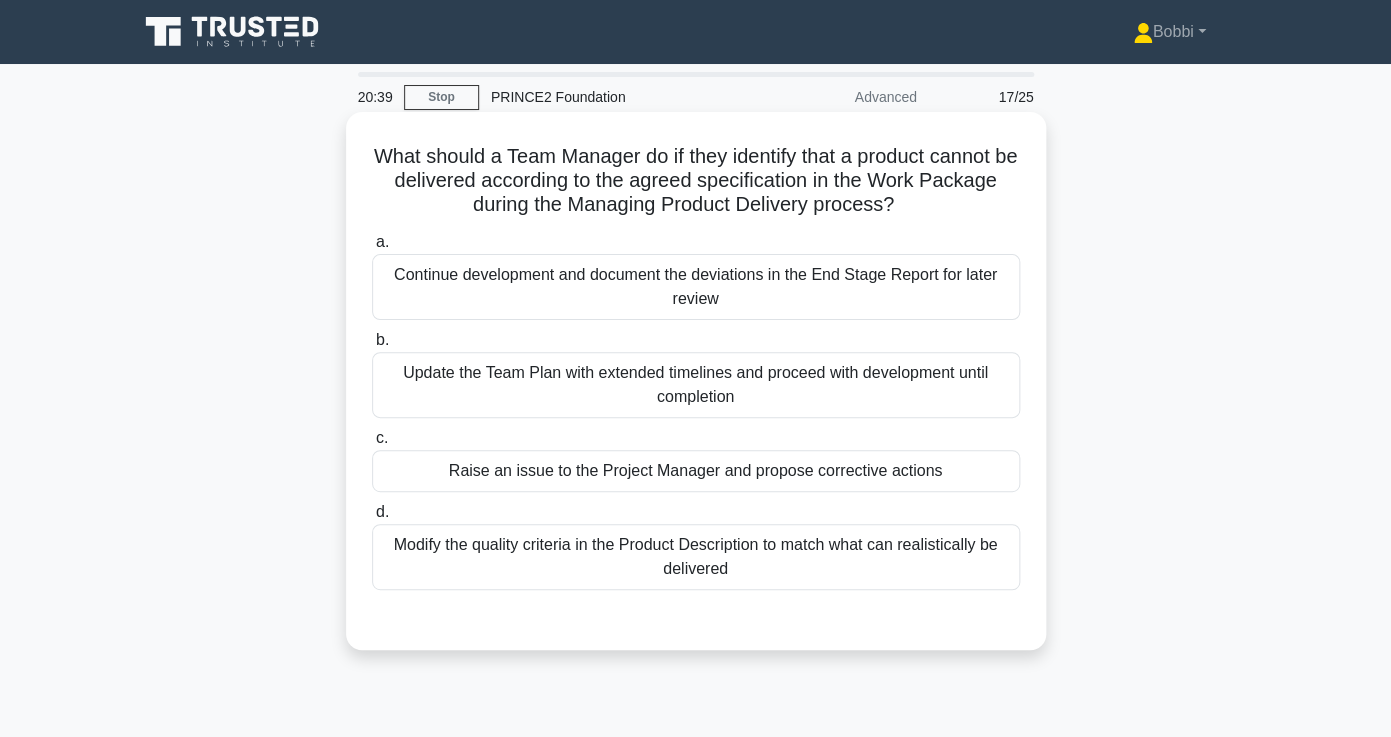 click on "Raise an issue to the Project Manager and propose corrective actions" at bounding box center [696, 471] 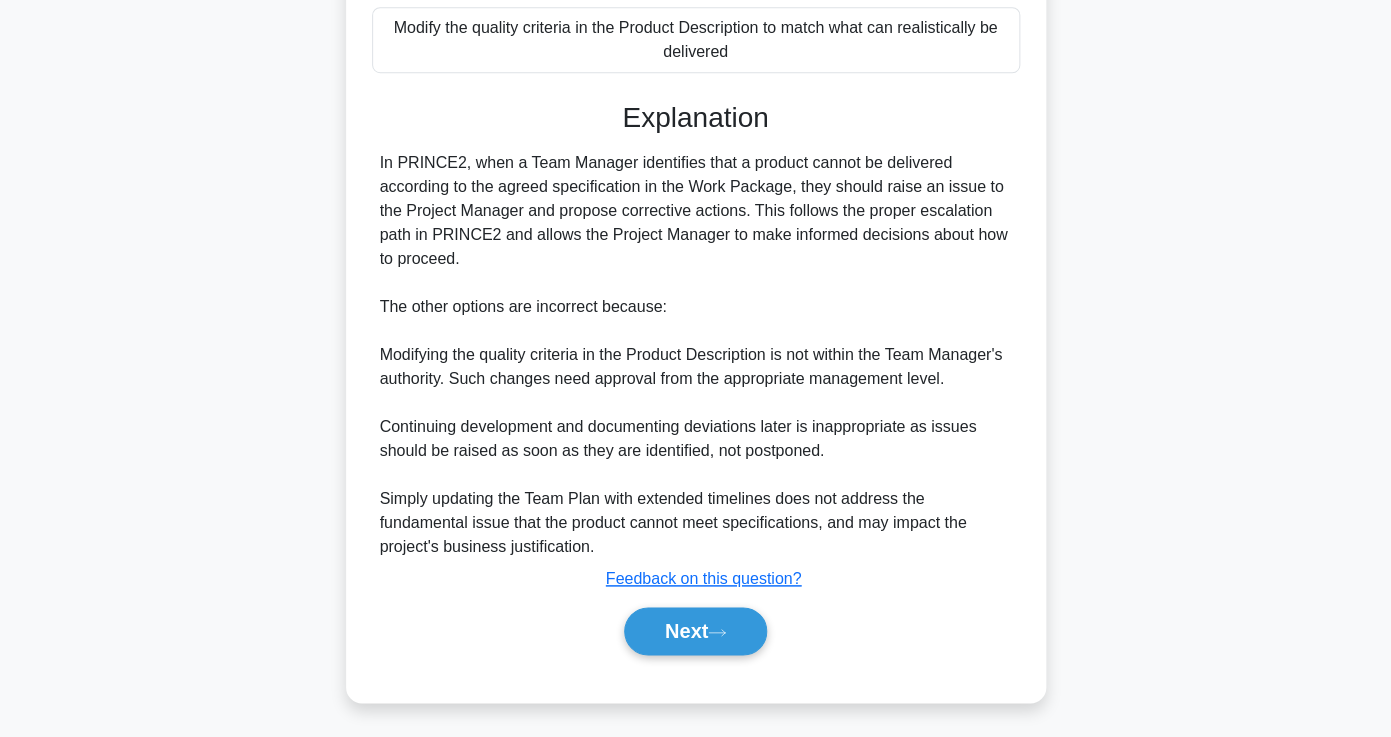 scroll, scrollTop: 521, scrollLeft: 0, axis: vertical 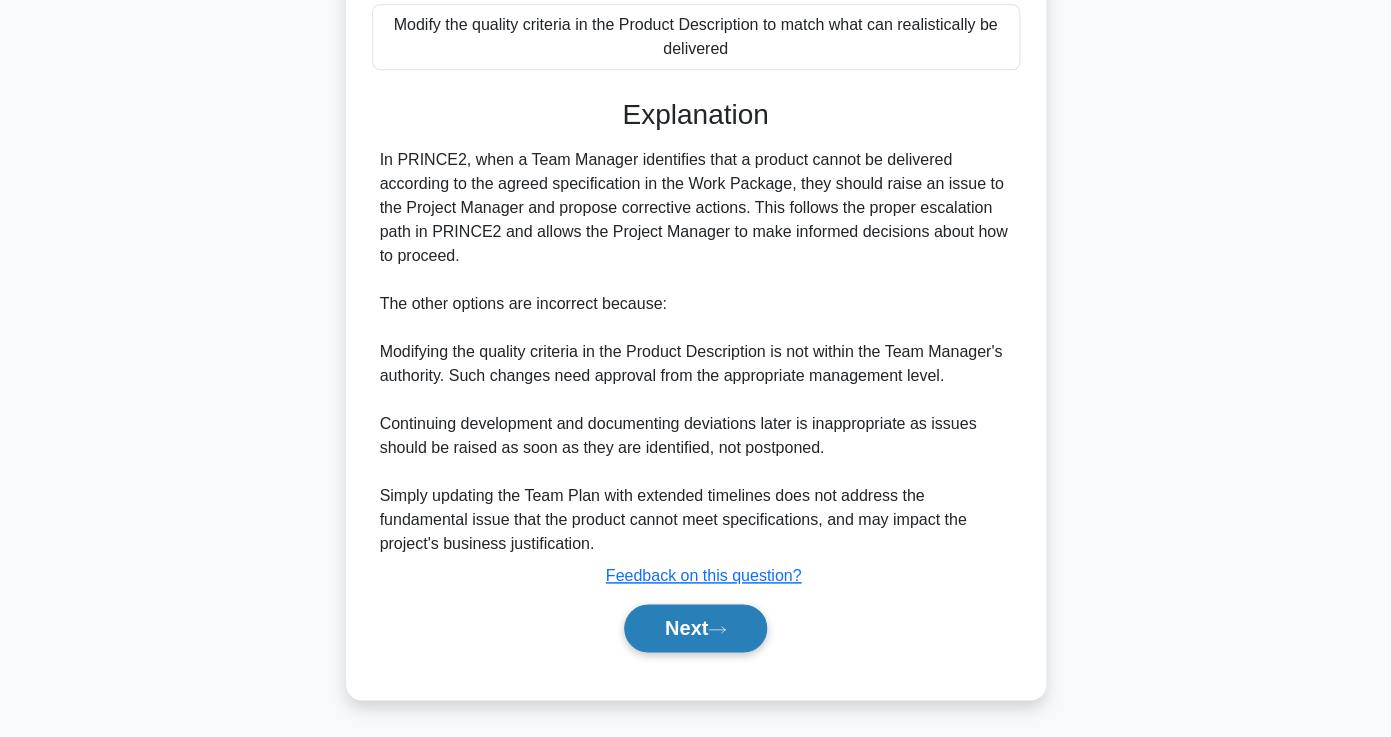 click on "Next" at bounding box center (695, 628) 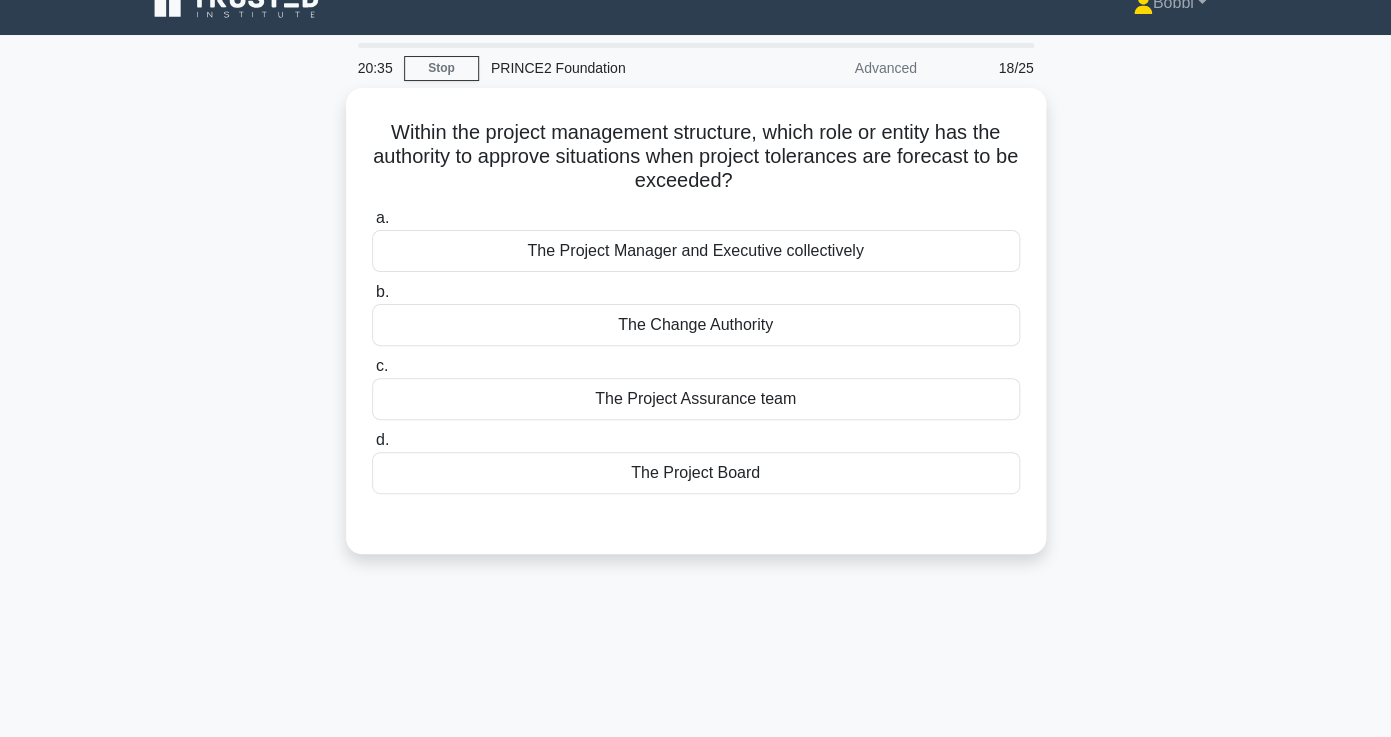 scroll, scrollTop: 0, scrollLeft: 0, axis: both 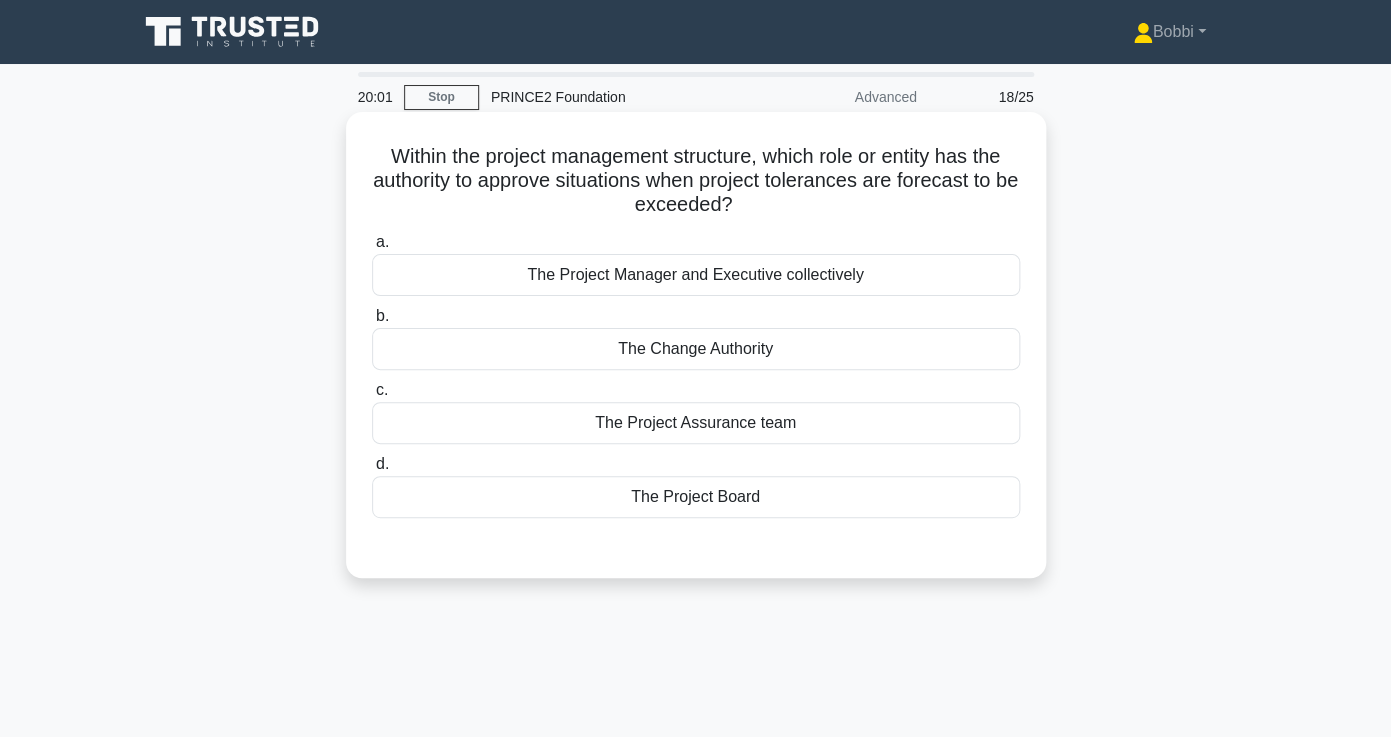 click on "The Project Assurance team" at bounding box center (696, 423) 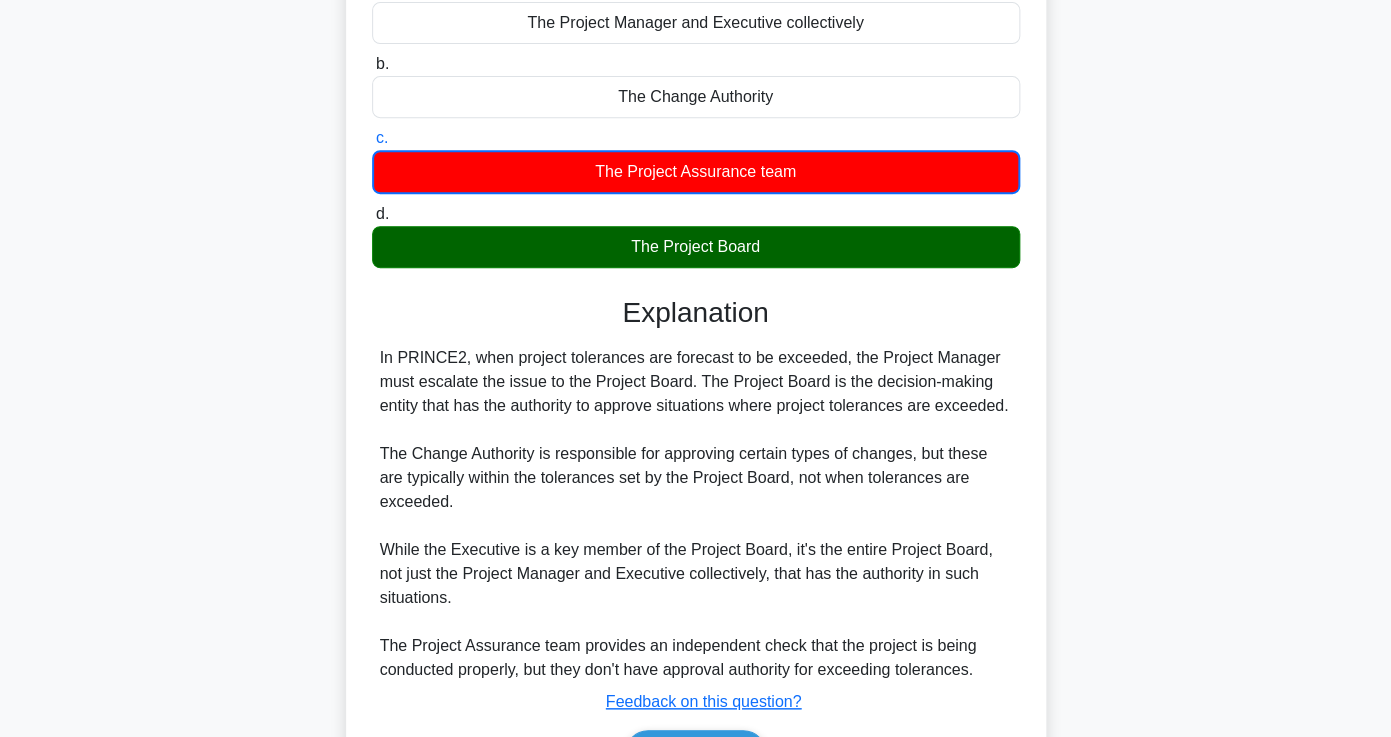 scroll, scrollTop: 403, scrollLeft: 0, axis: vertical 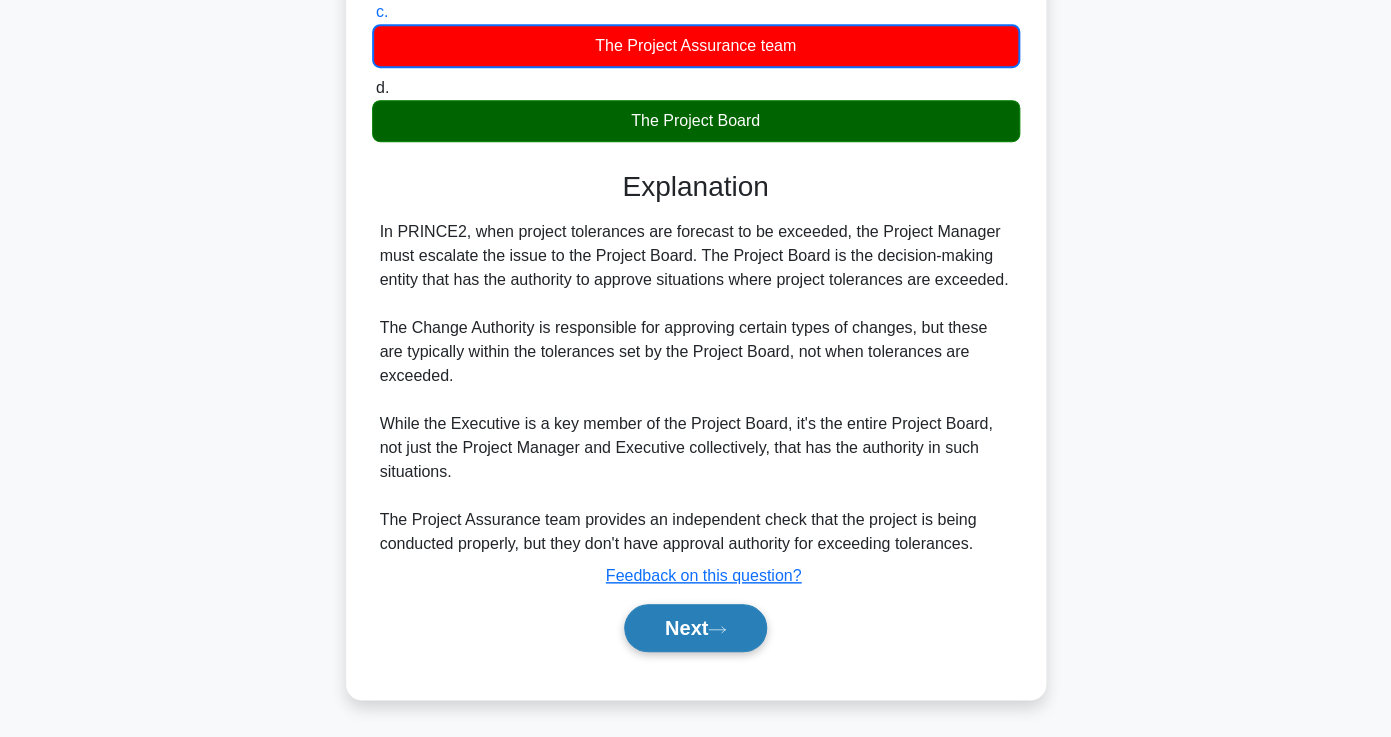 click on "Next" at bounding box center (695, 628) 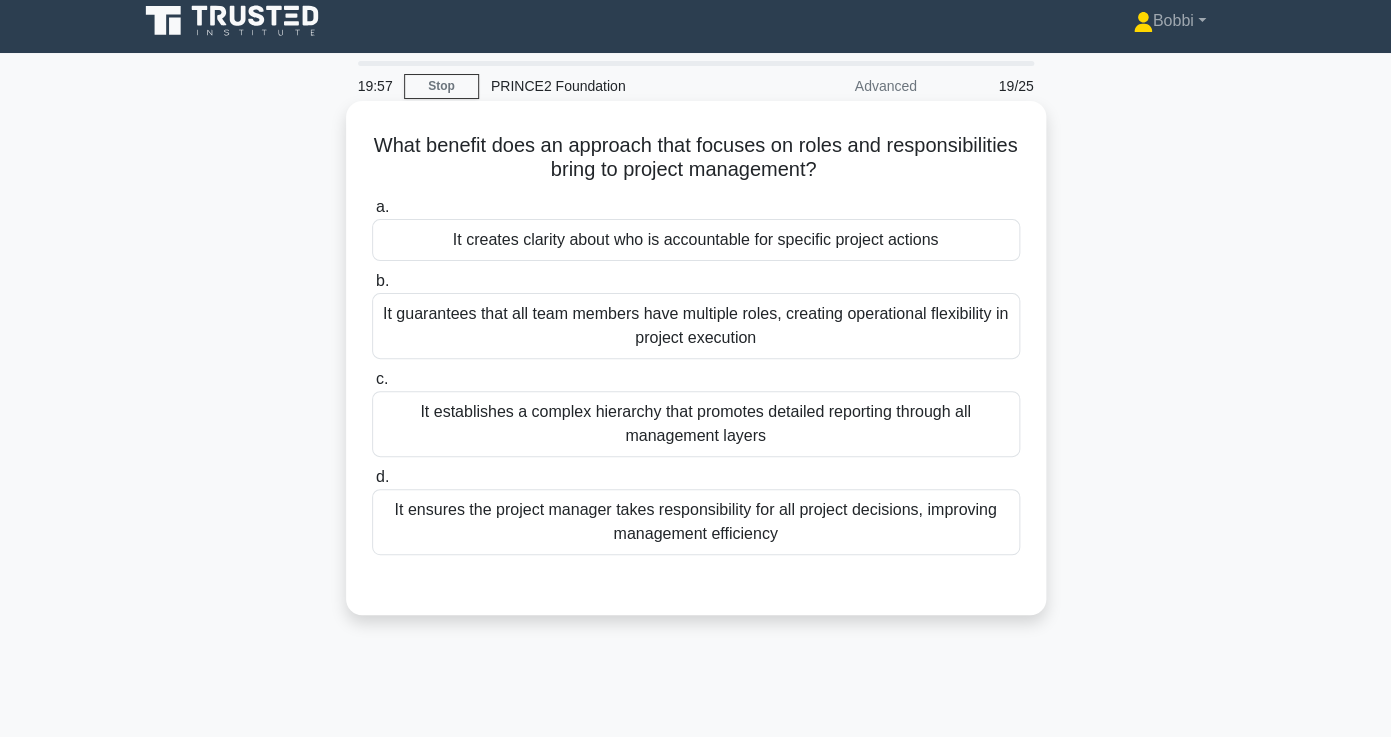 scroll, scrollTop: 0, scrollLeft: 0, axis: both 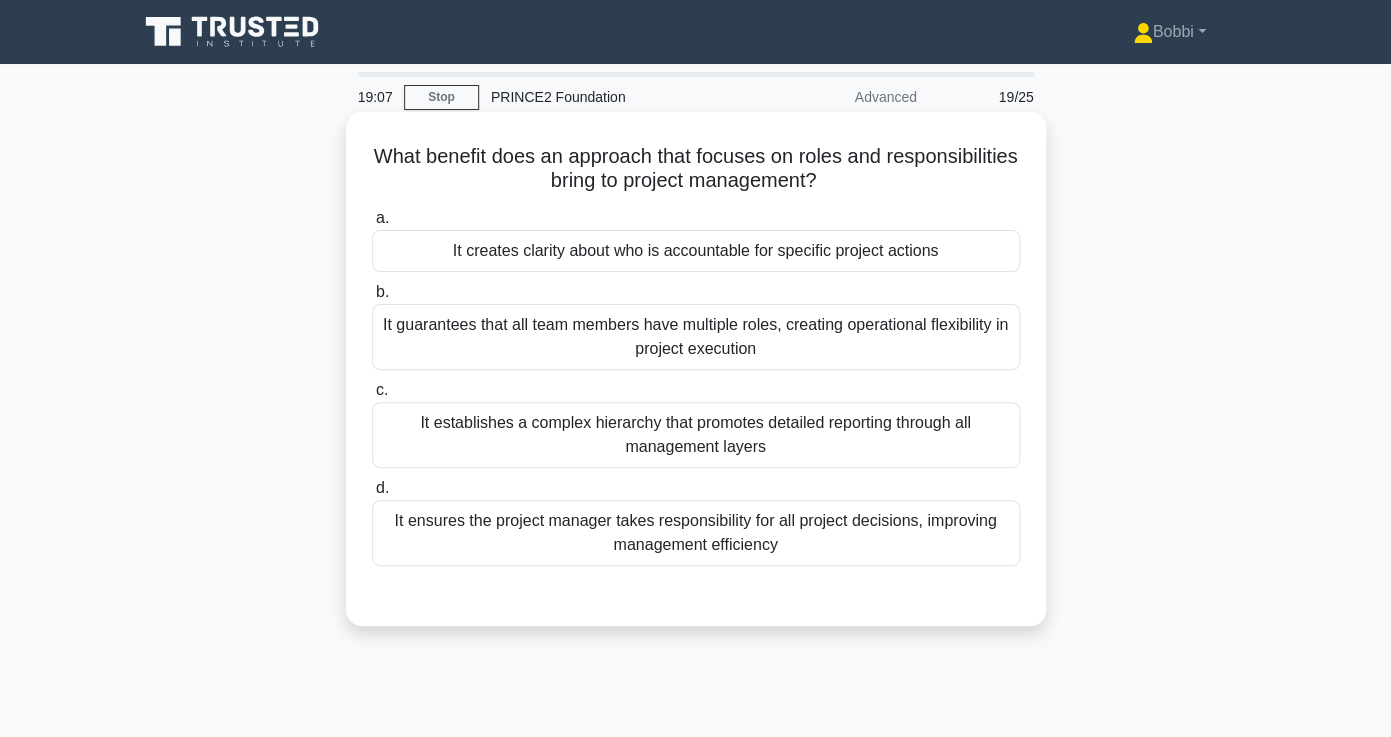 click on "It creates clarity about who is accountable for specific project actions" at bounding box center (696, 251) 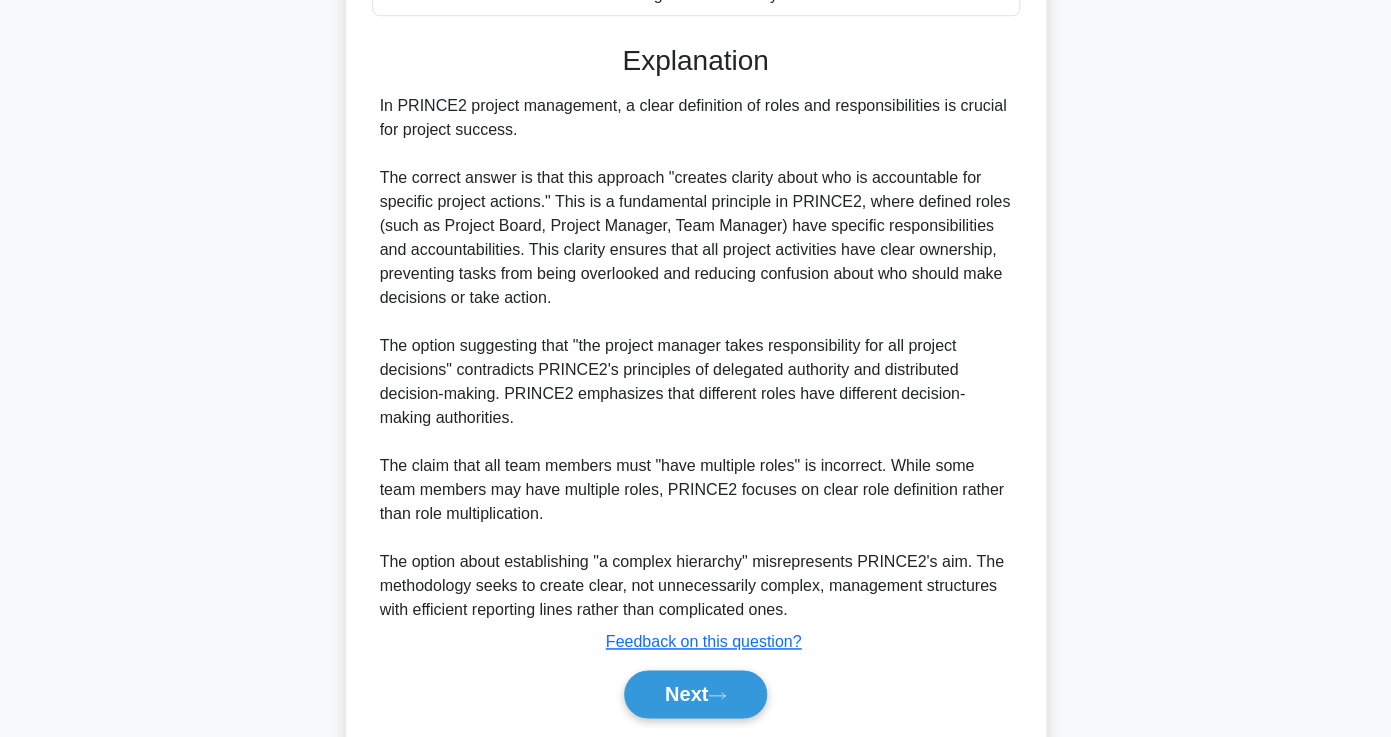 scroll, scrollTop: 571, scrollLeft: 0, axis: vertical 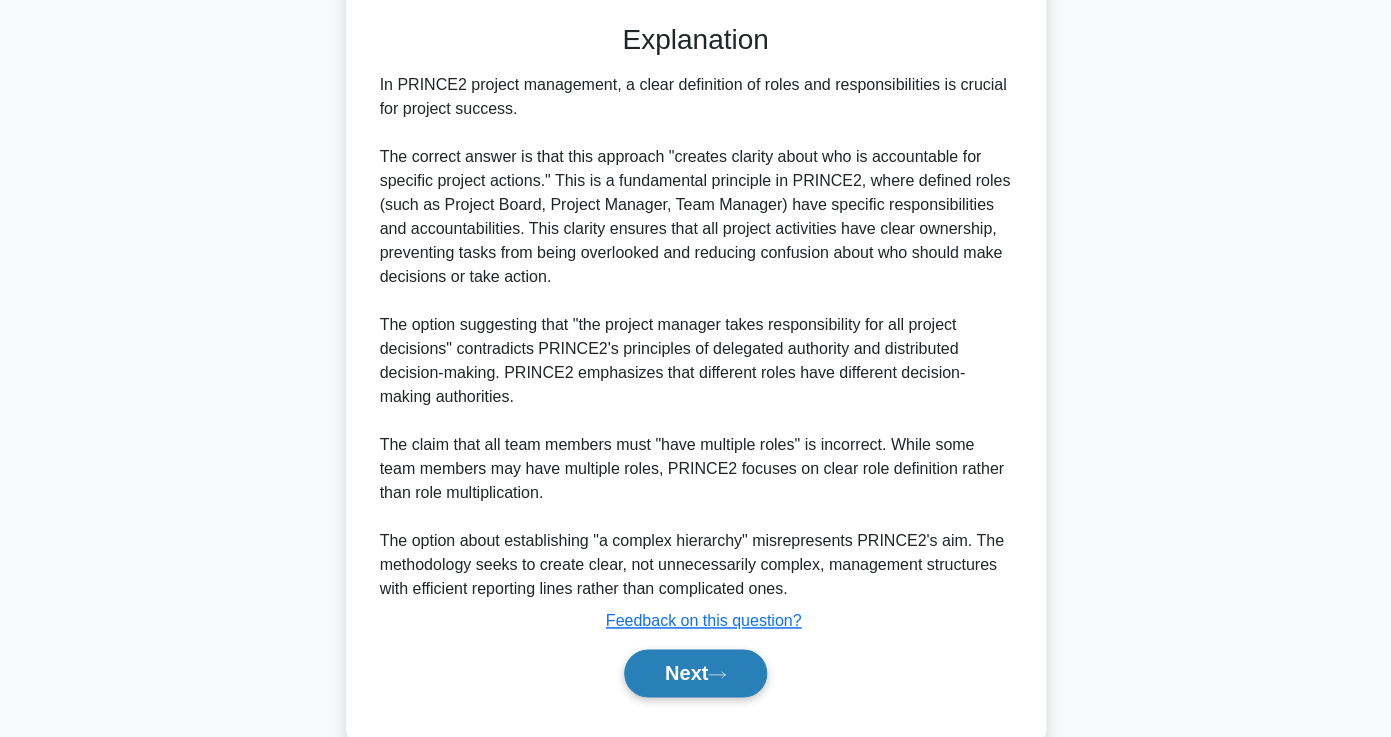 click on "Next" at bounding box center [695, 673] 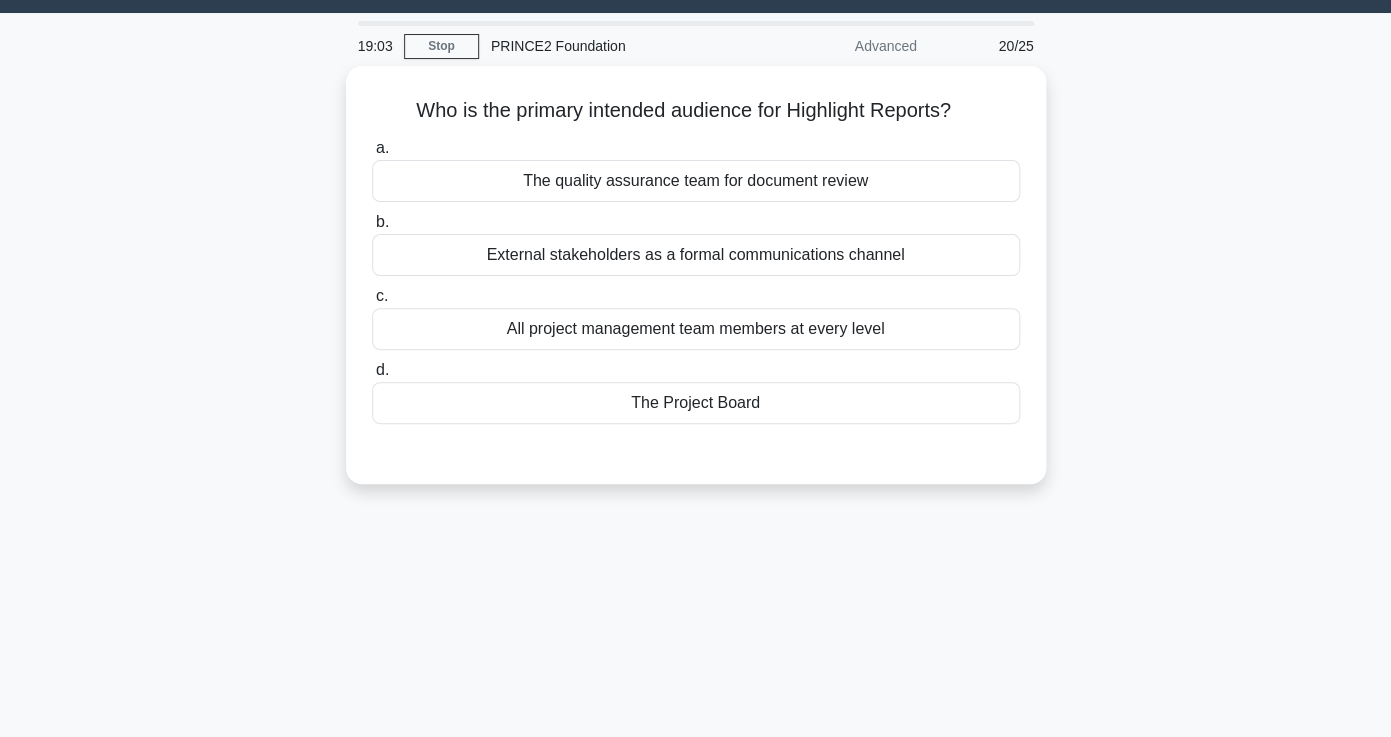 scroll, scrollTop: 0, scrollLeft: 0, axis: both 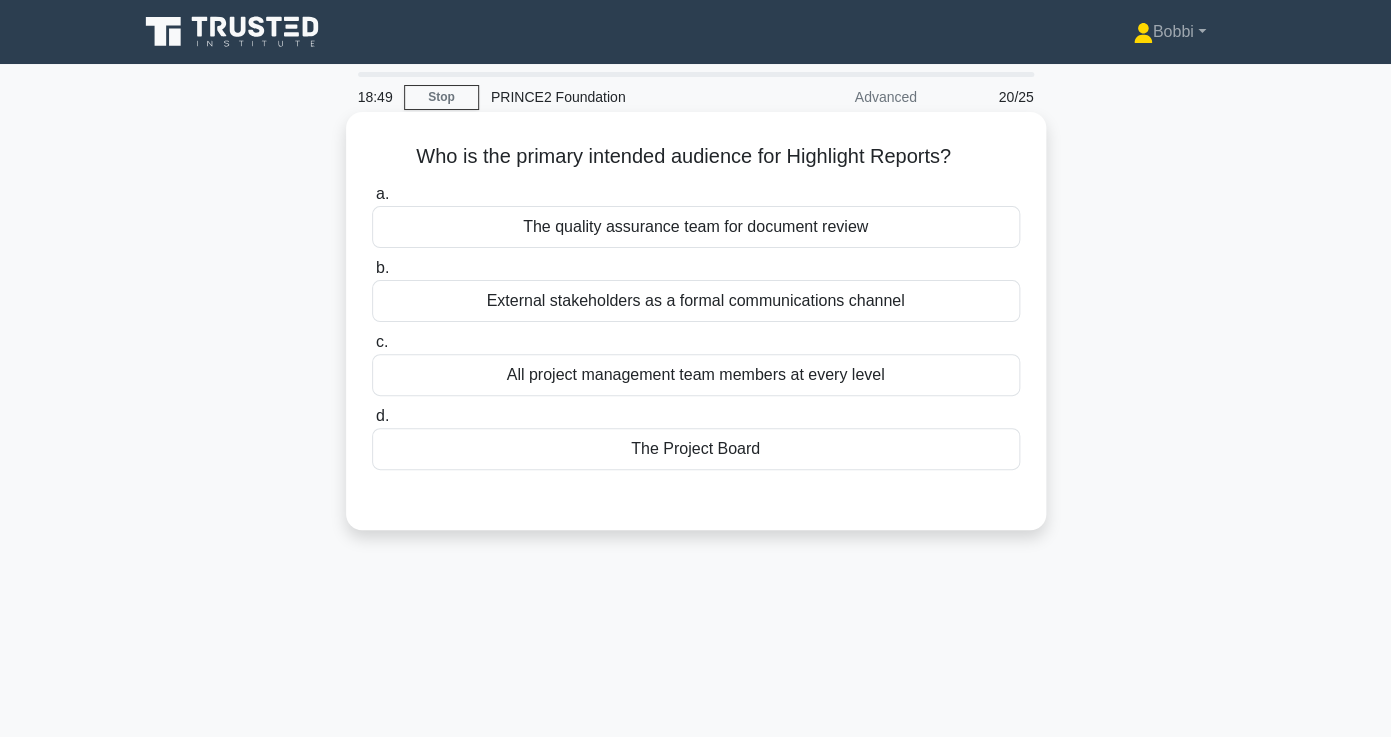 click on "The Project Board" at bounding box center (696, 449) 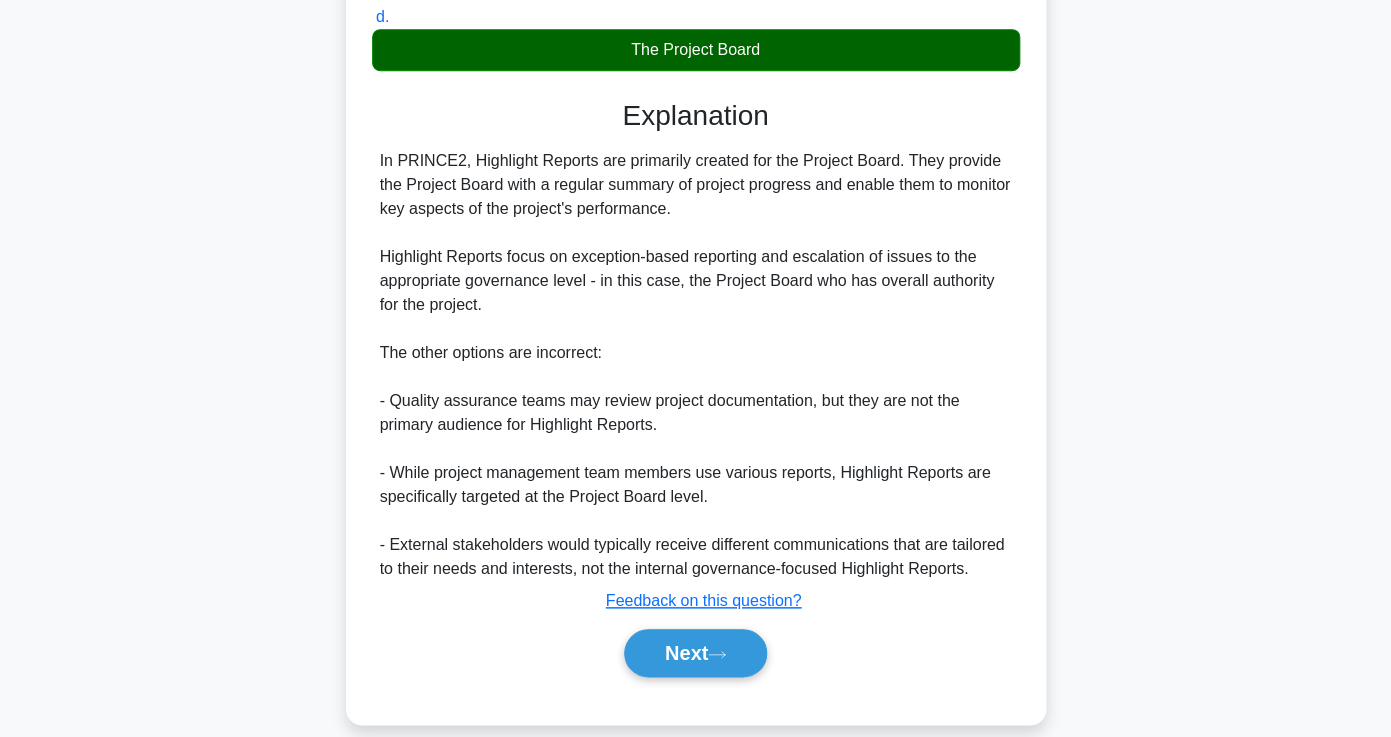 scroll, scrollTop: 425, scrollLeft: 0, axis: vertical 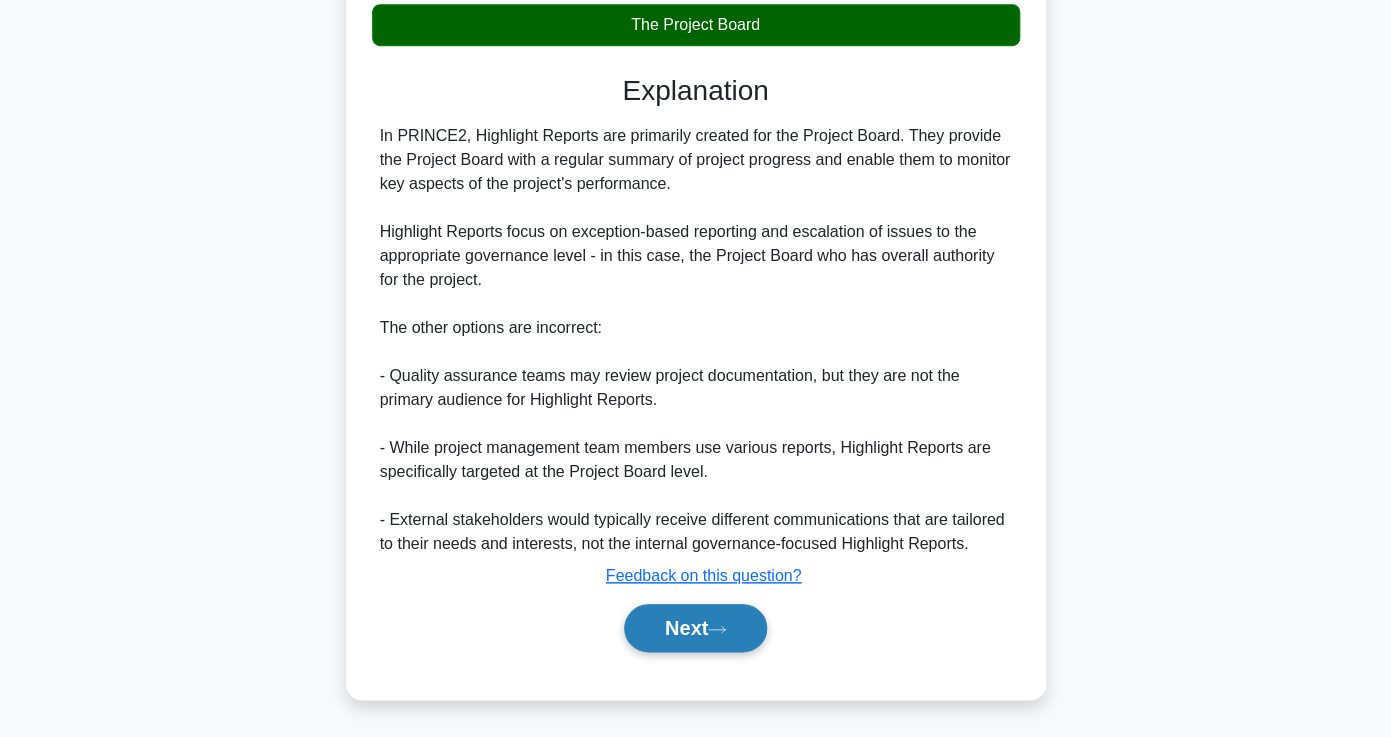click on "Next" at bounding box center [695, 628] 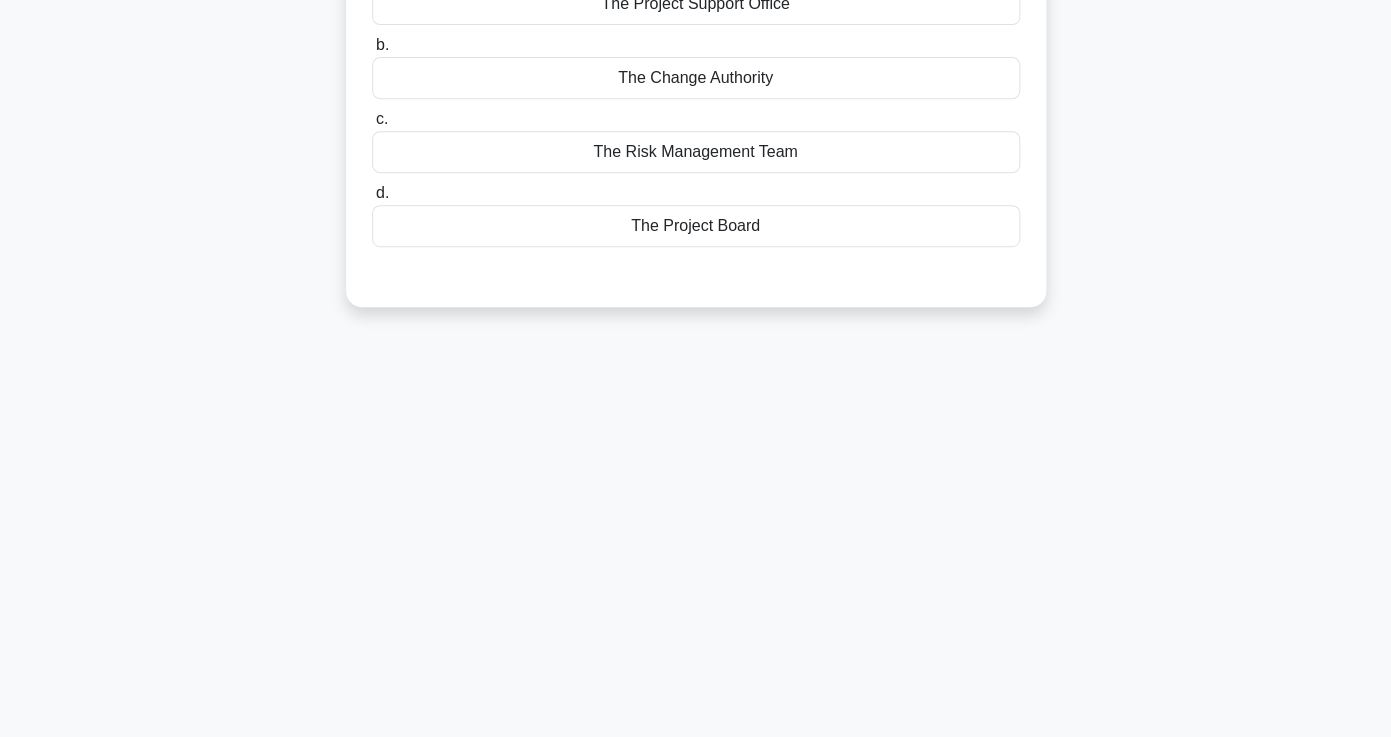 scroll, scrollTop: 0, scrollLeft: 0, axis: both 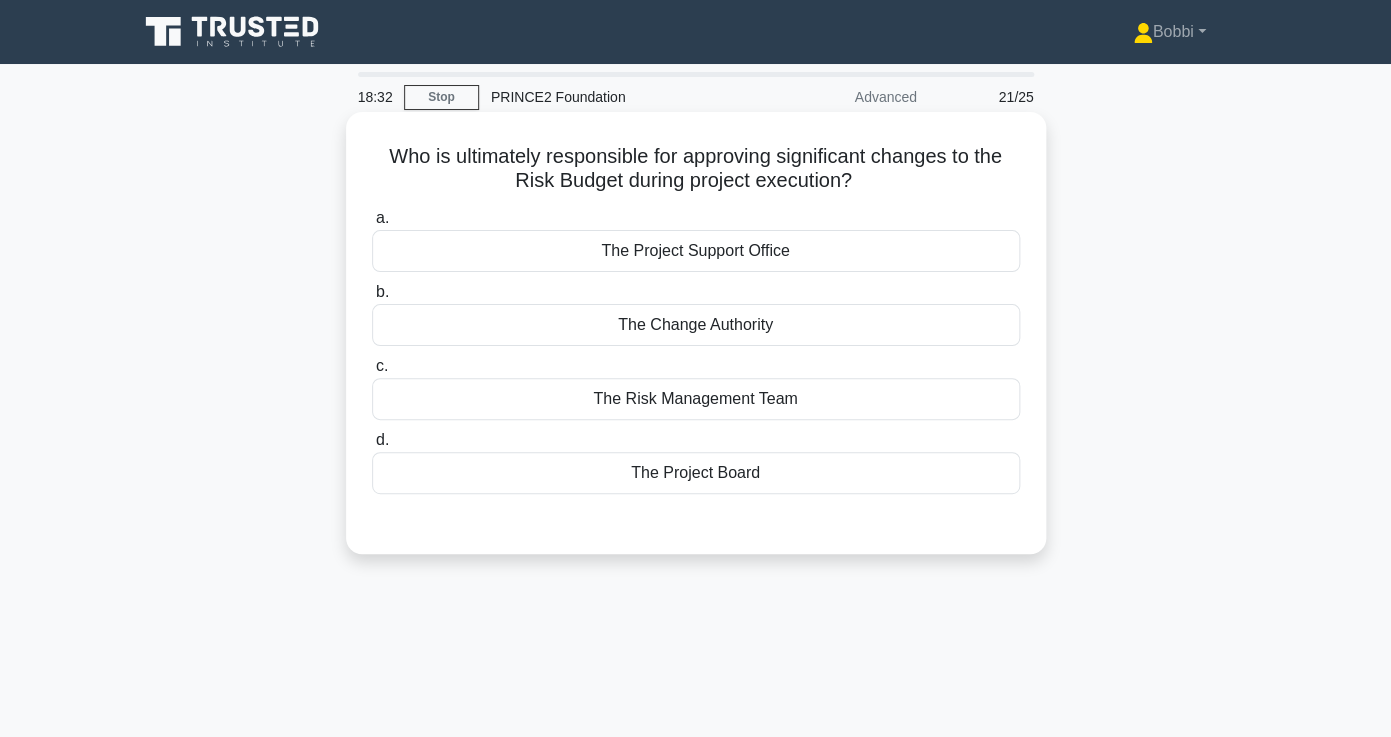 click on "The Project Board" at bounding box center (696, 473) 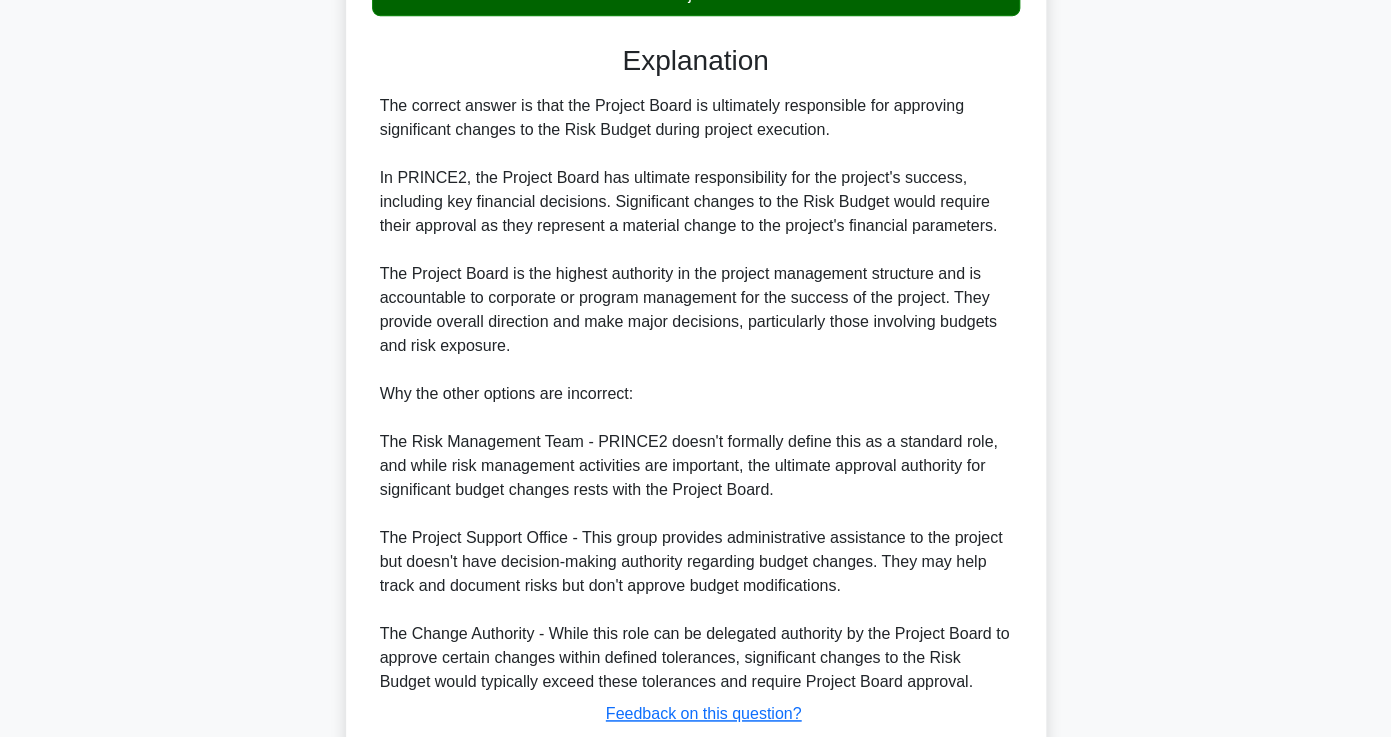 scroll, scrollTop: 617, scrollLeft: 0, axis: vertical 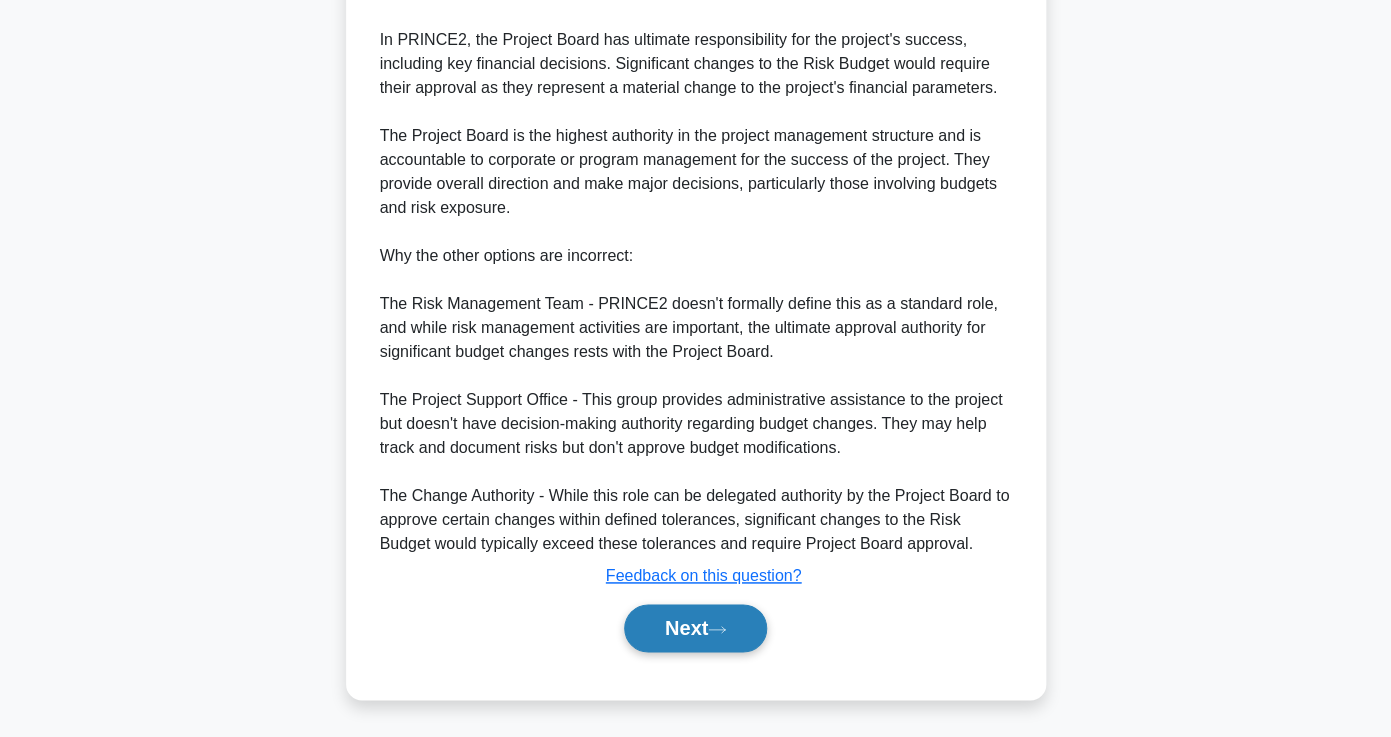 click on "Next" at bounding box center (695, 628) 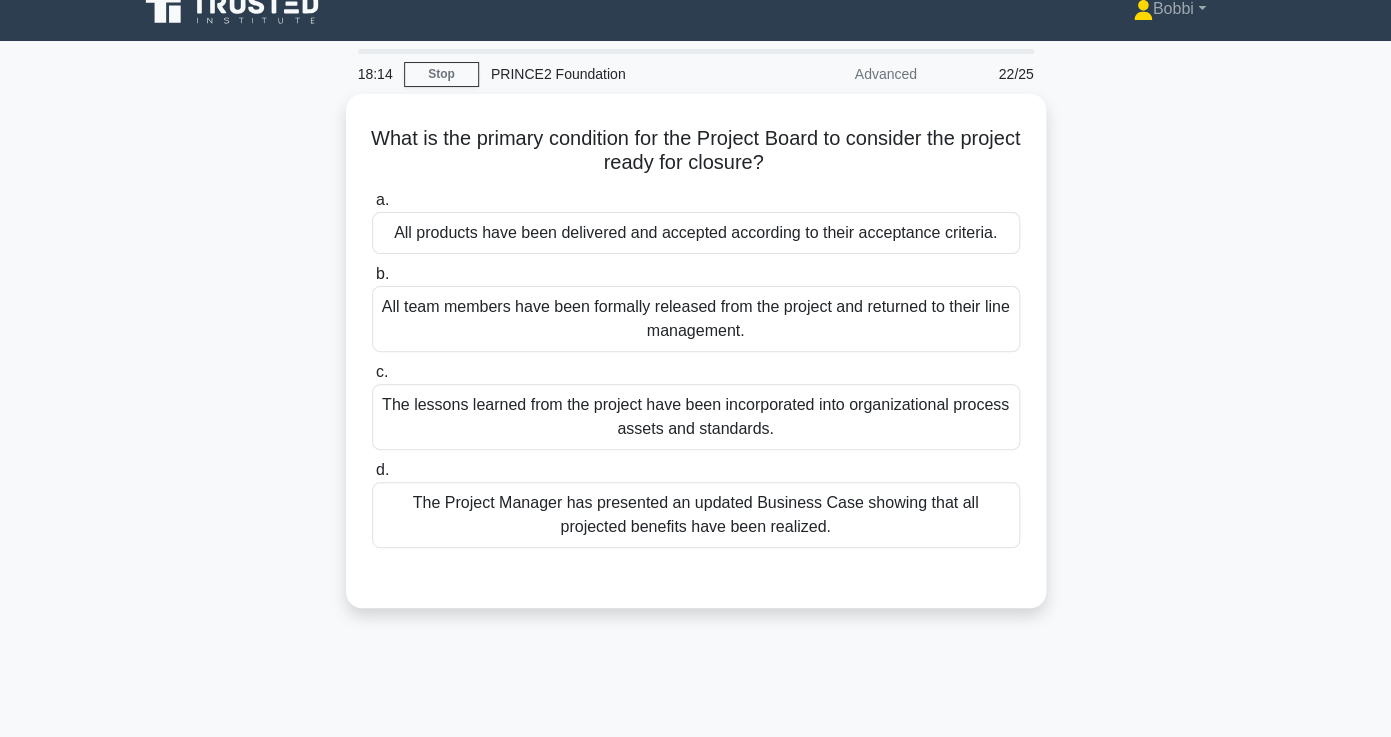 scroll, scrollTop: 27, scrollLeft: 0, axis: vertical 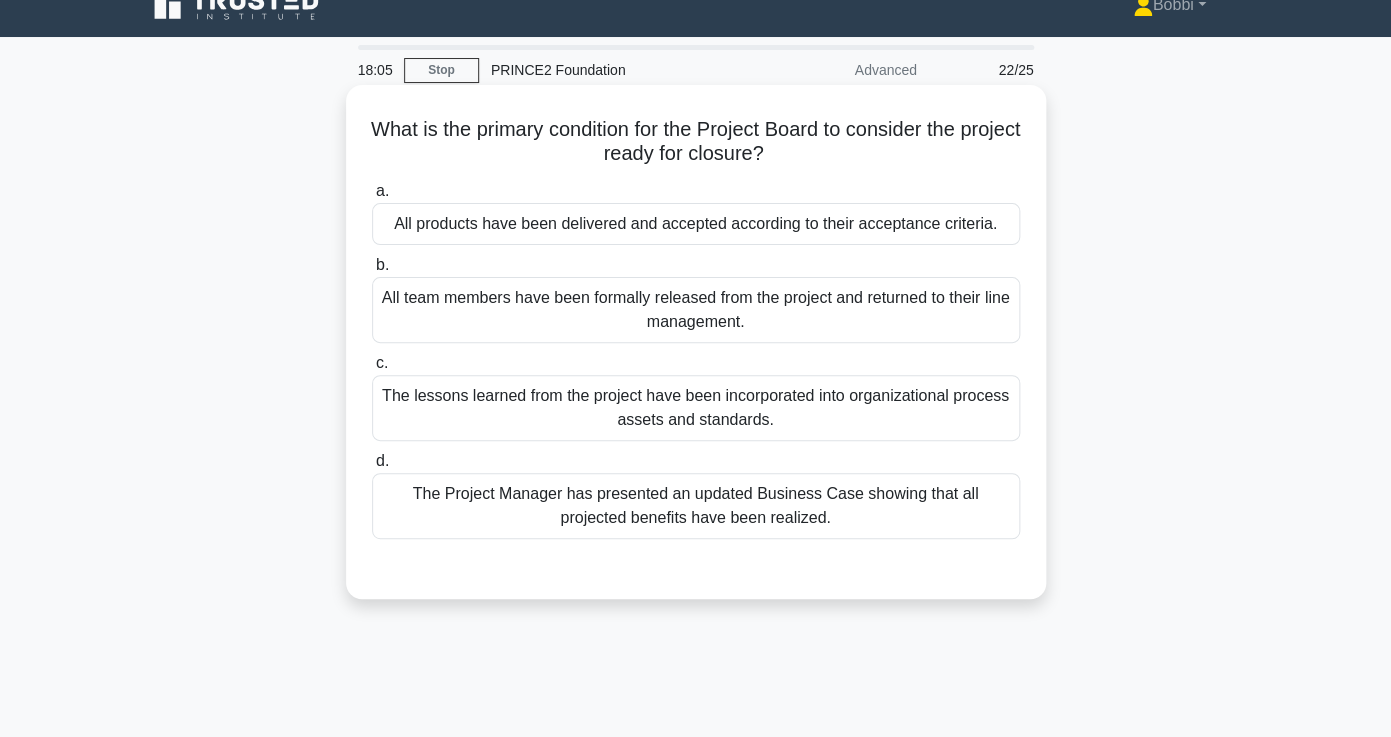 click on "All products have been delivered and accepted according to their acceptance criteria." at bounding box center [696, 224] 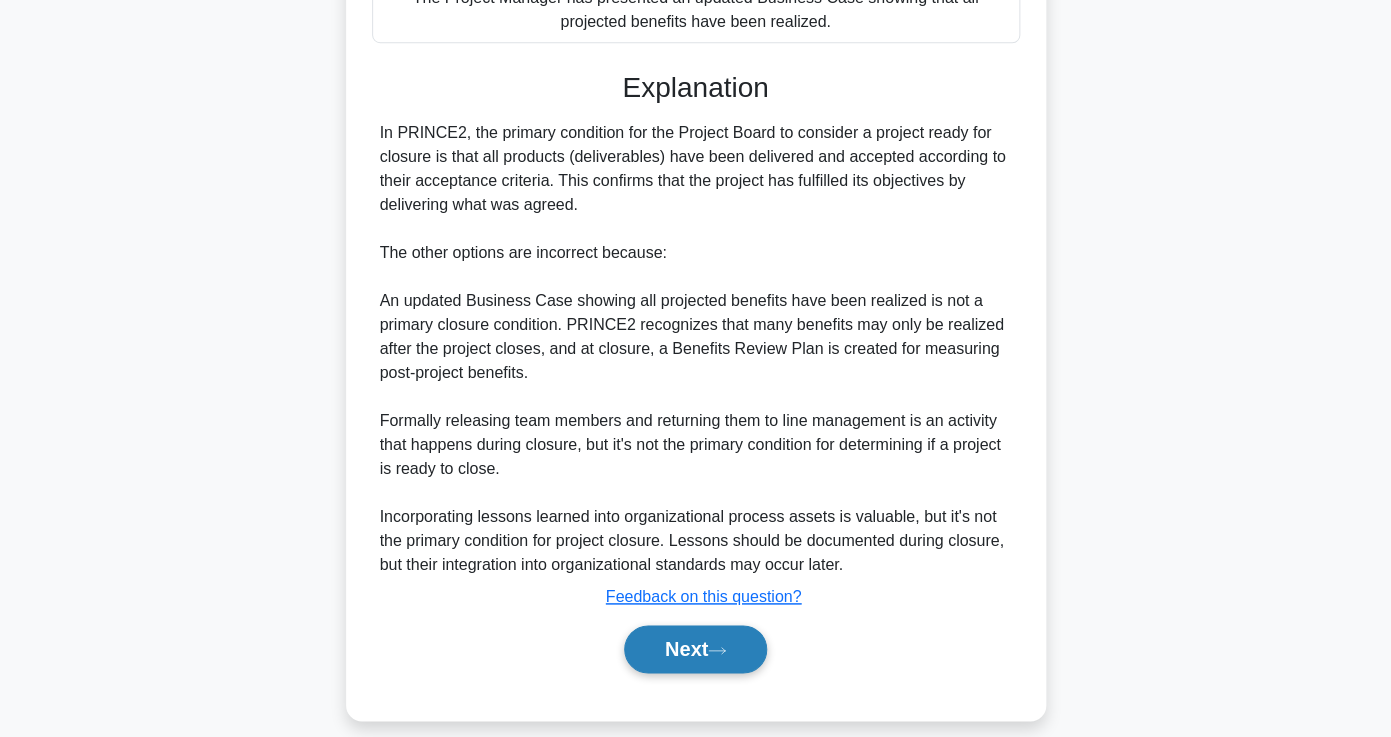 click on "Next" at bounding box center (695, 649) 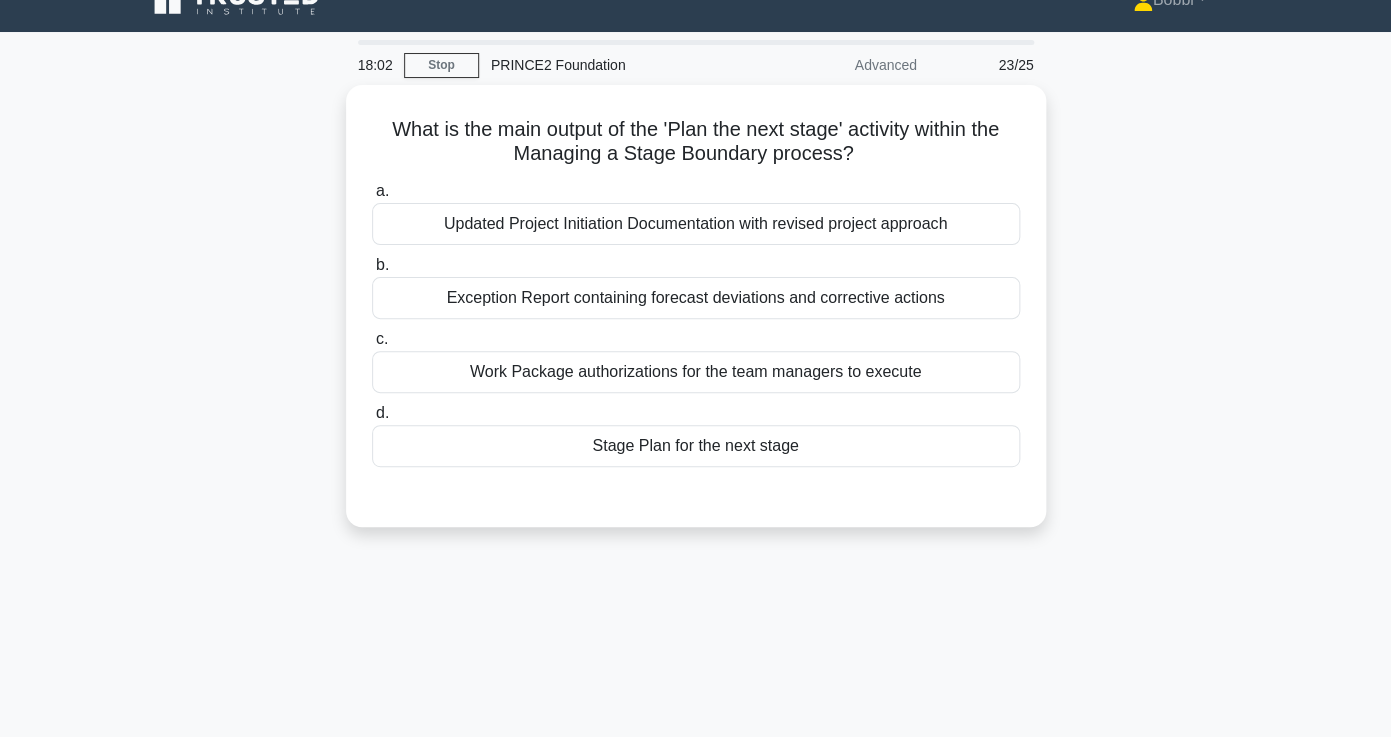 scroll, scrollTop: 0, scrollLeft: 0, axis: both 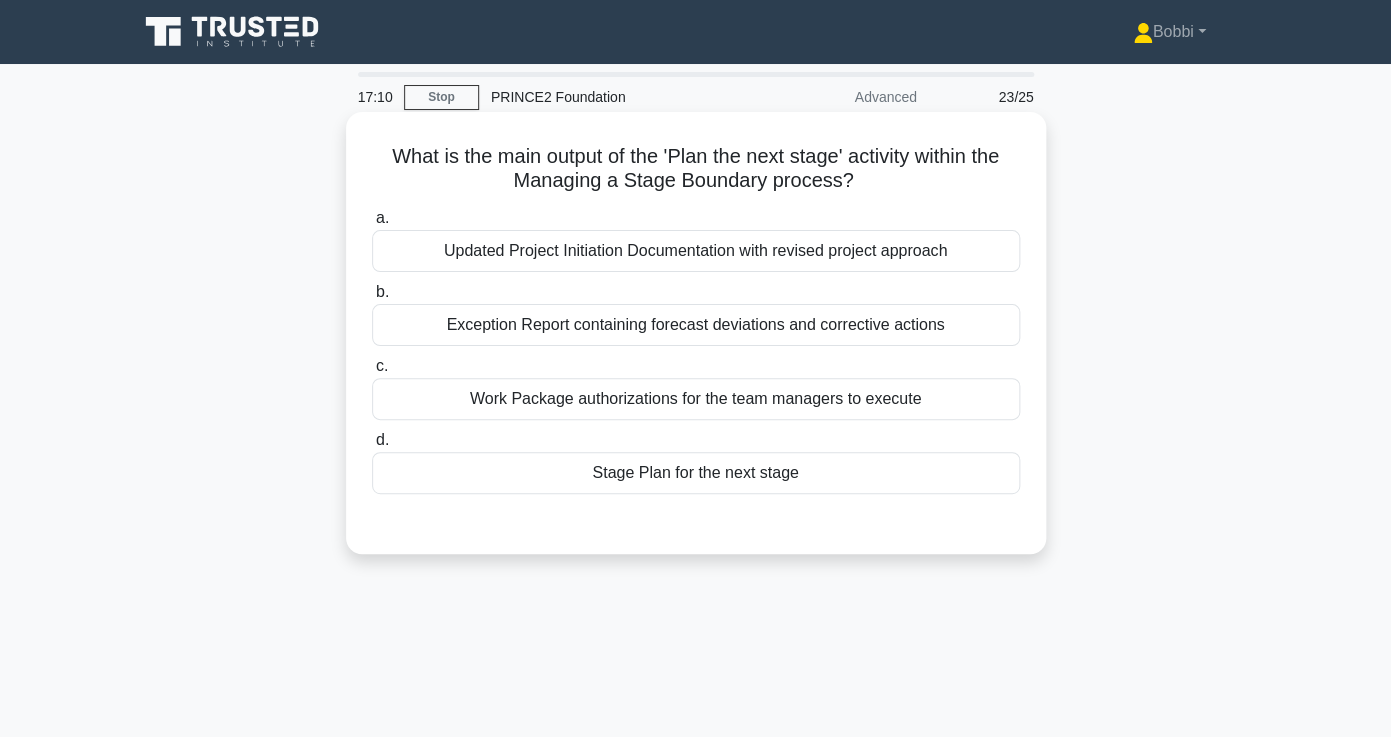 click on "Stage Plan for the next stage" at bounding box center (696, 473) 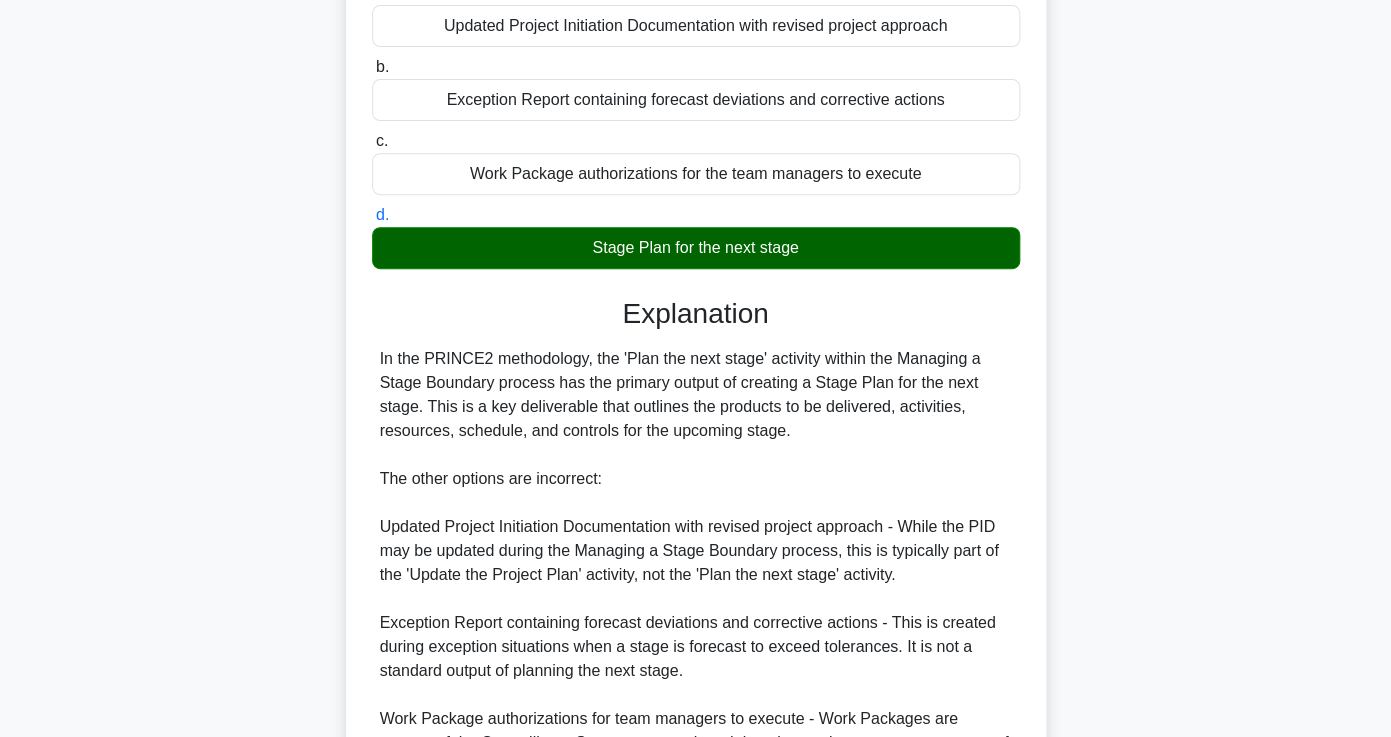 scroll, scrollTop: 449, scrollLeft: 0, axis: vertical 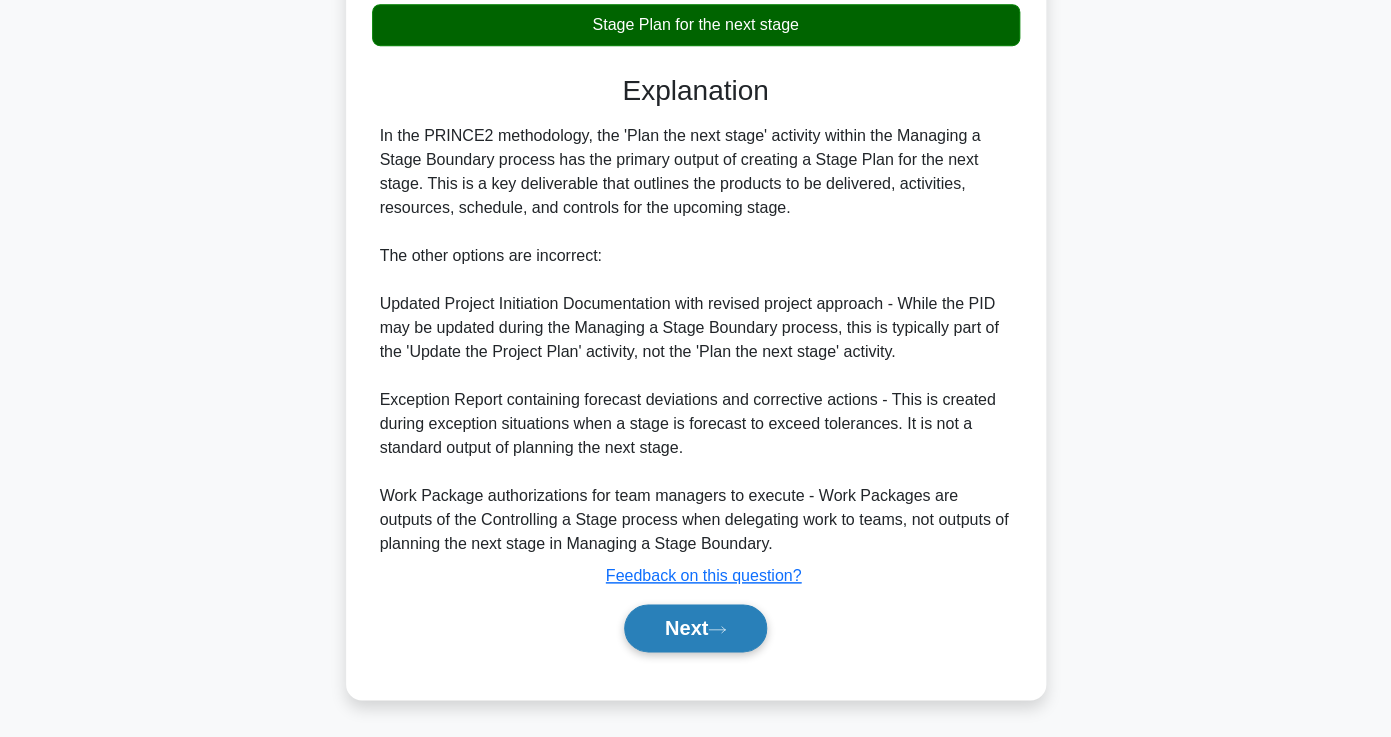 click on "Next" at bounding box center (695, 628) 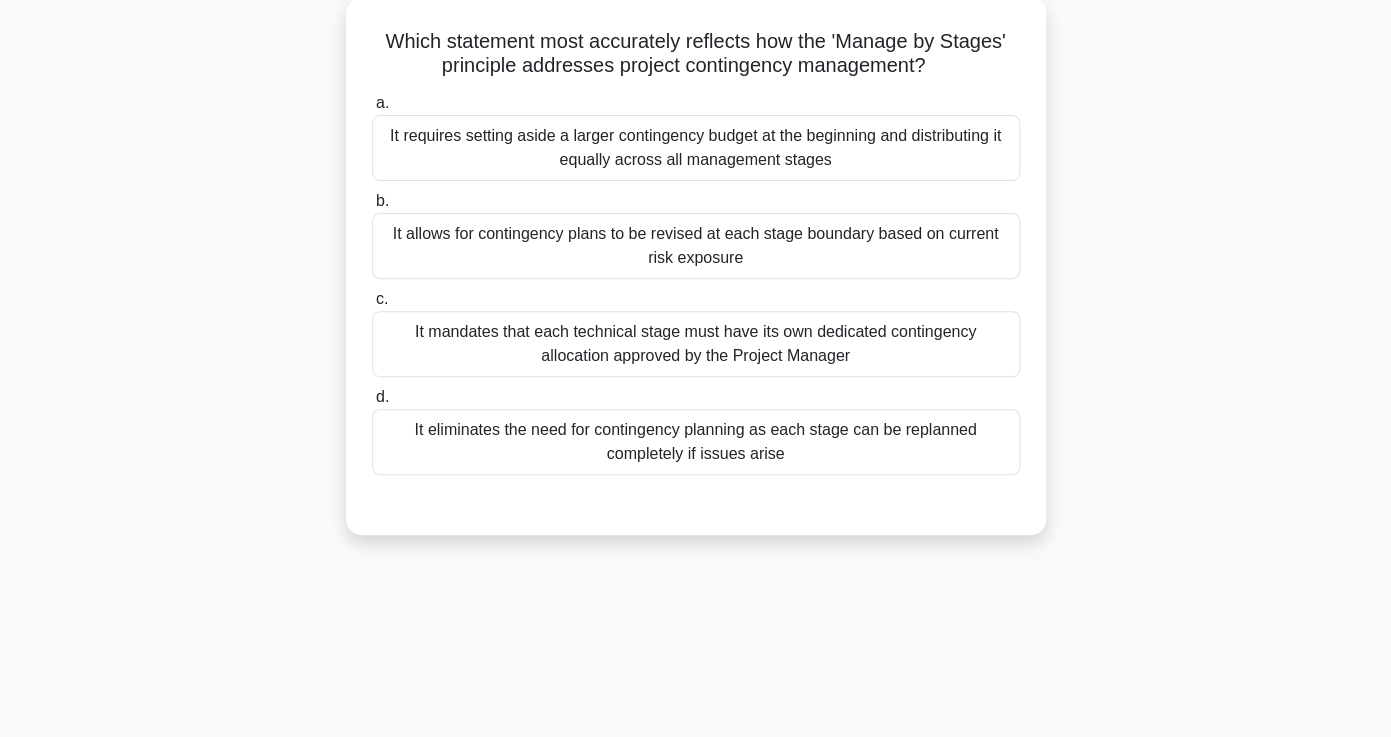 scroll, scrollTop: 0, scrollLeft: 0, axis: both 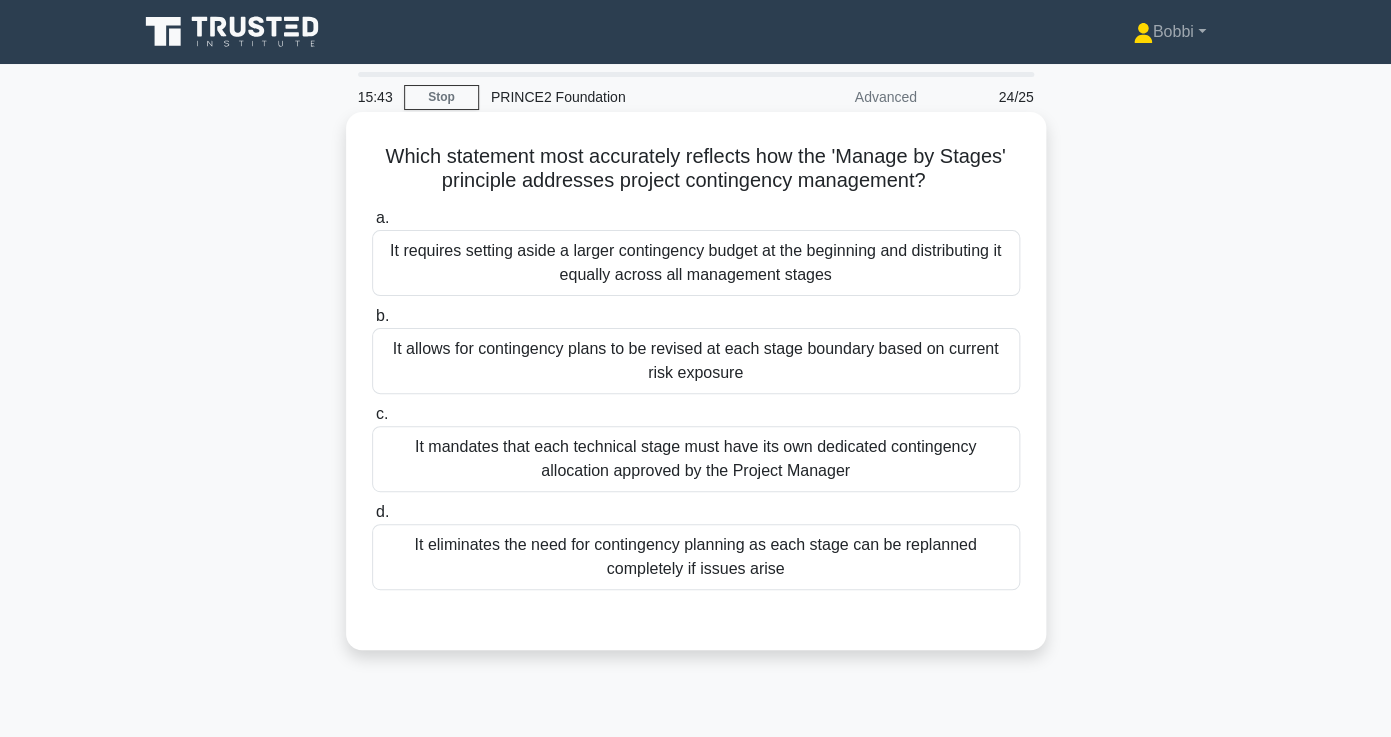click on "It eliminates the need for contingency planning as each stage can be replanned completely if issues arise" at bounding box center (696, 557) 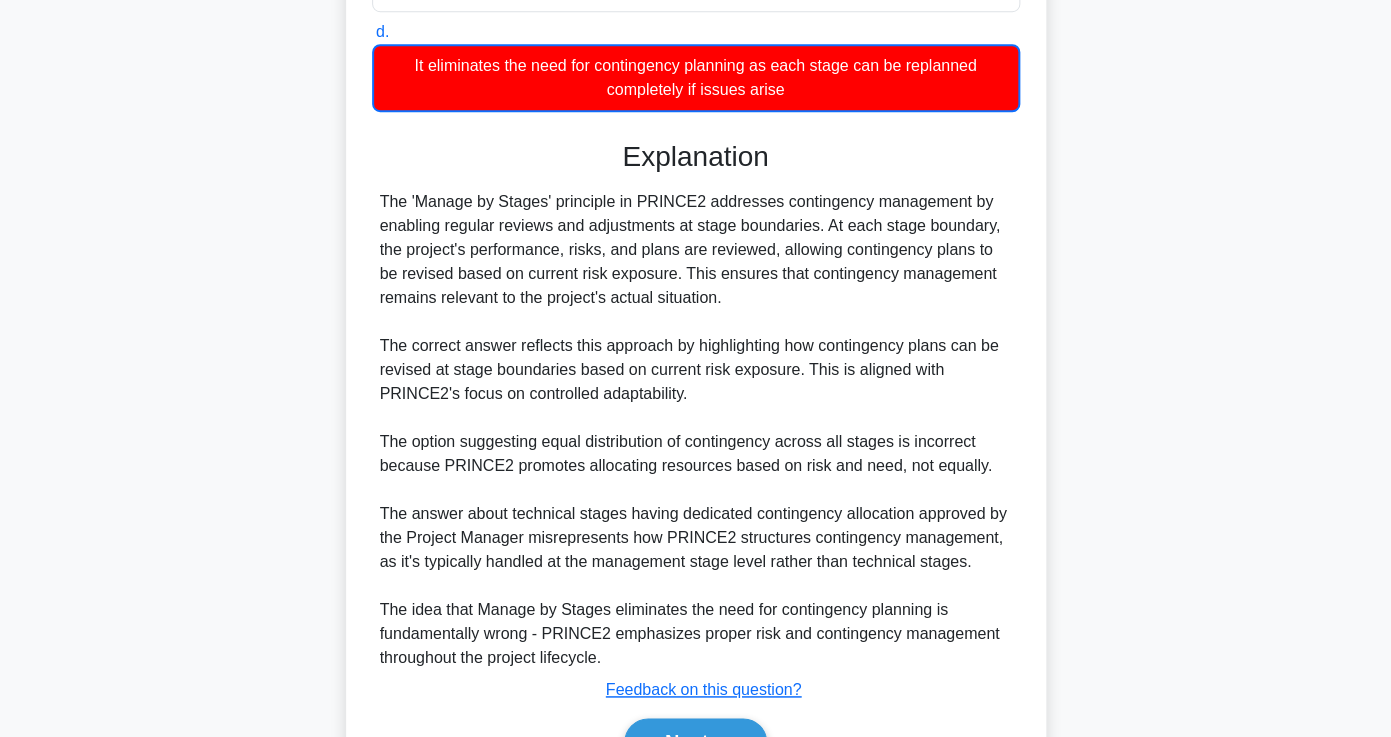 scroll, scrollTop: 595, scrollLeft: 0, axis: vertical 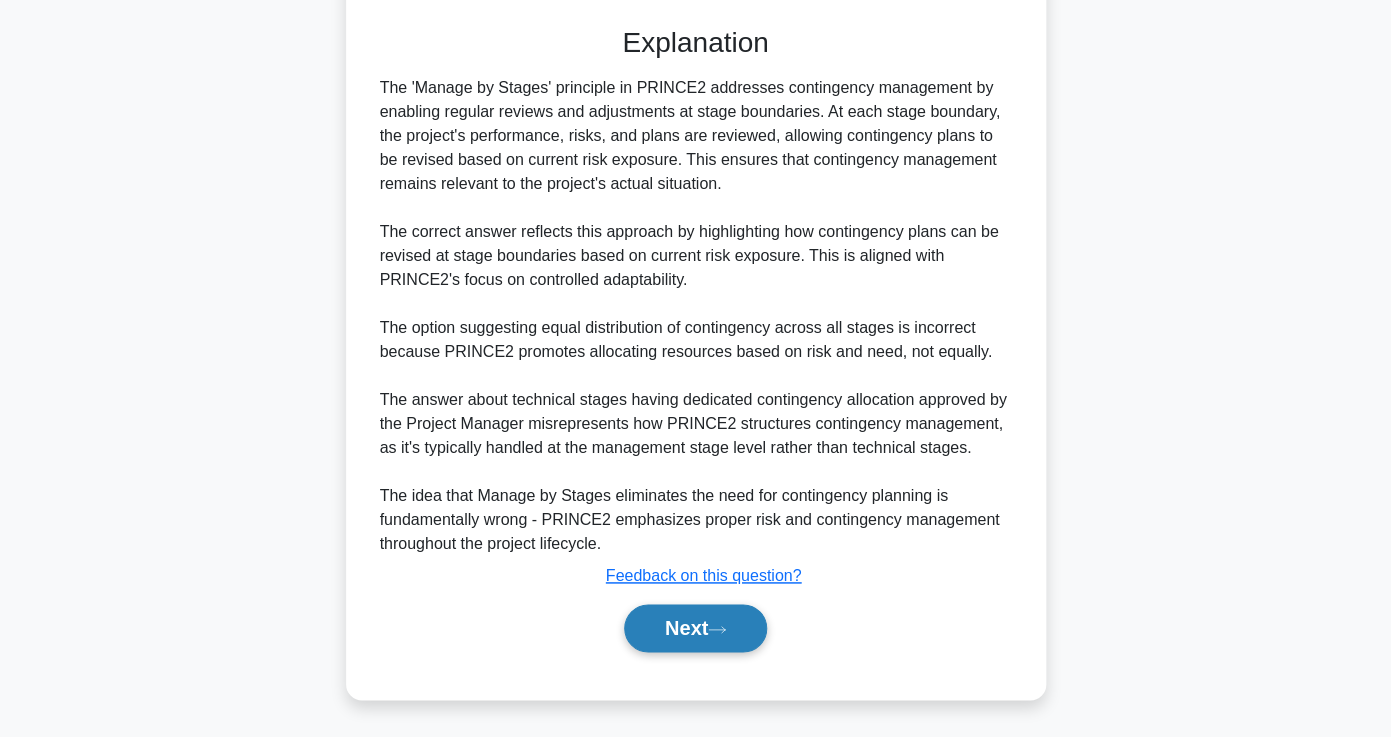 click on "Next" at bounding box center [695, 628] 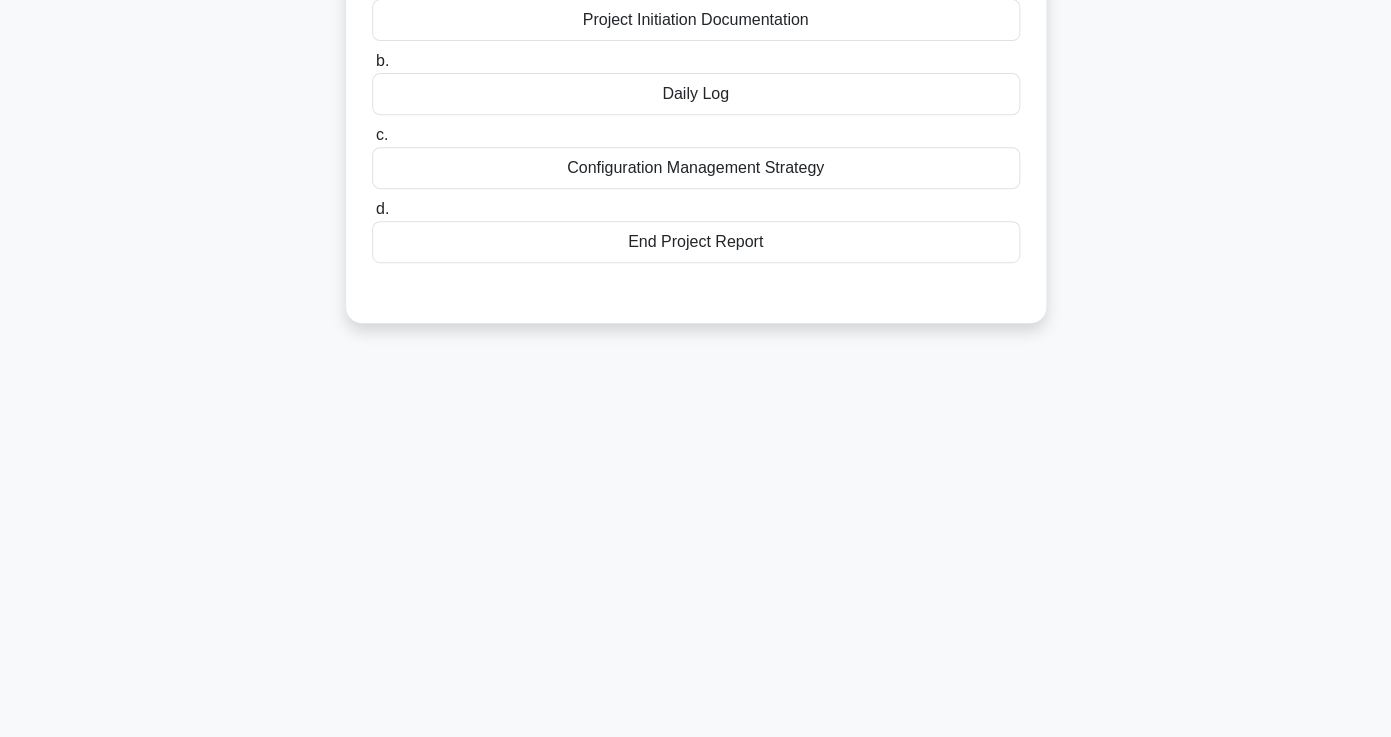 scroll, scrollTop: 0, scrollLeft: 0, axis: both 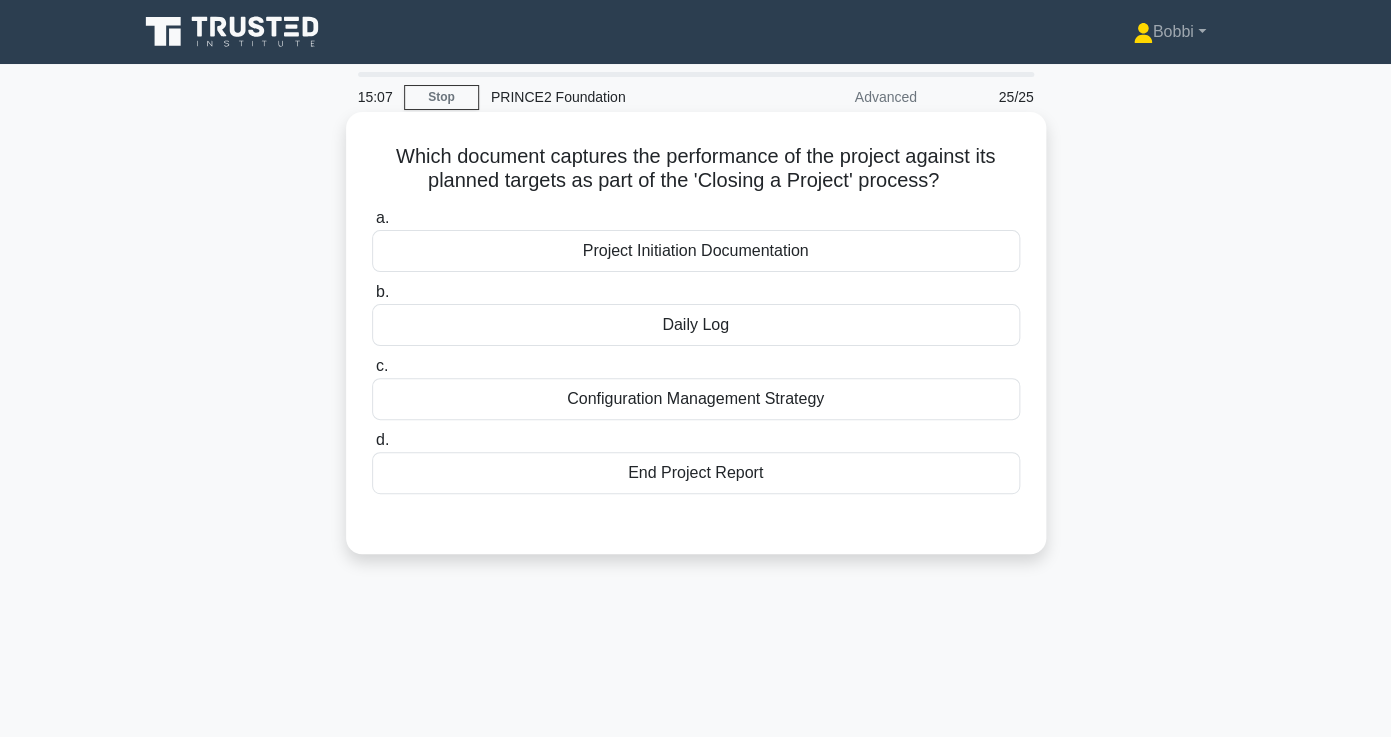 click on "End Project Report" at bounding box center (696, 473) 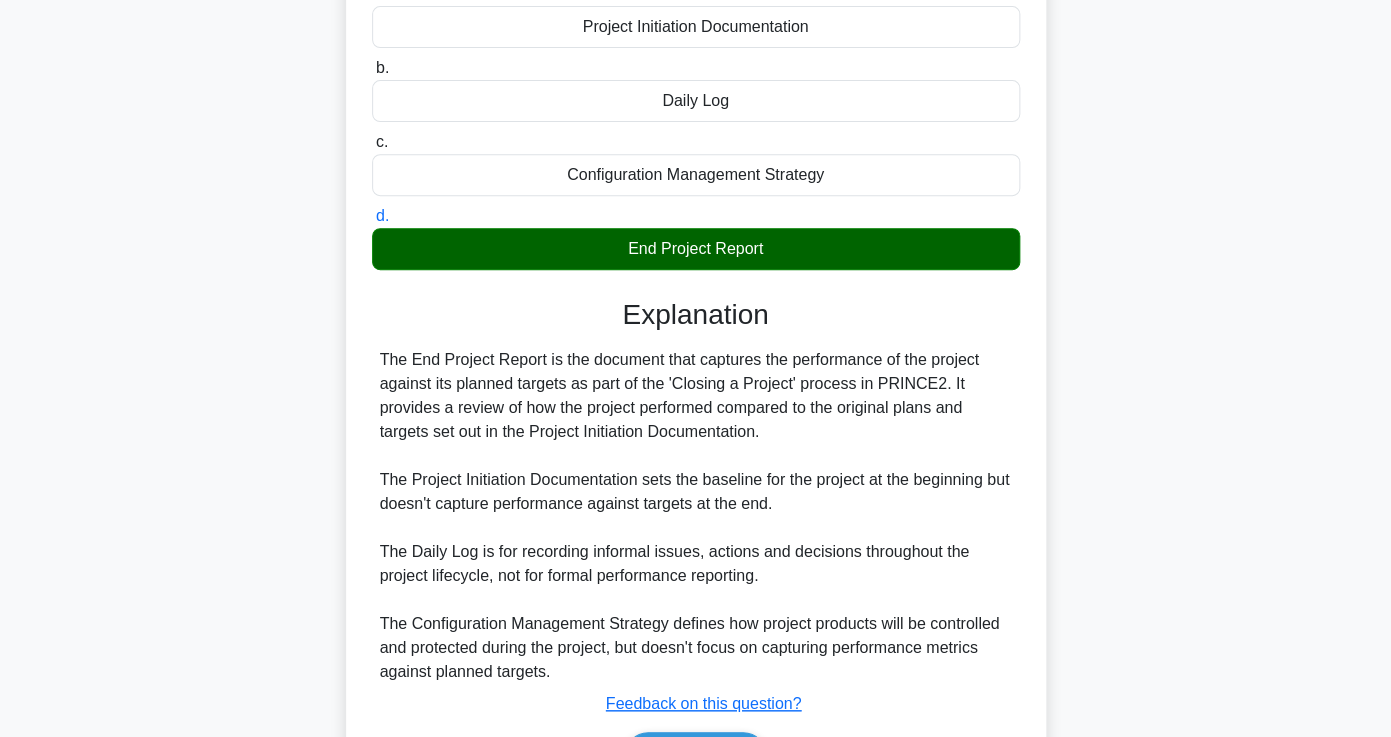 scroll, scrollTop: 353, scrollLeft: 0, axis: vertical 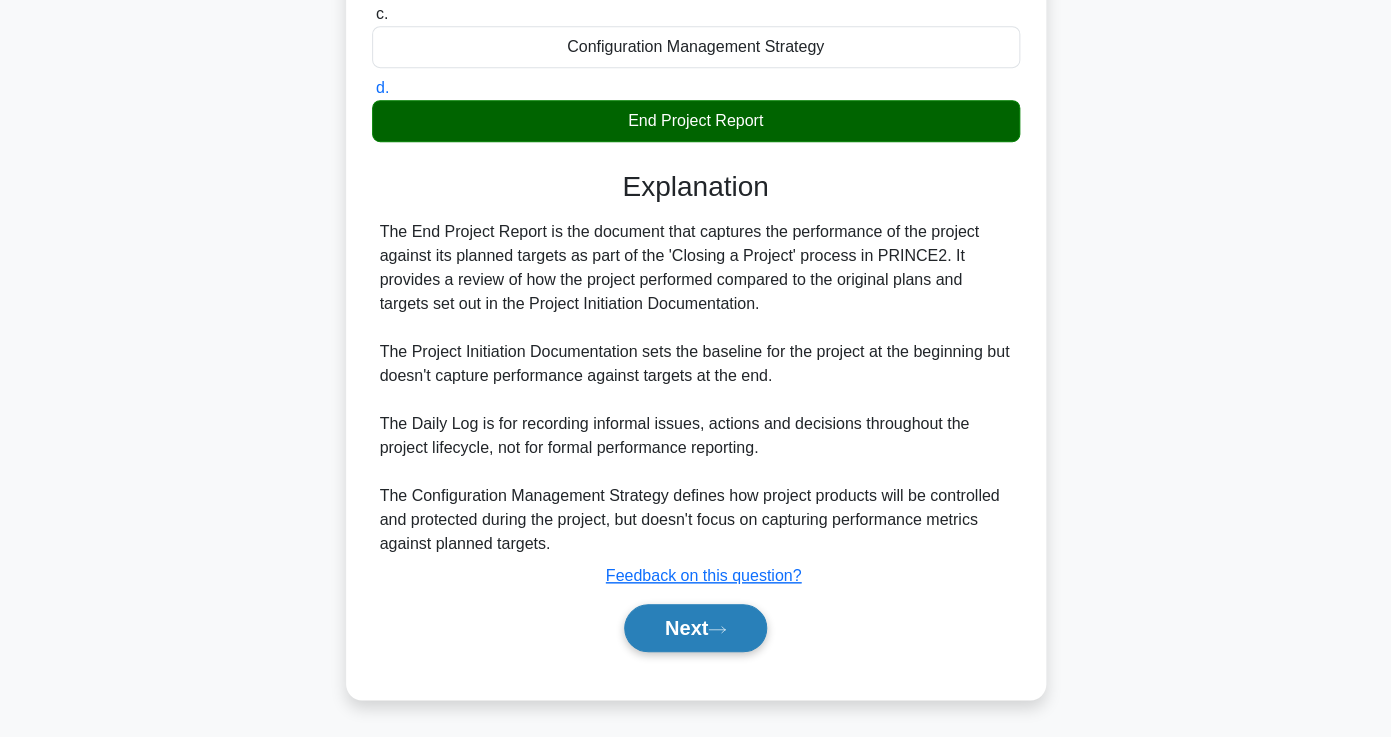 click on "Next" at bounding box center (695, 628) 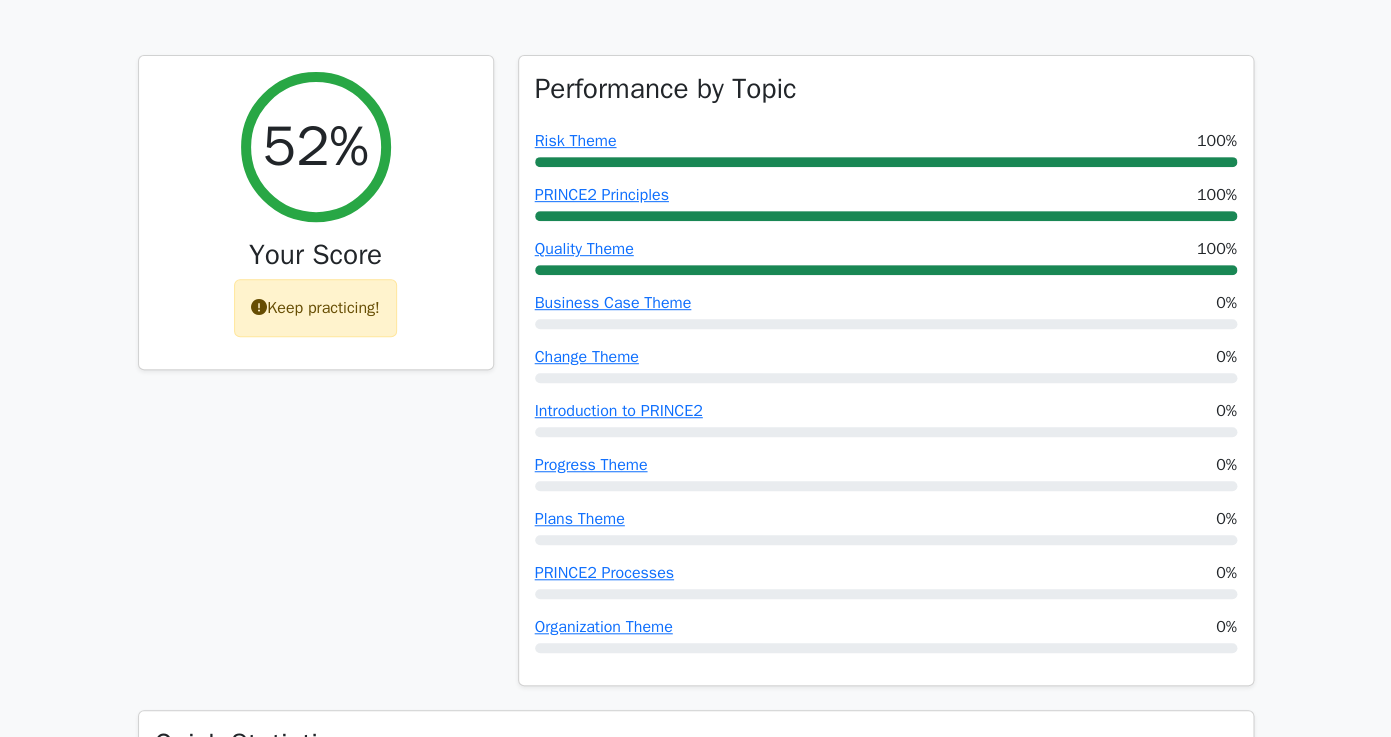 scroll, scrollTop: 239, scrollLeft: 0, axis: vertical 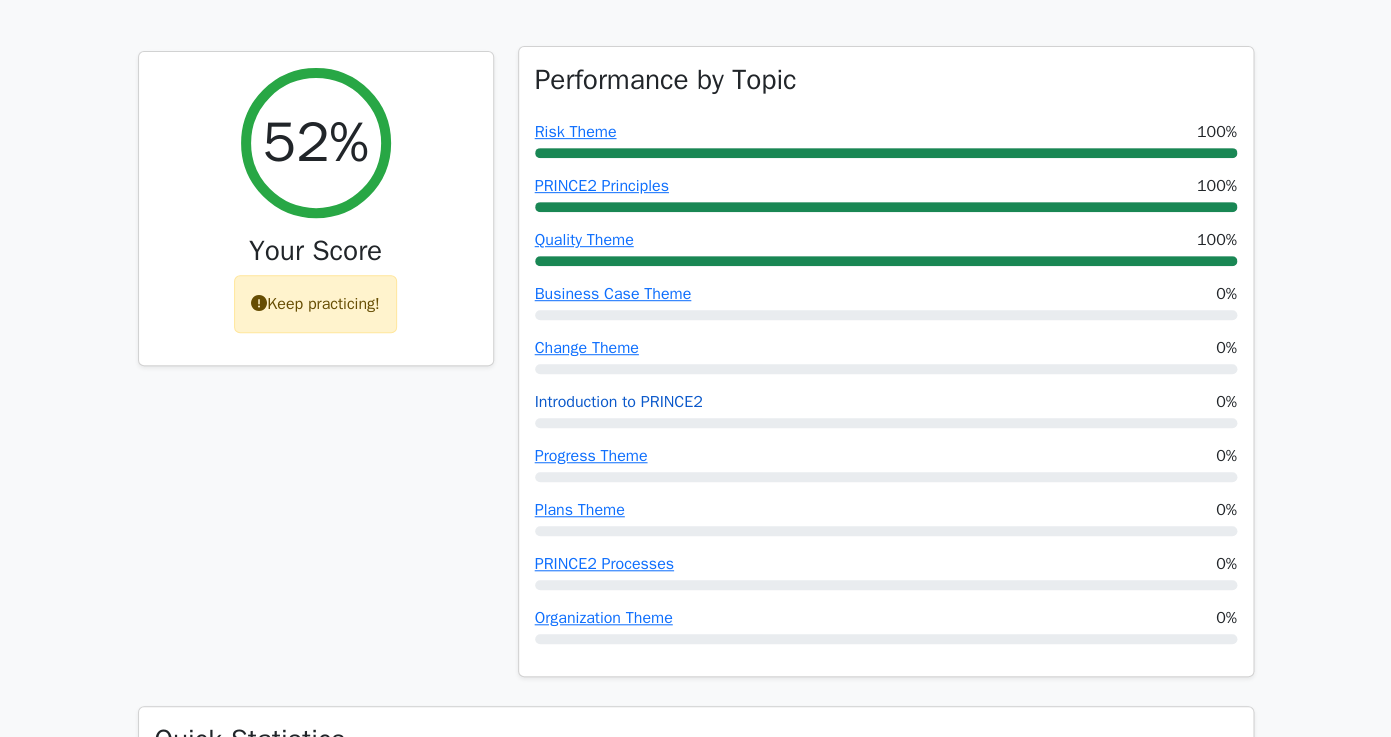 click on "Introduction to PRINCE2" at bounding box center (619, 402) 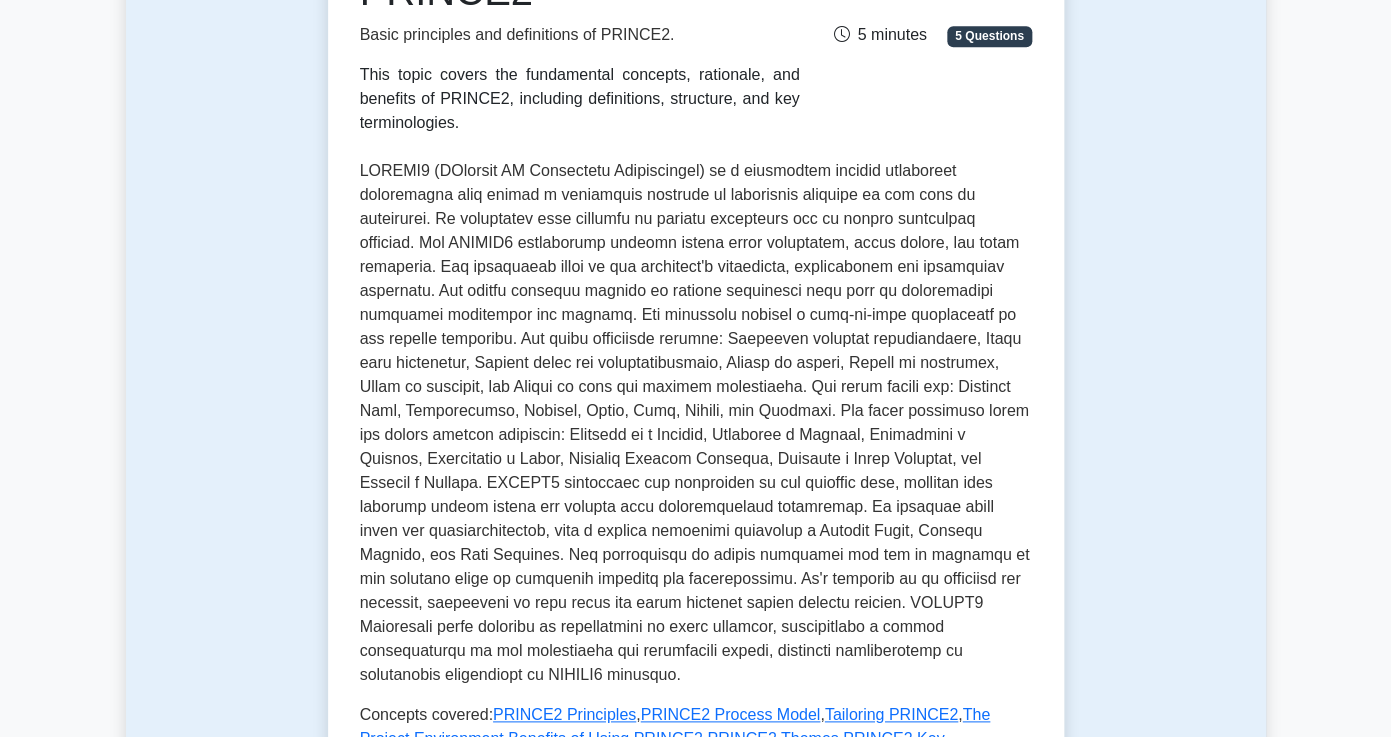 scroll, scrollTop: 386, scrollLeft: 0, axis: vertical 